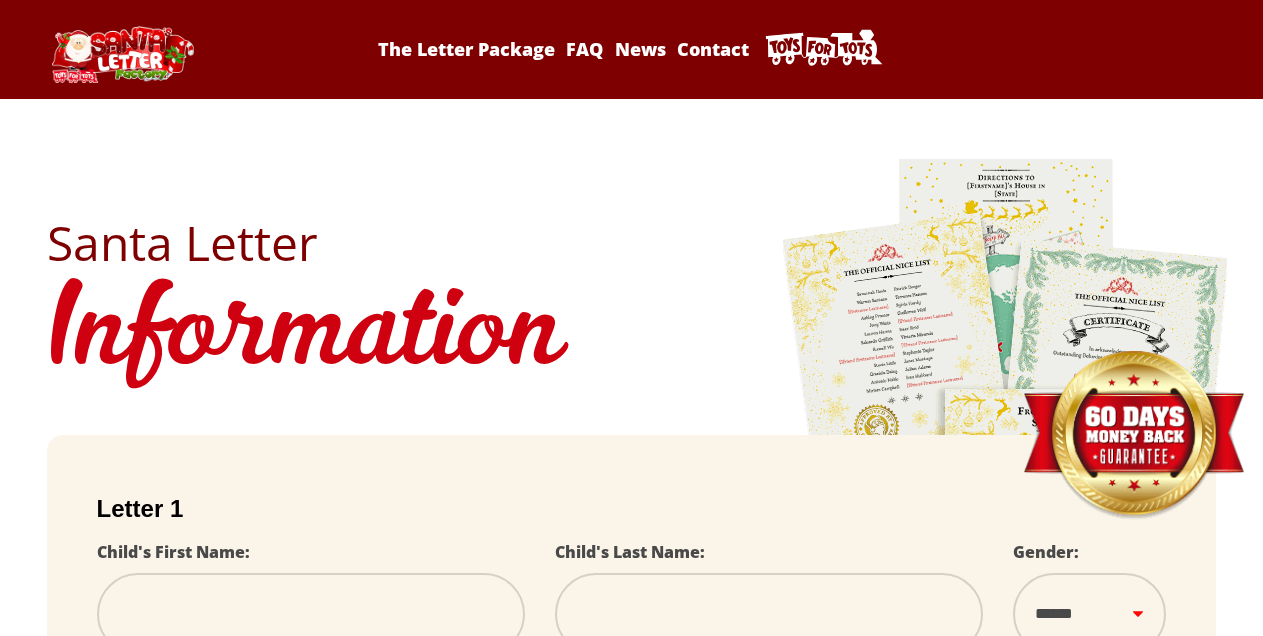 scroll, scrollTop: 0, scrollLeft: 0, axis: both 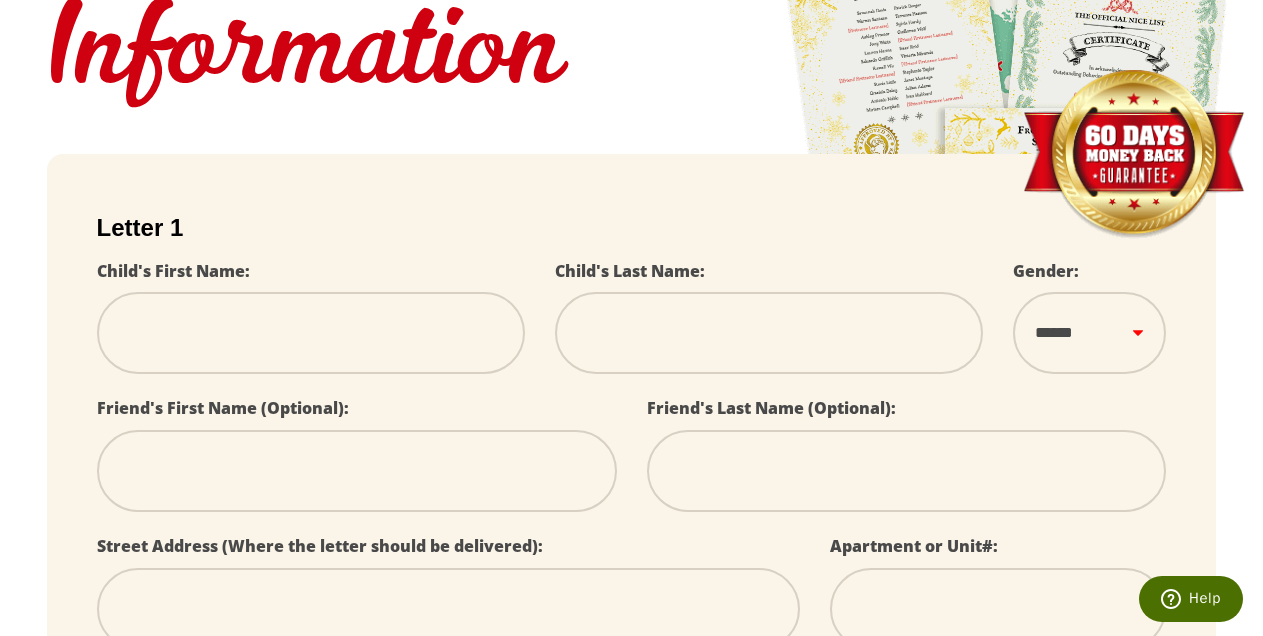 click at bounding box center [311, 333] 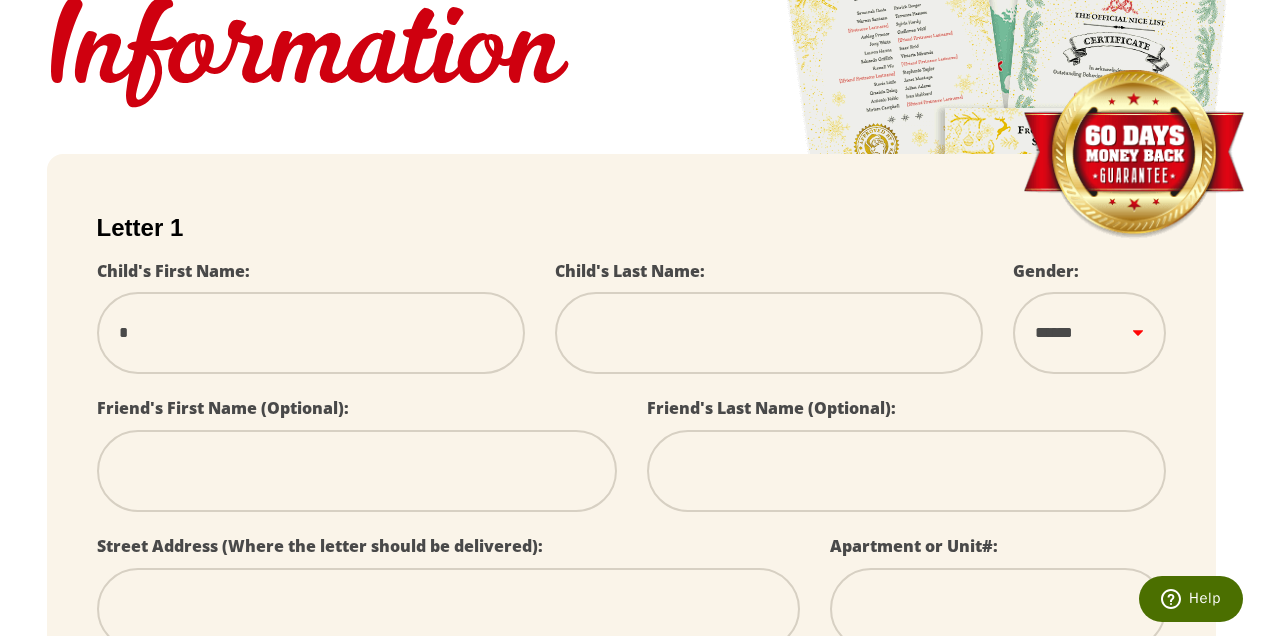 type on "******" 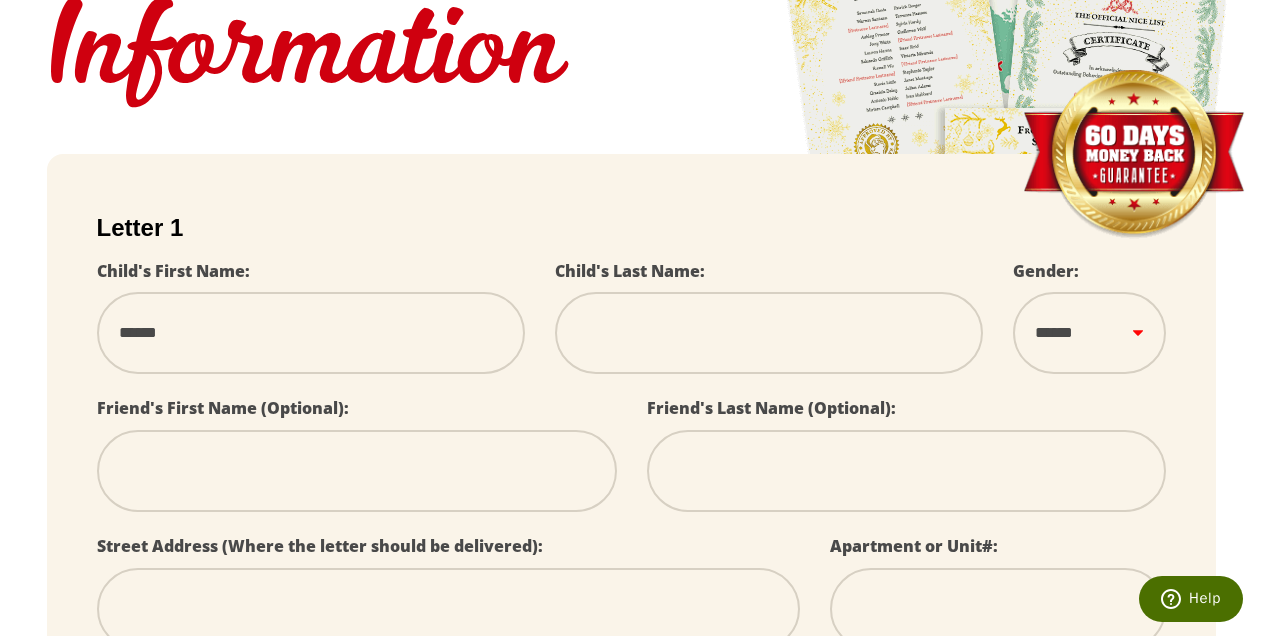 type on "******" 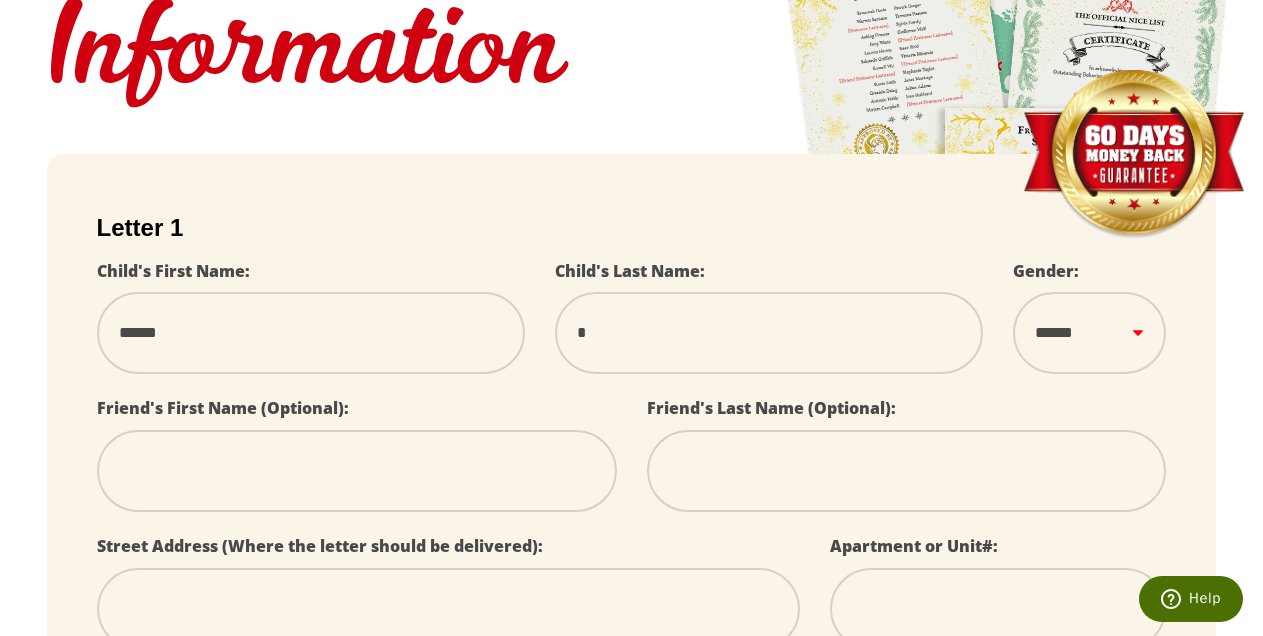 type on "*******" 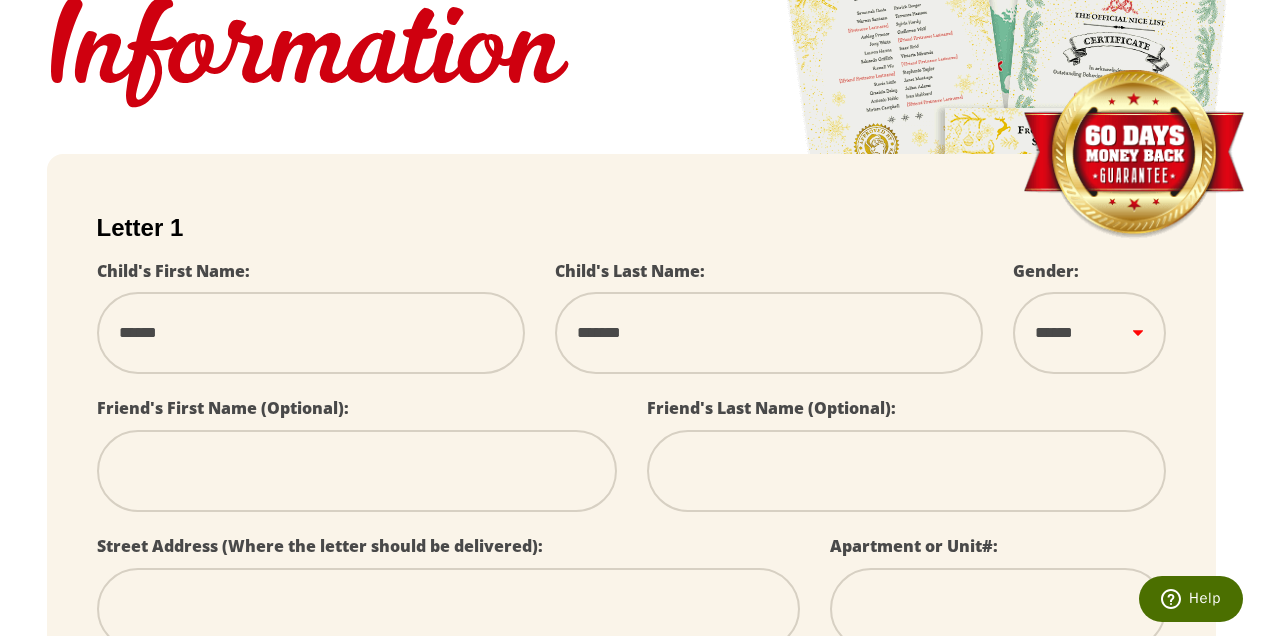 type on "*******" 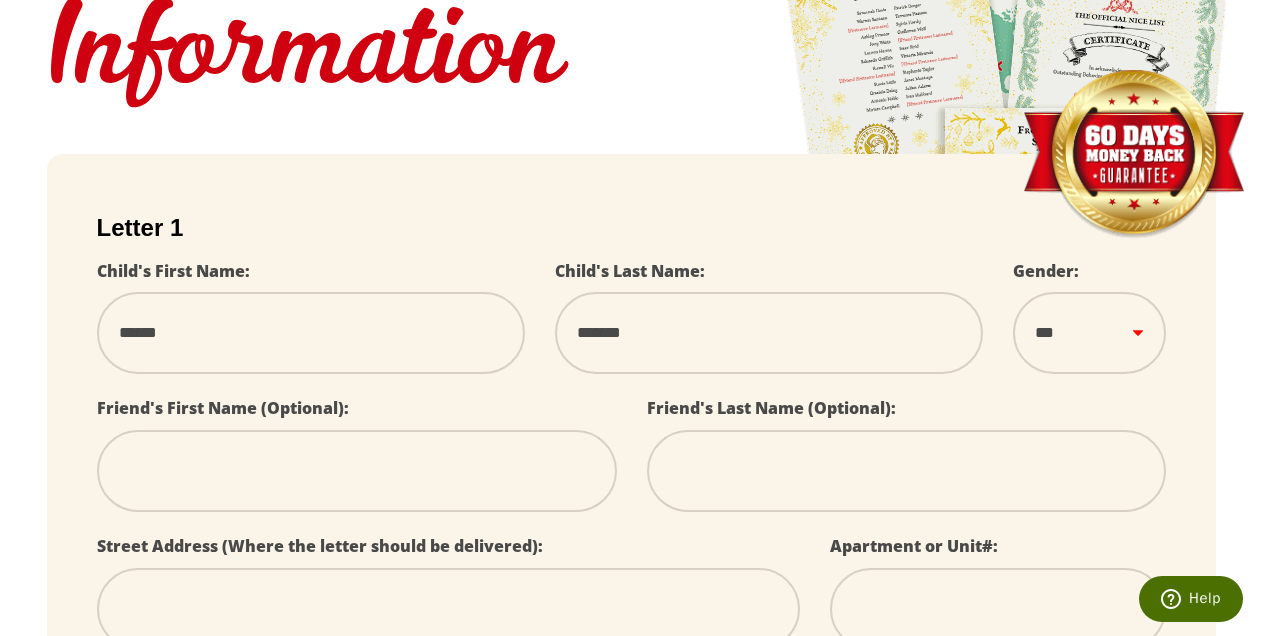 scroll, scrollTop: 0, scrollLeft: 0, axis: both 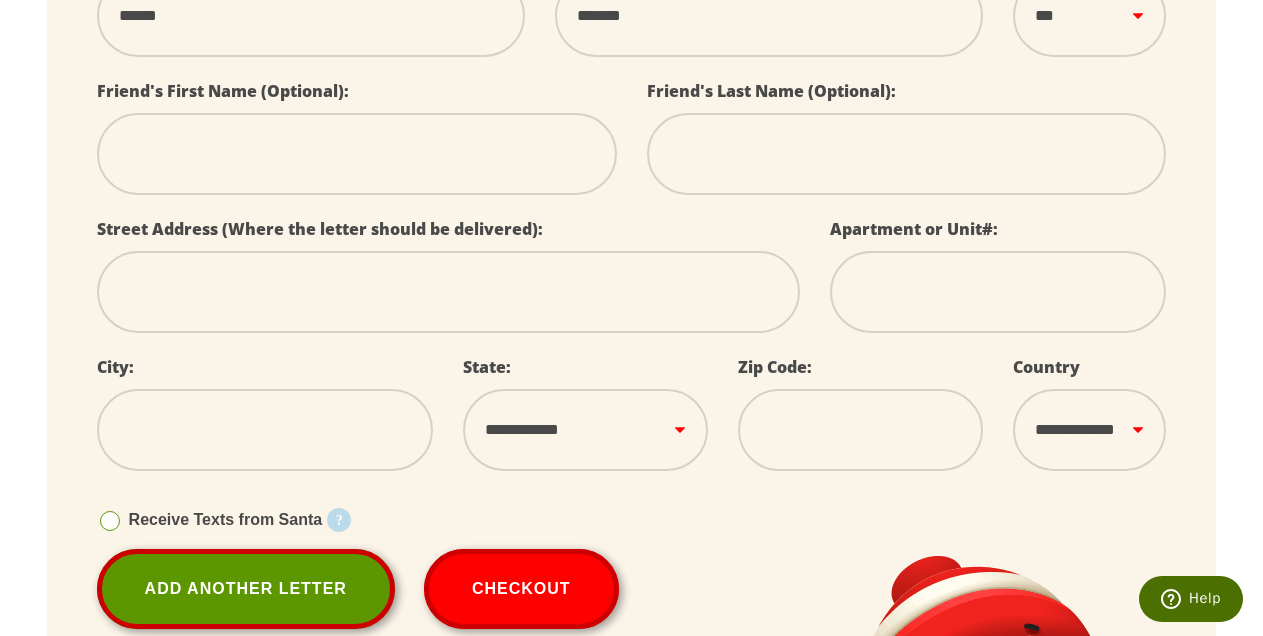 click at bounding box center (448, 292) 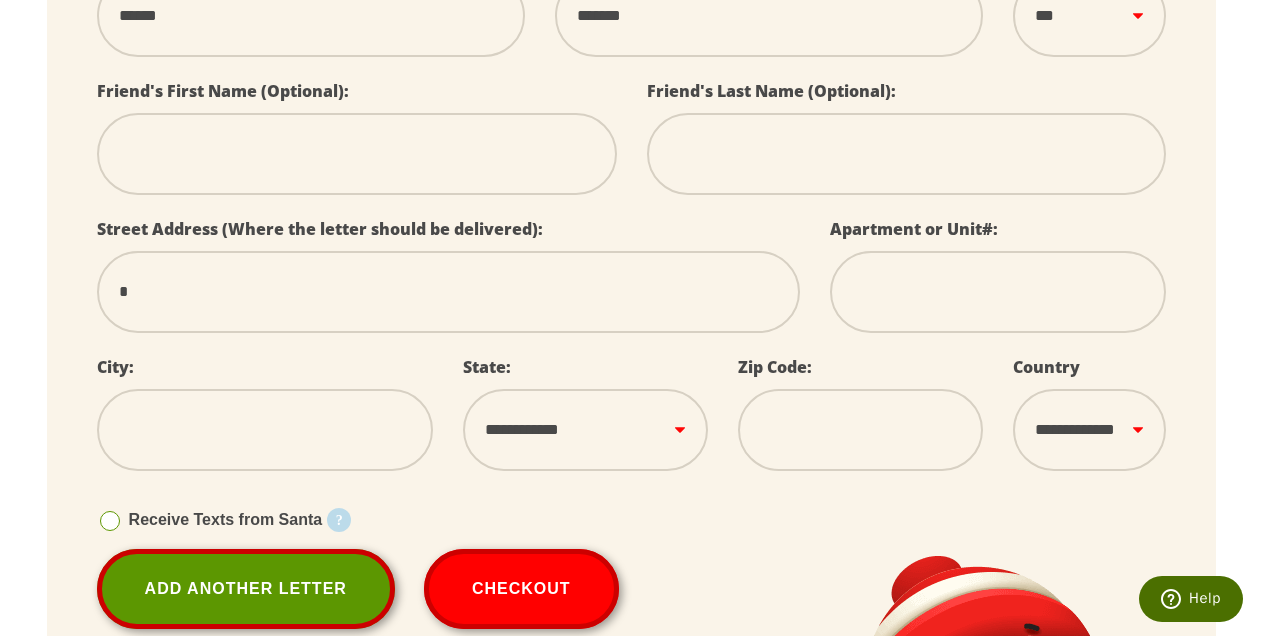 type on "**" 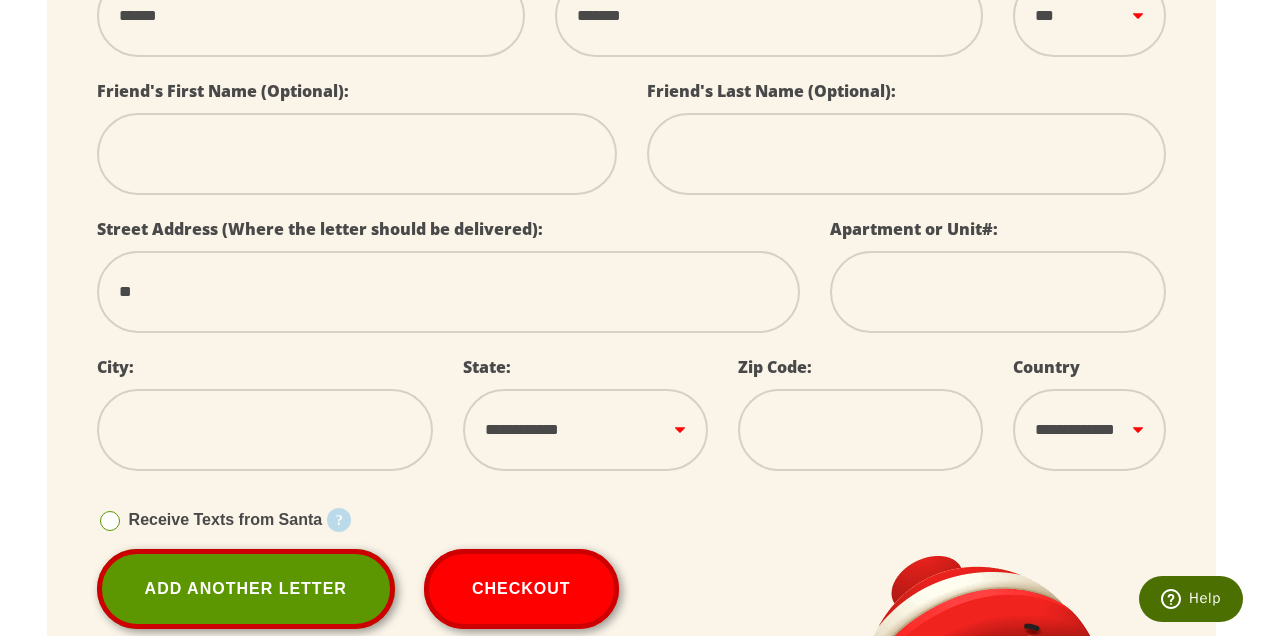 type on "***" 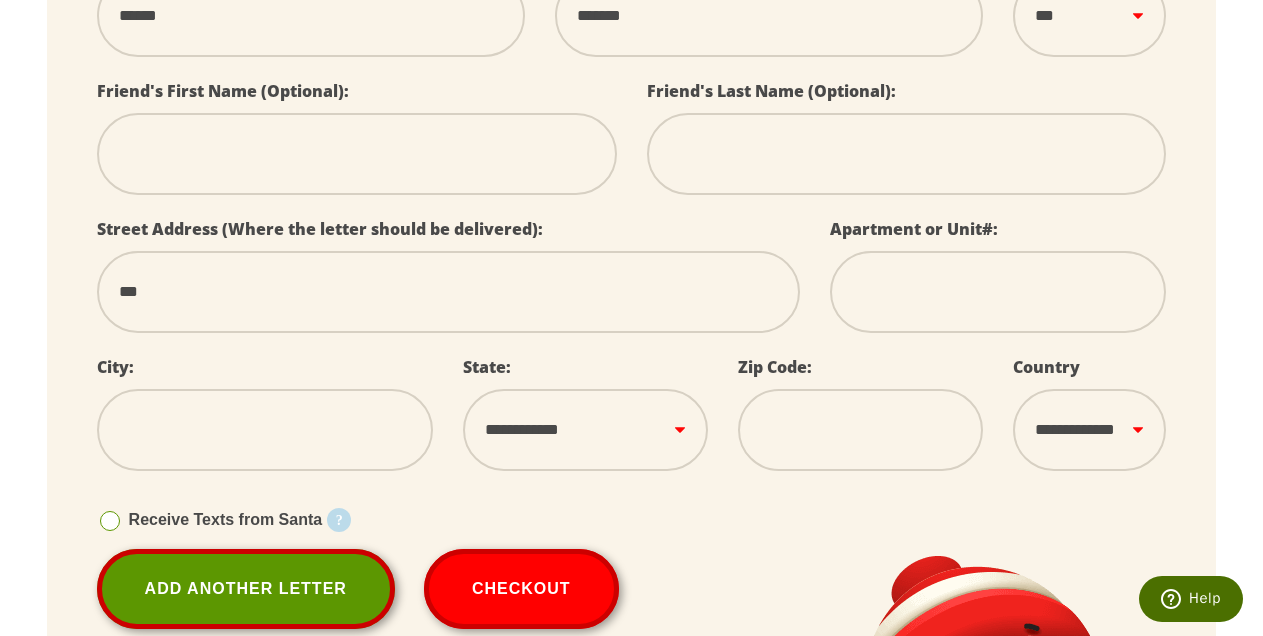 type on "****" 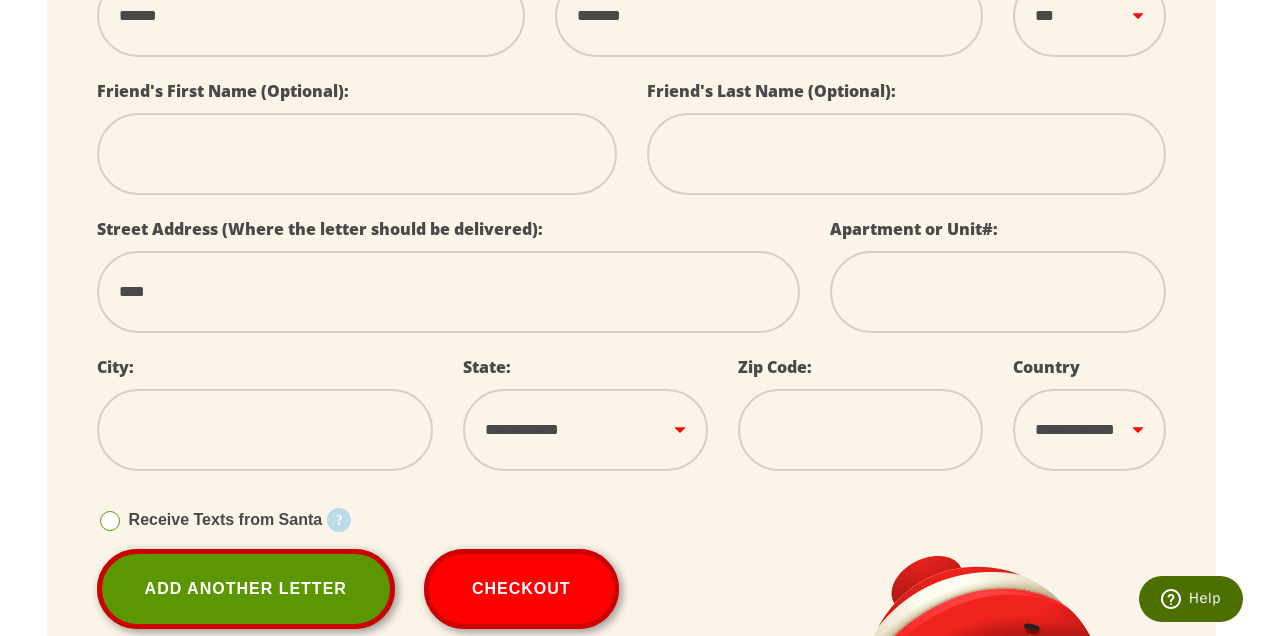 type on "**********" 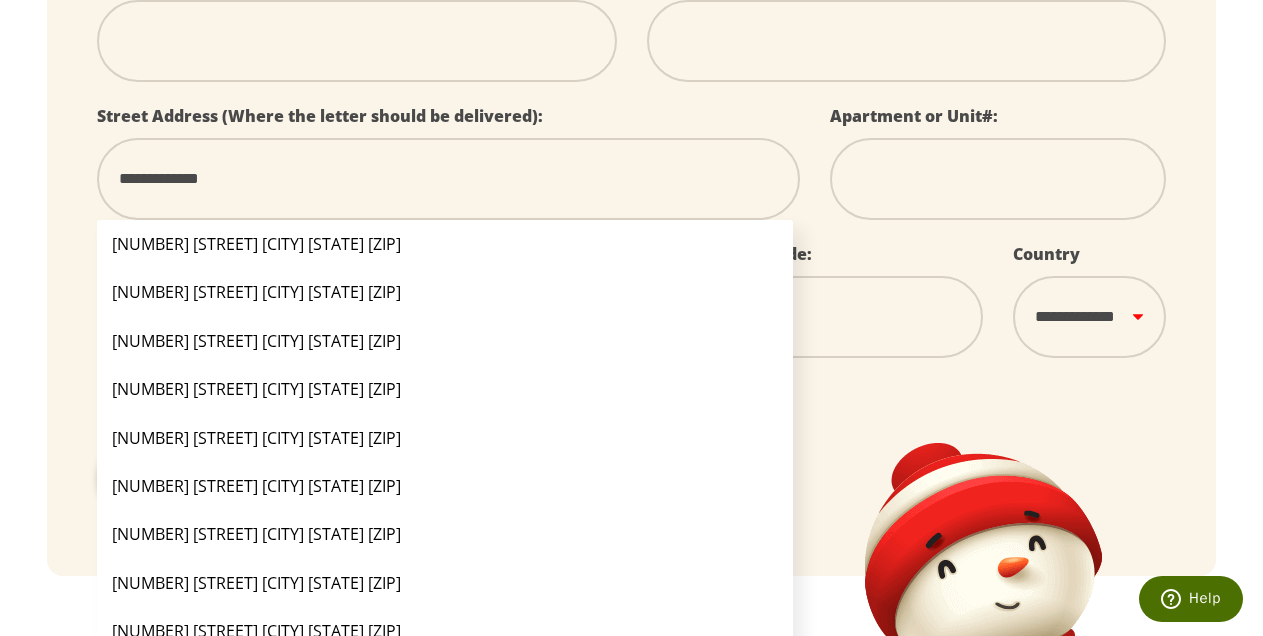 scroll, scrollTop: 707, scrollLeft: 0, axis: vertical 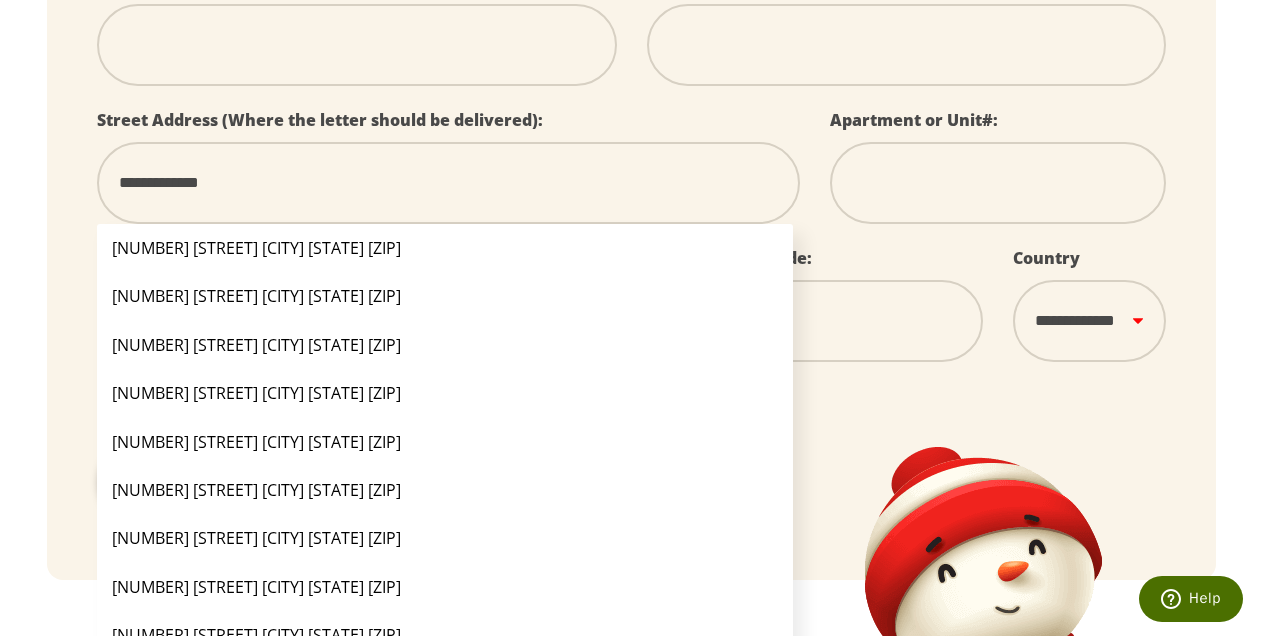 type on "**********" 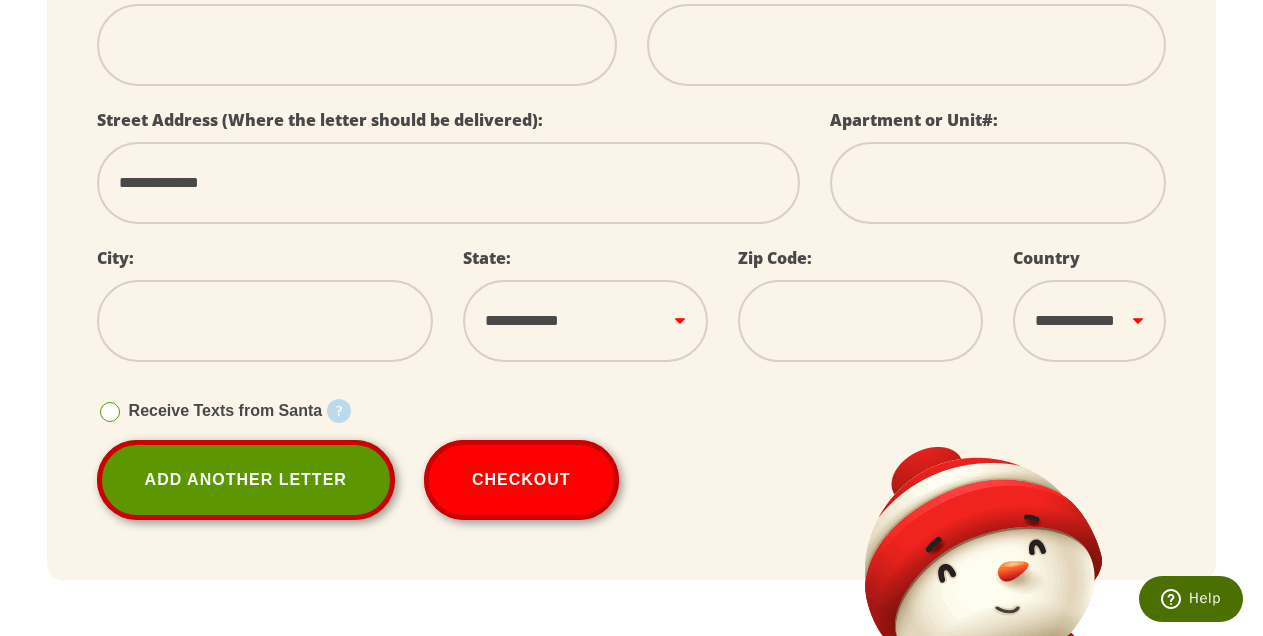 click at bounding box center (265, 321) 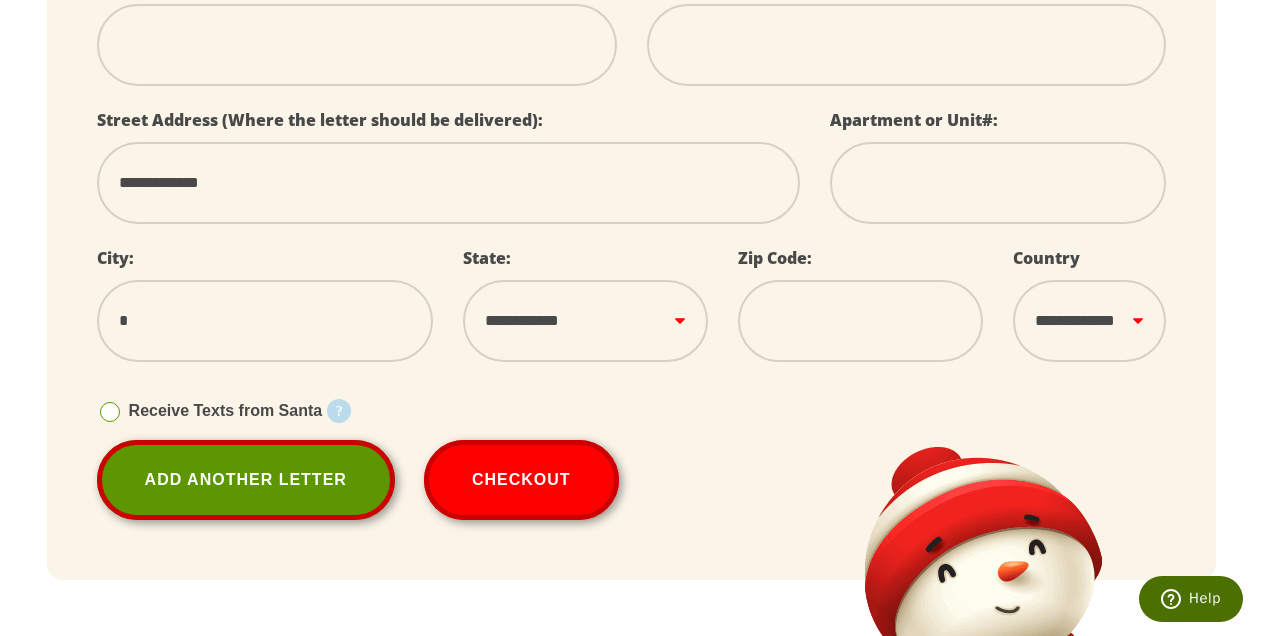 type on "**" 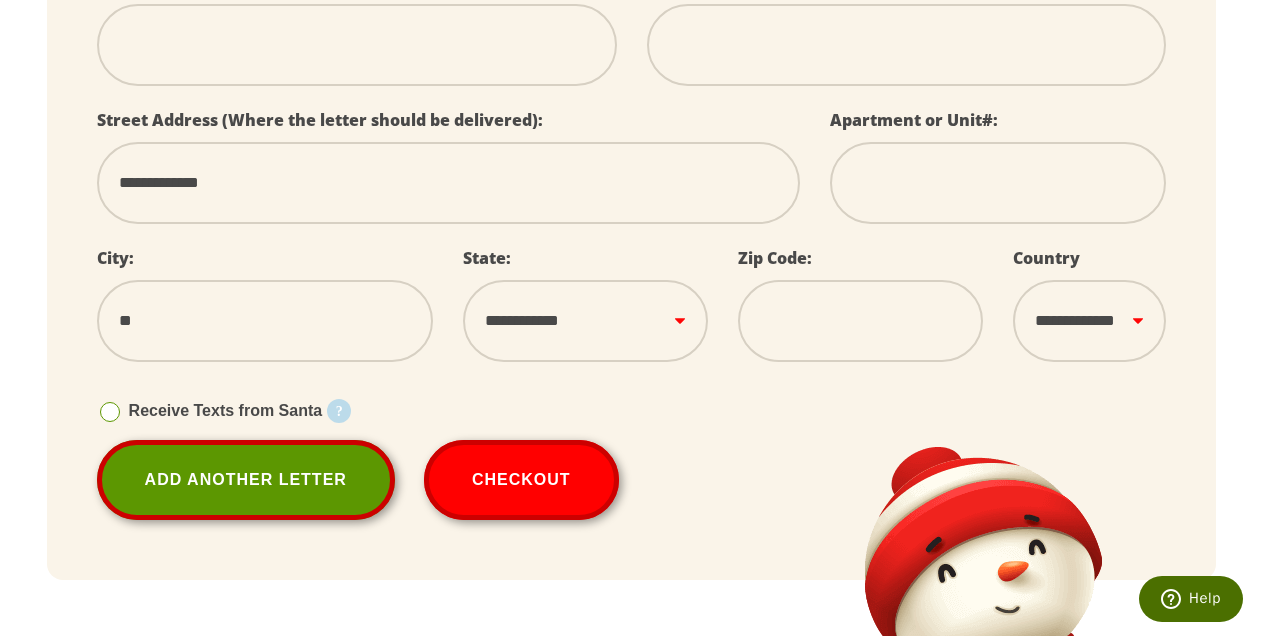 type on "**********" 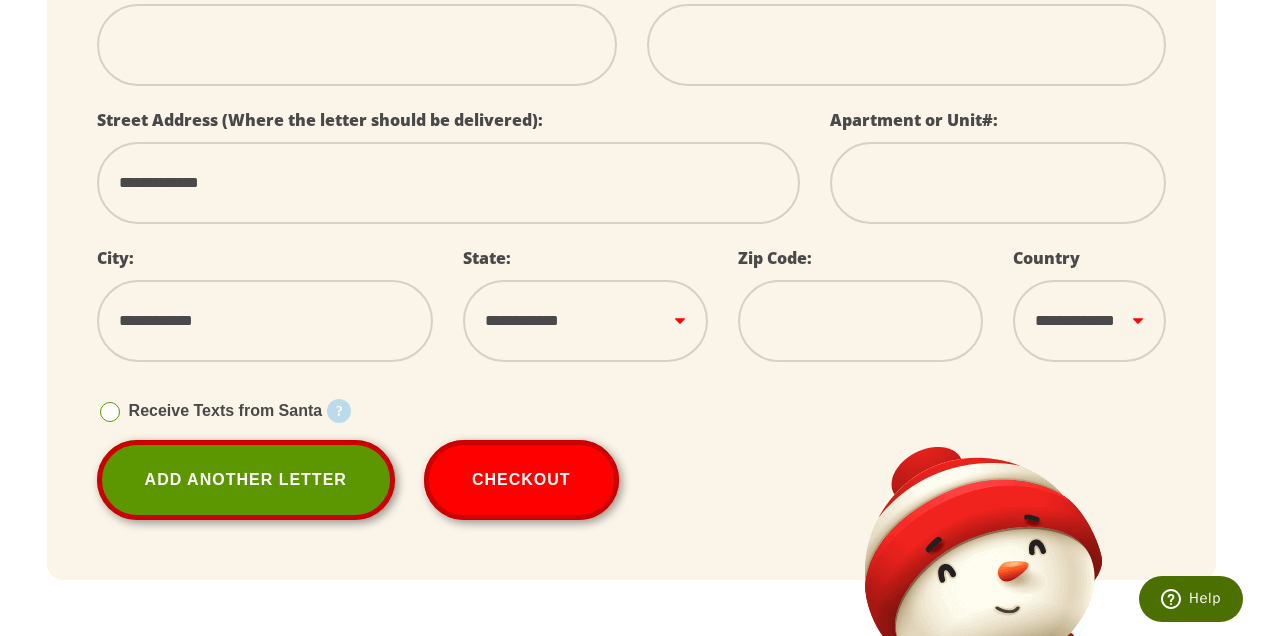type on "**********" 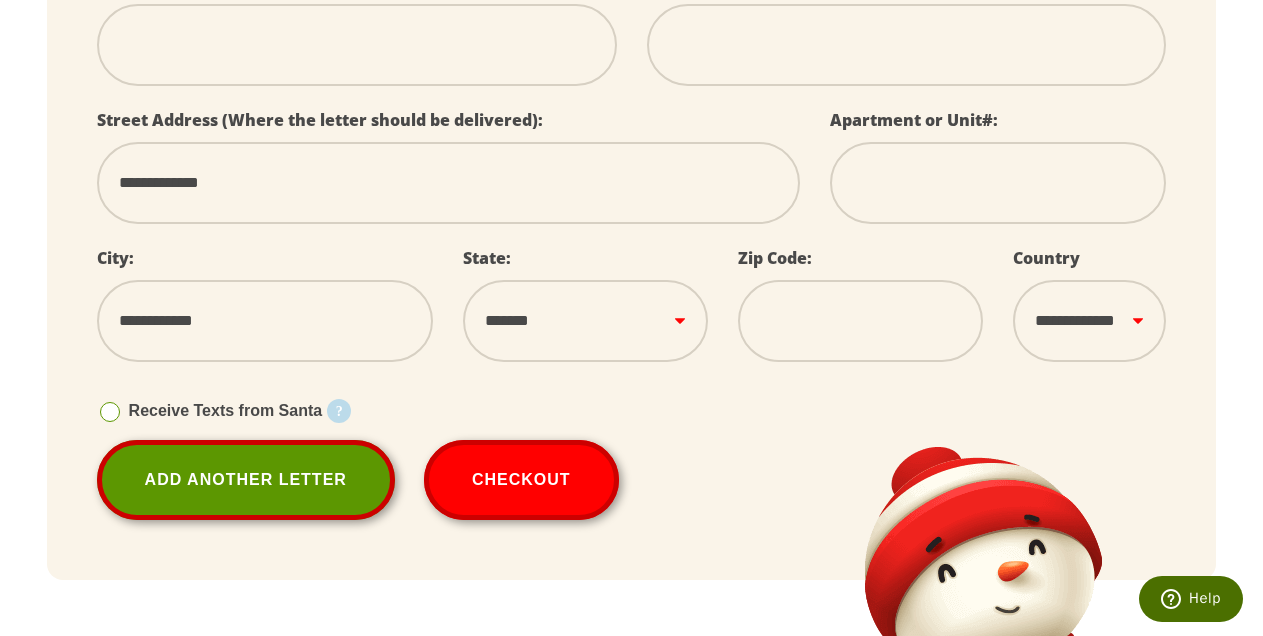 click on "********" at bounding box center [0, 0] 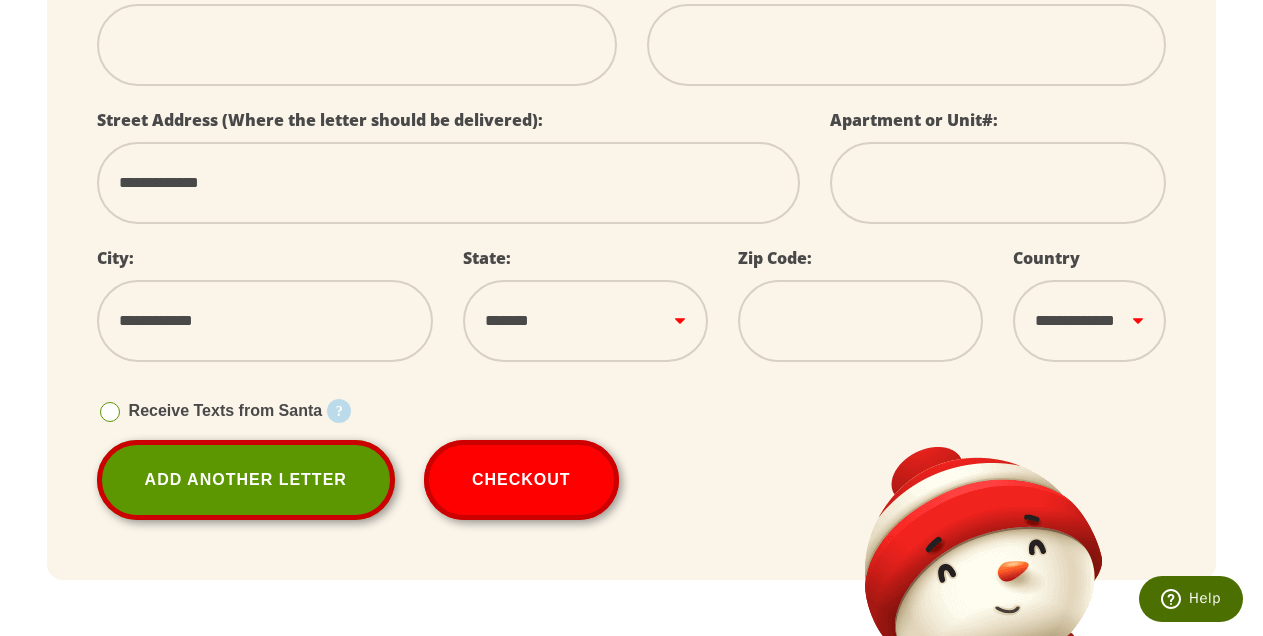 click at bounding box center [860, 321] 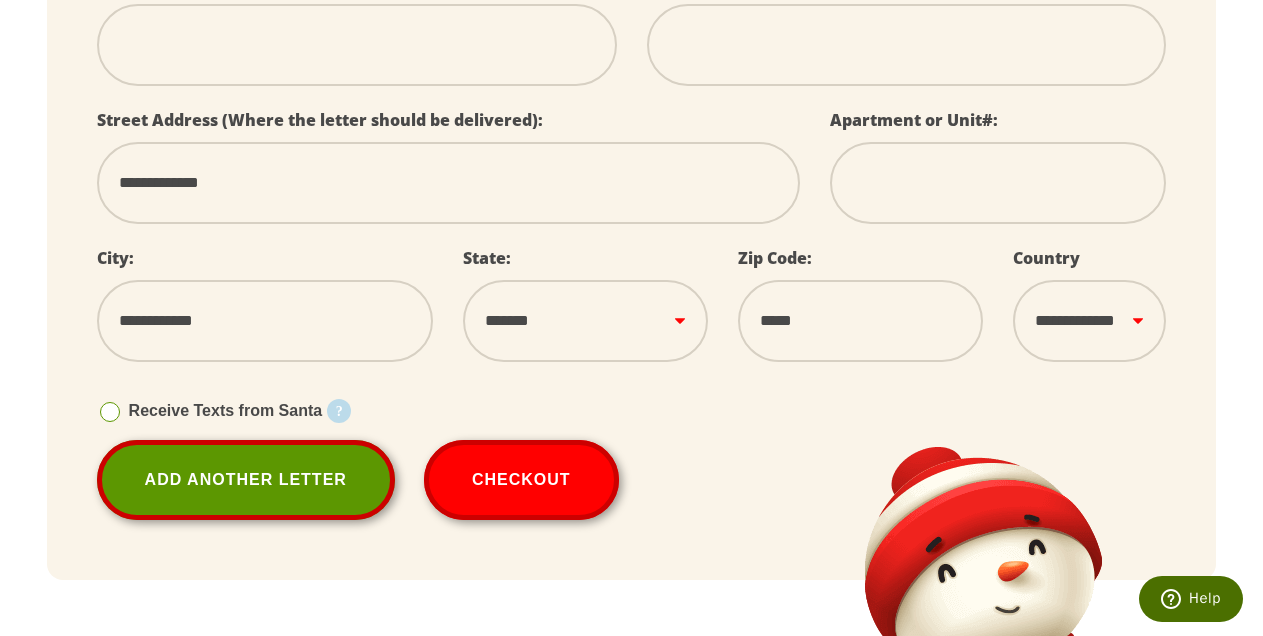 type on "*****" 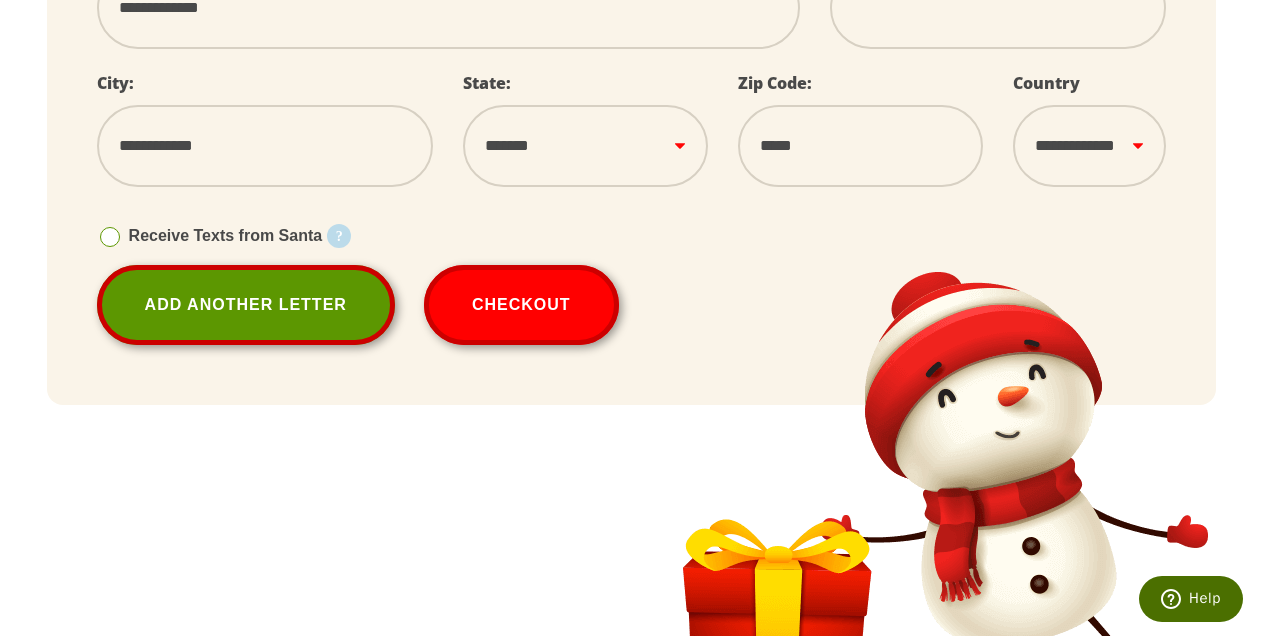 scroll, scrollTop: 898, scrollLeft: 0, axis: vertical 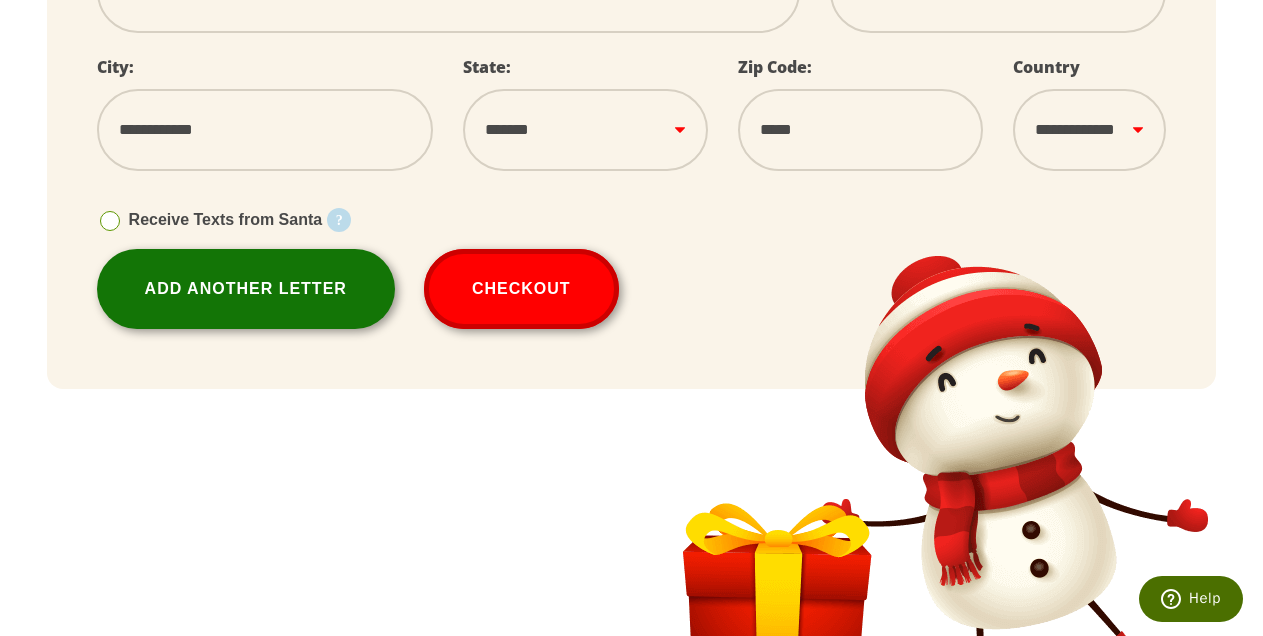 click on "Add Another Letter" at bounding box center [246, 289] 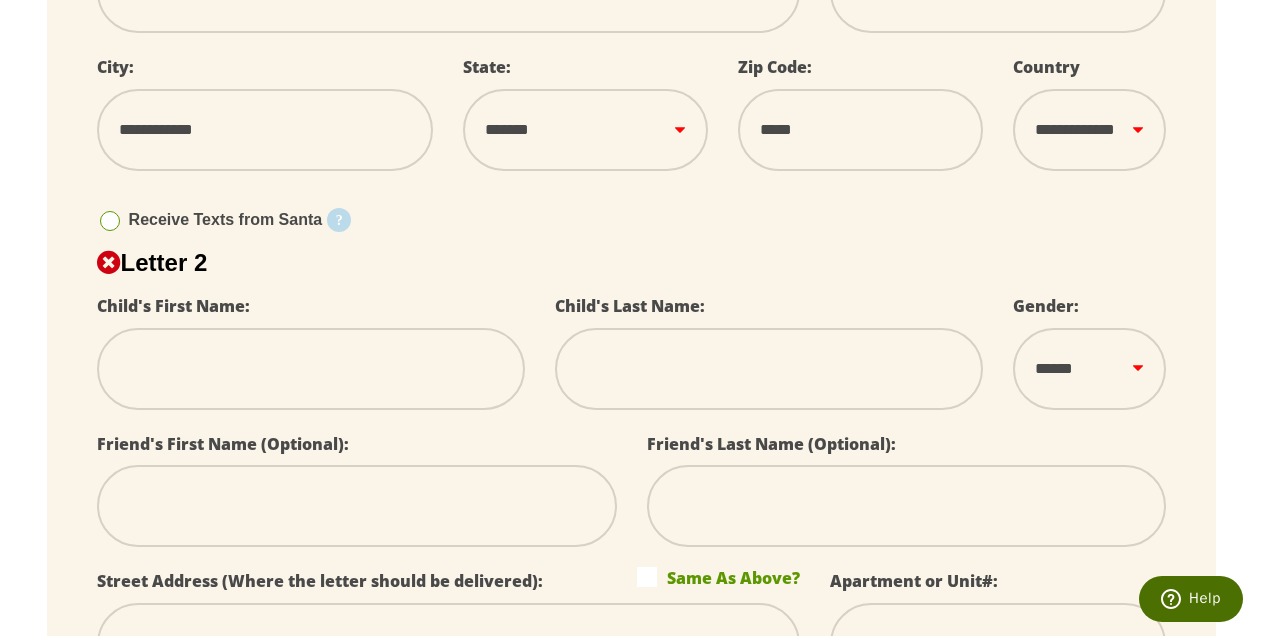 click at bounding box center [311, 369] 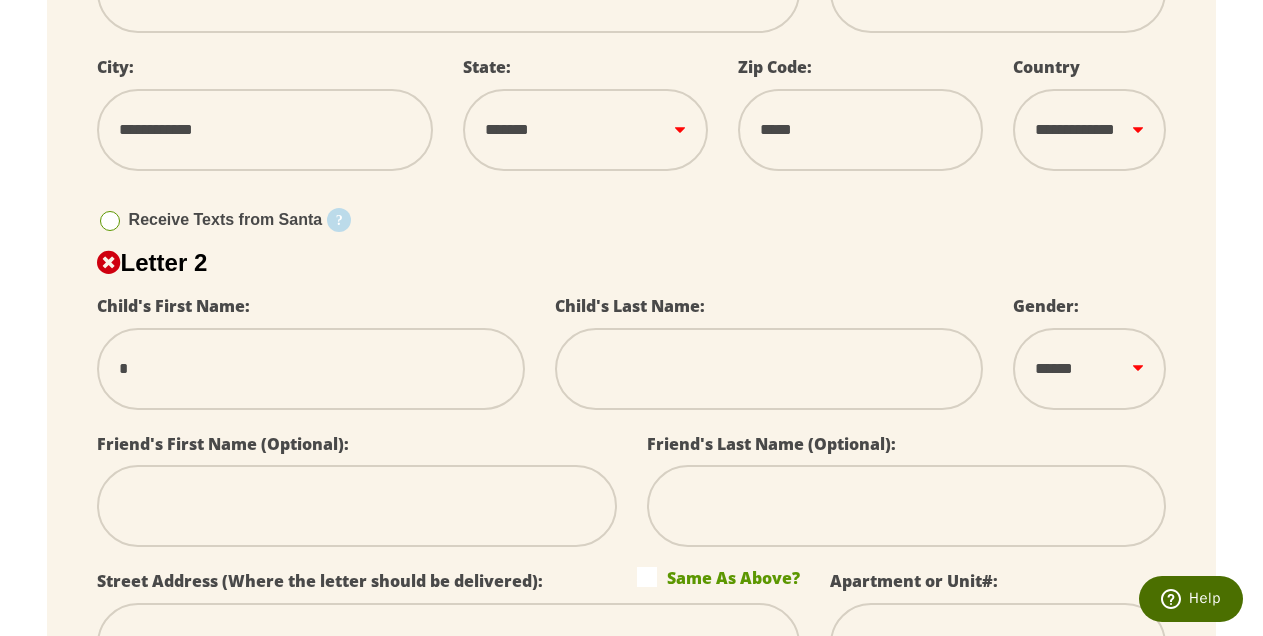 select 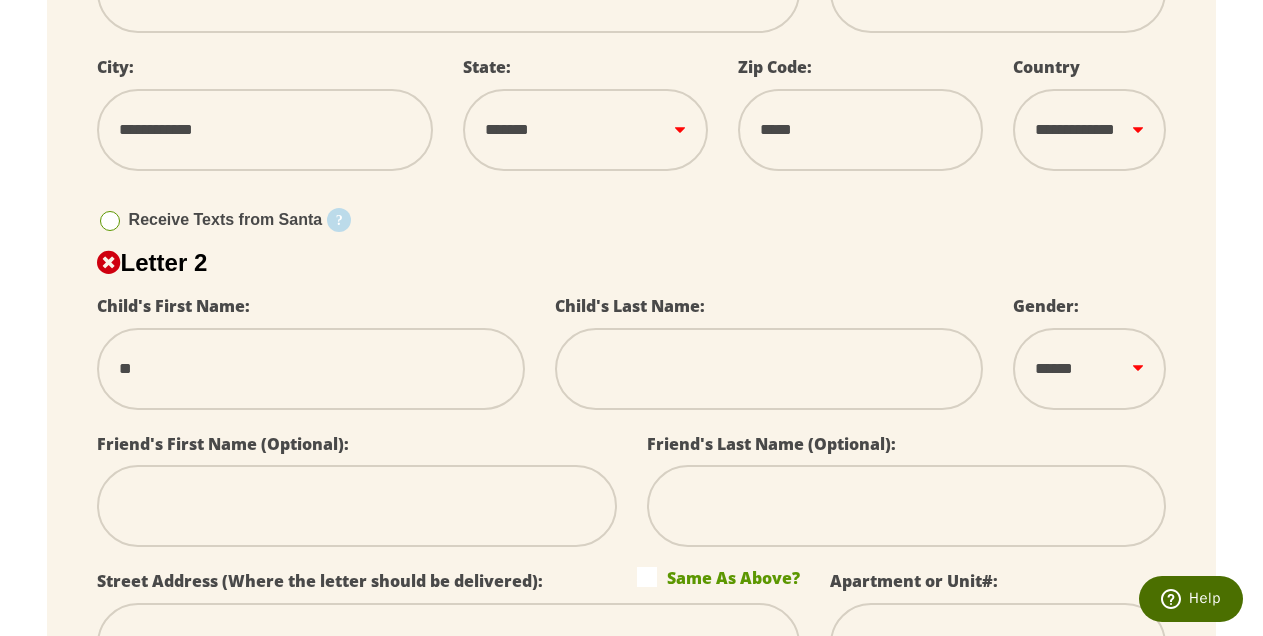 type on "****" 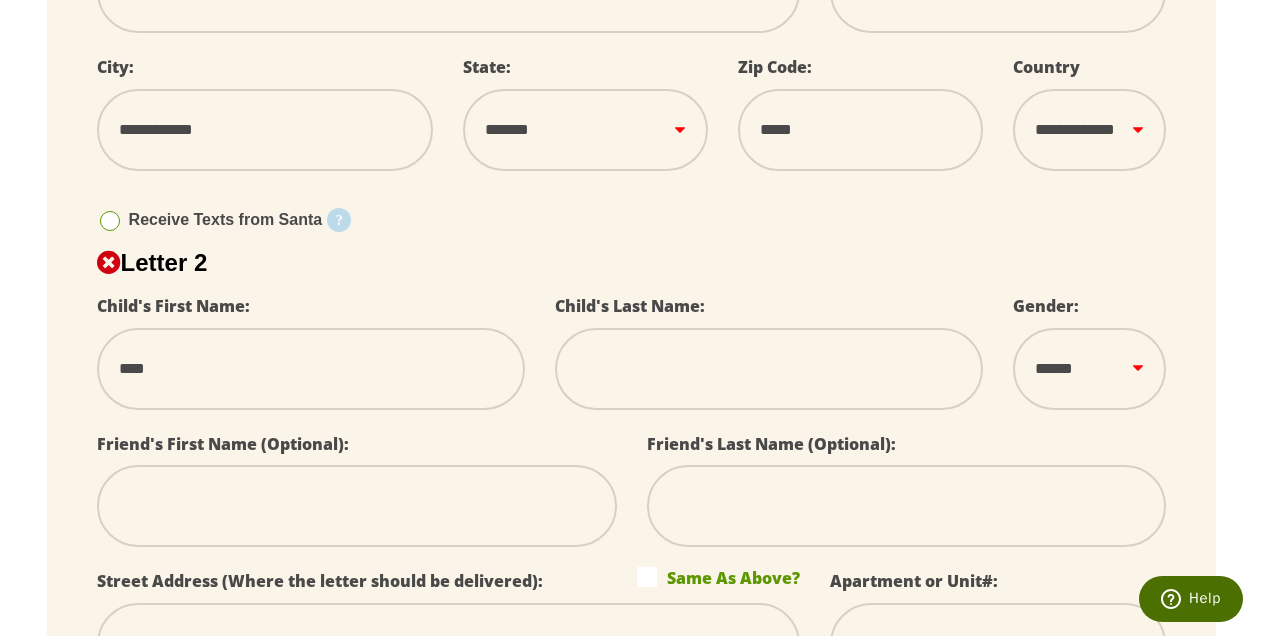 type on "****" 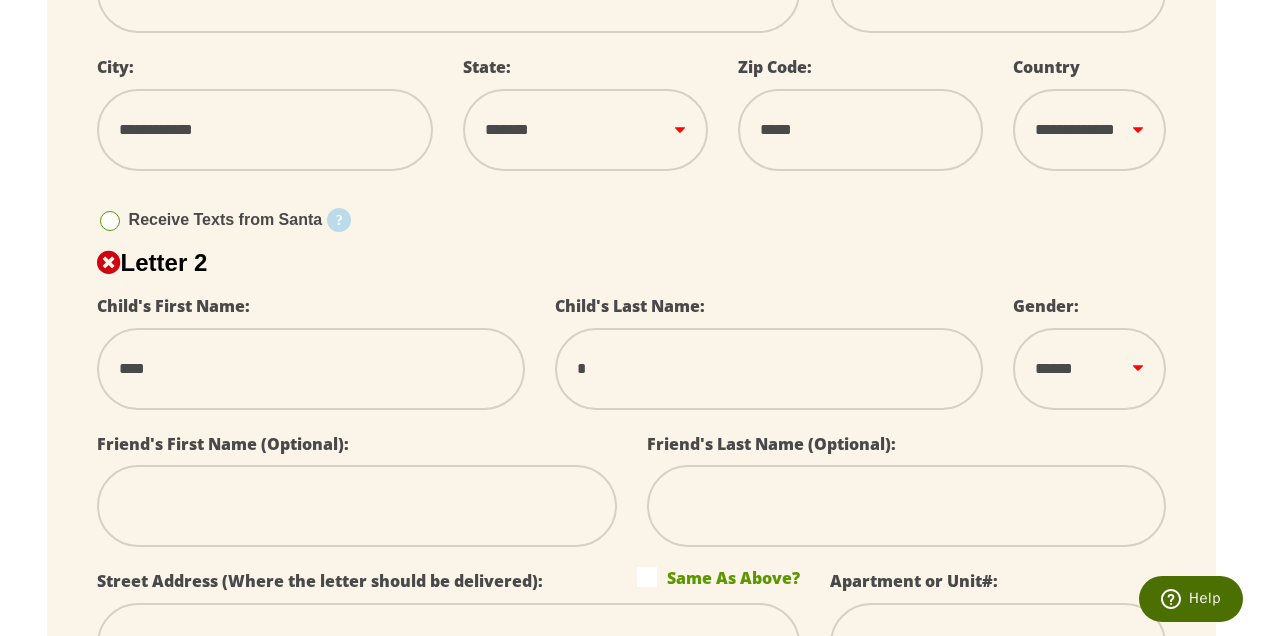 type on "*******" 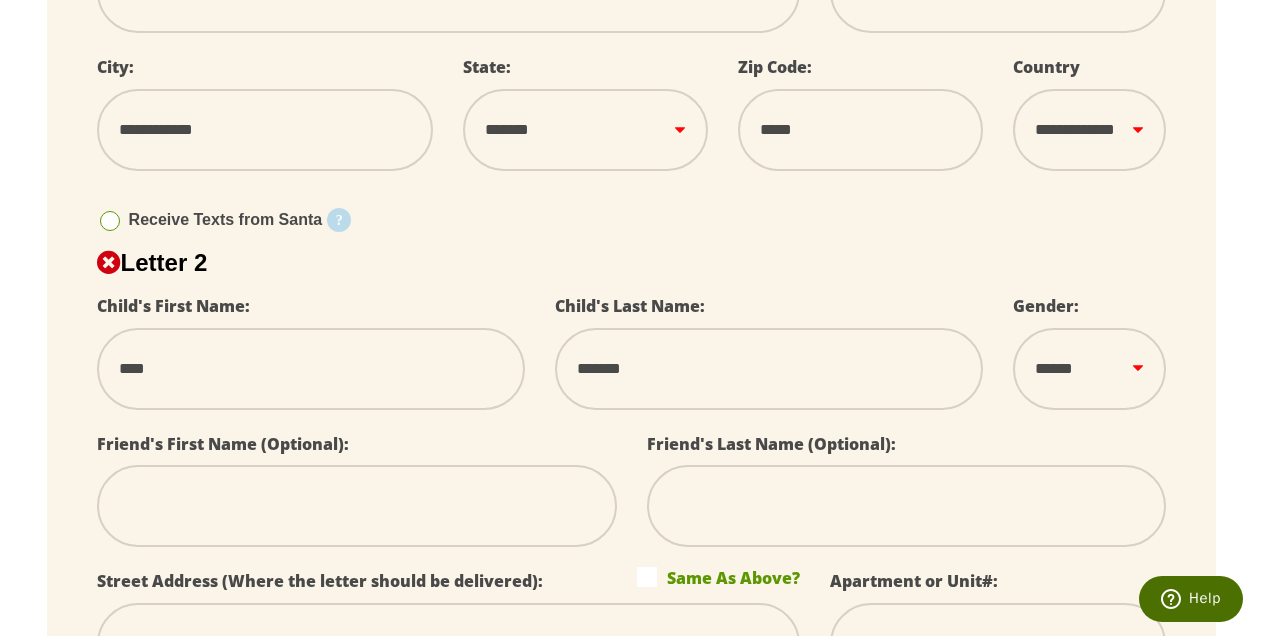 type on "*******" 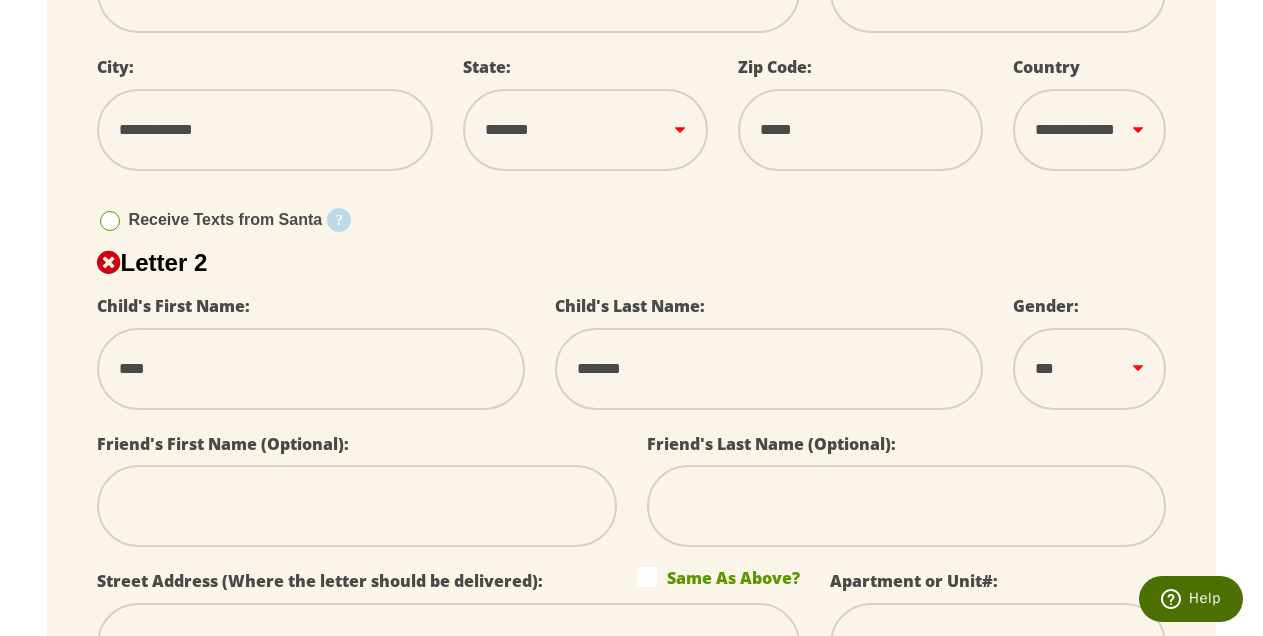click on "****" at bounding box center [0, 0] 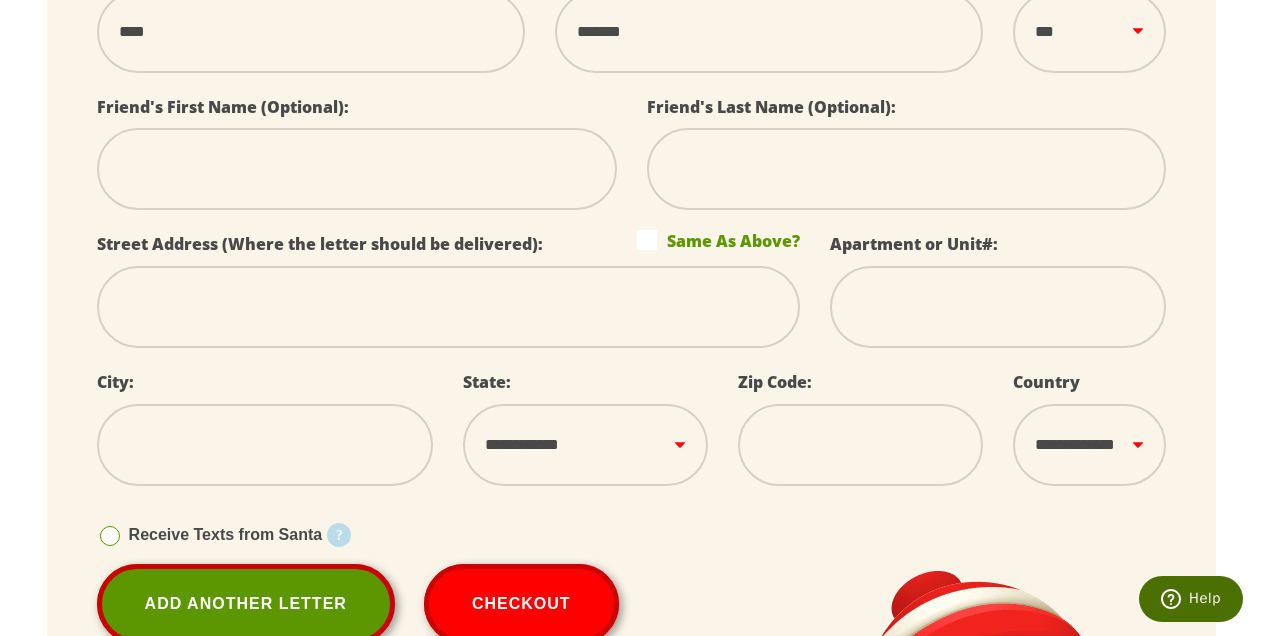 scroll, scrollTop: 1187, scrollLeft: 0, axis: vertical 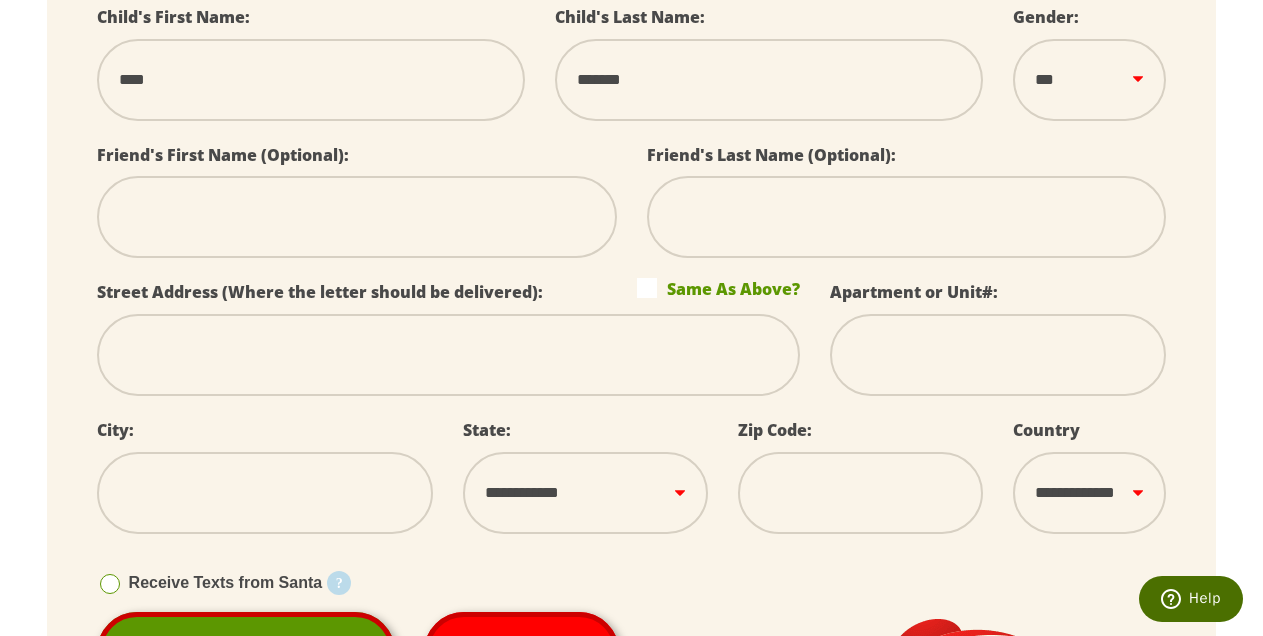 click at bounding box center [448, 355] 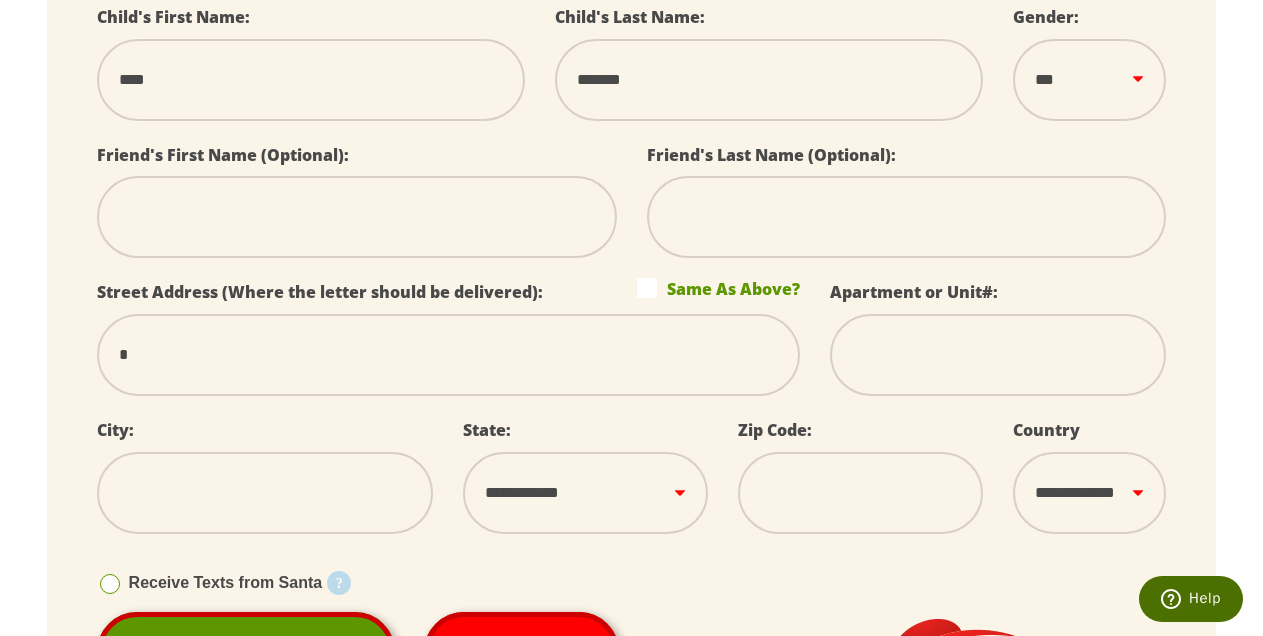 type on "**********" 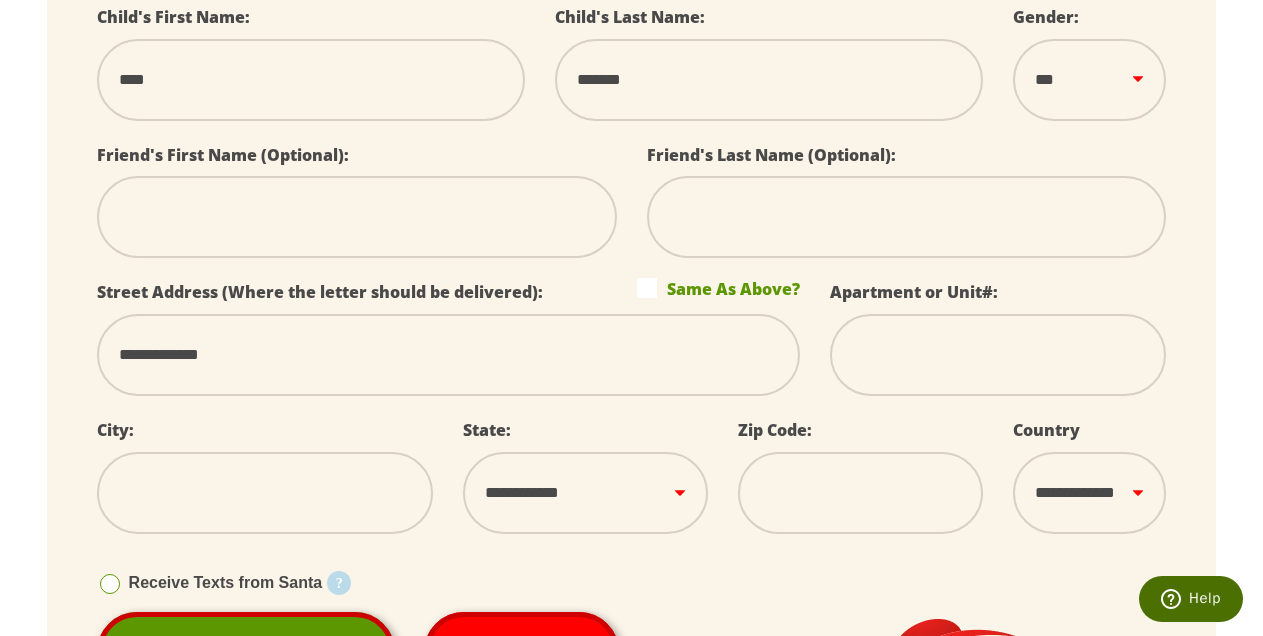 type on "**********" 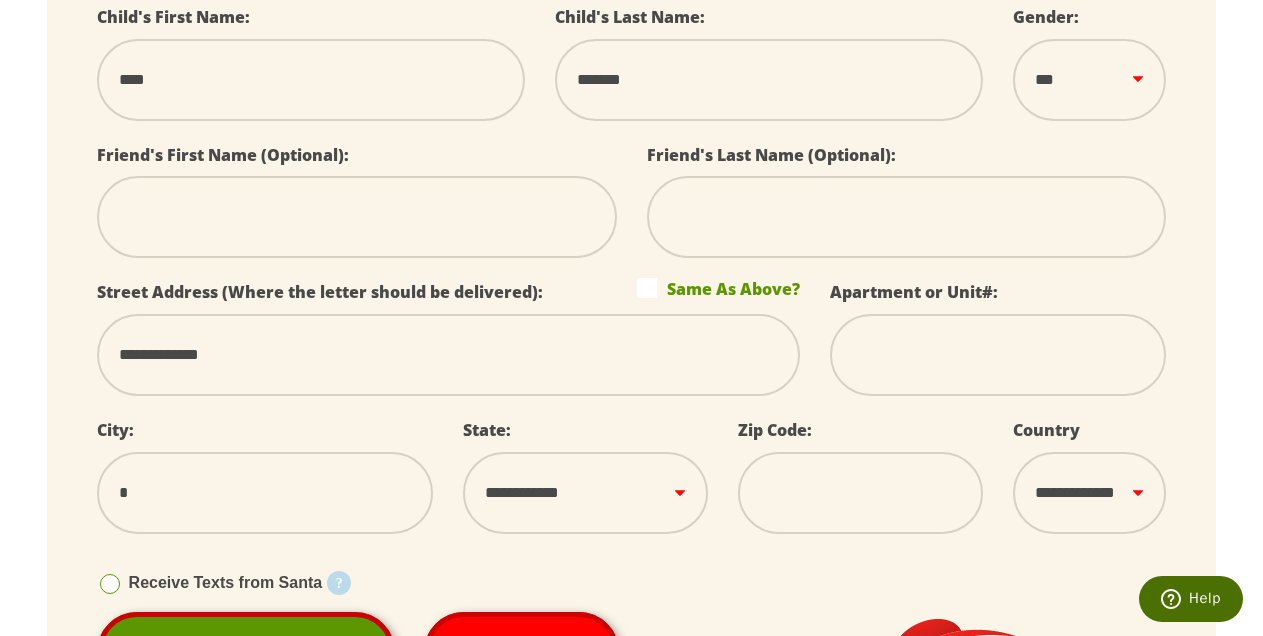 type on "**" 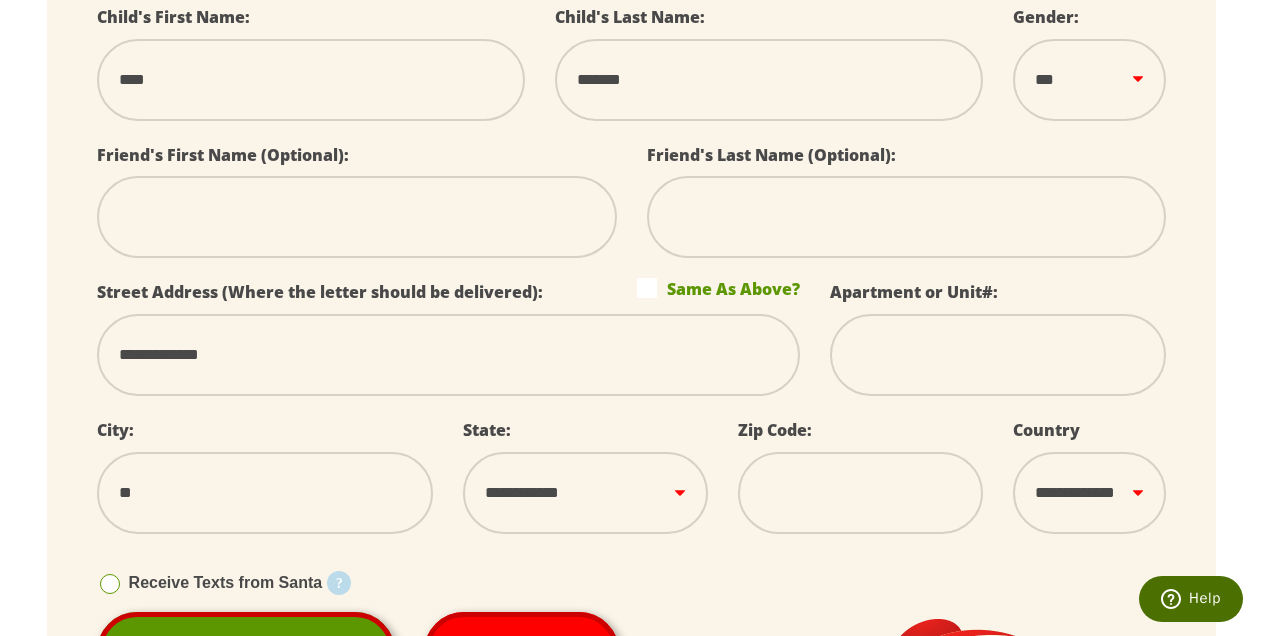 type on "**********" 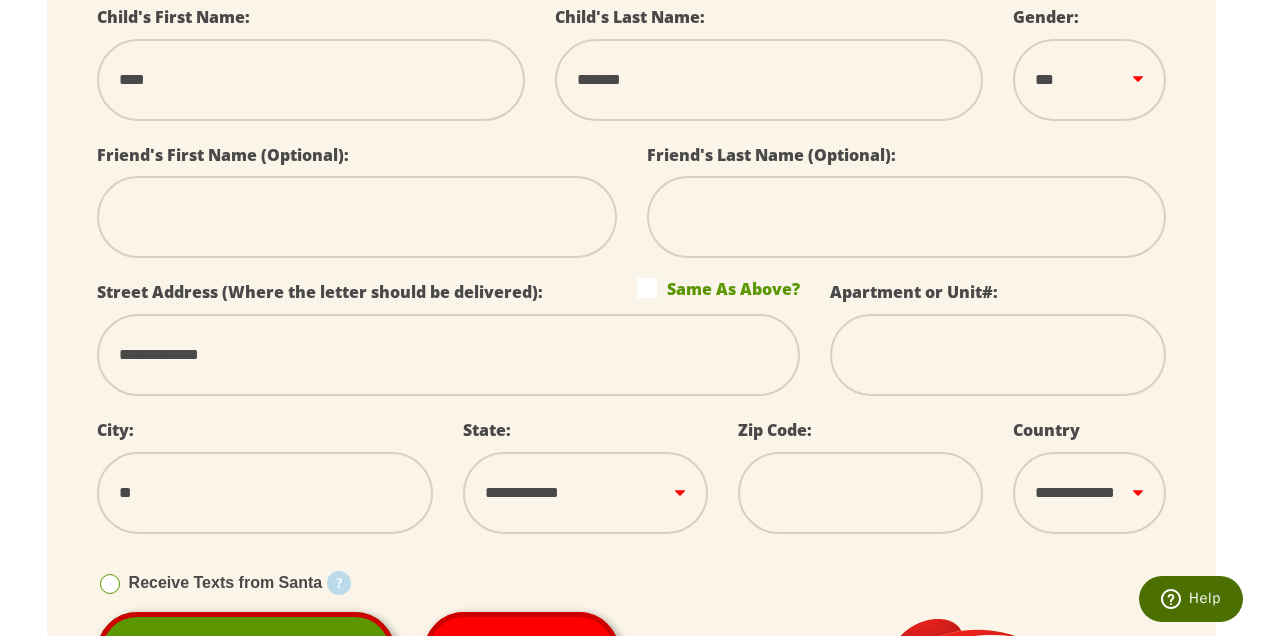 select 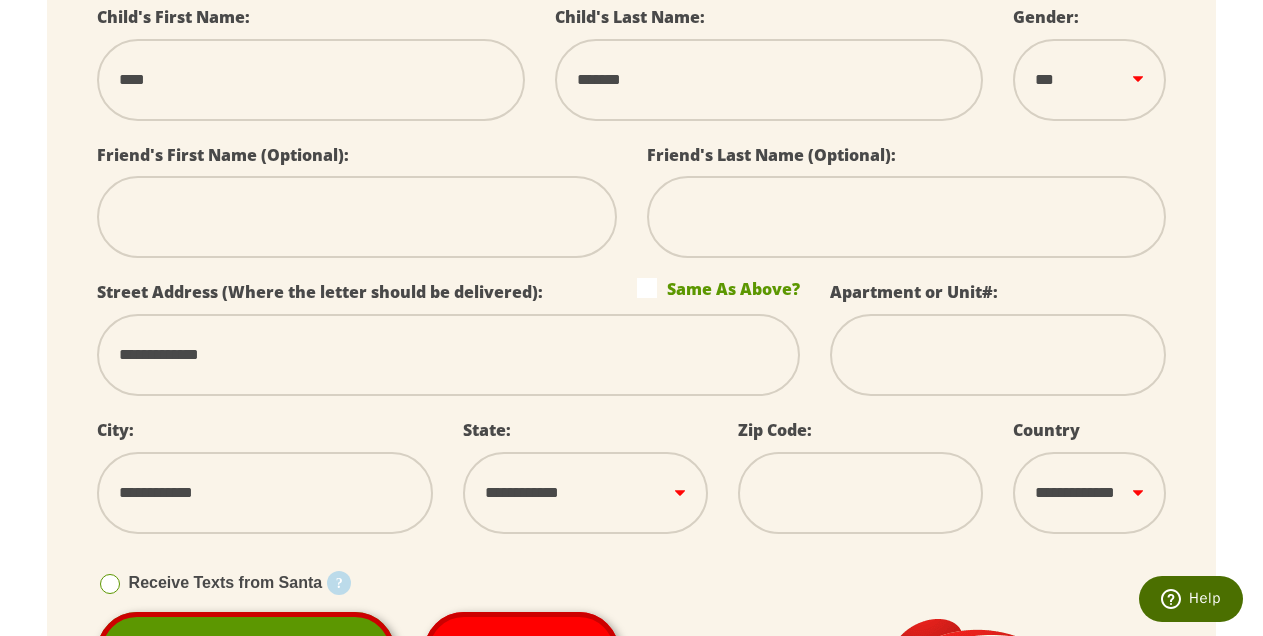 type on "**********" 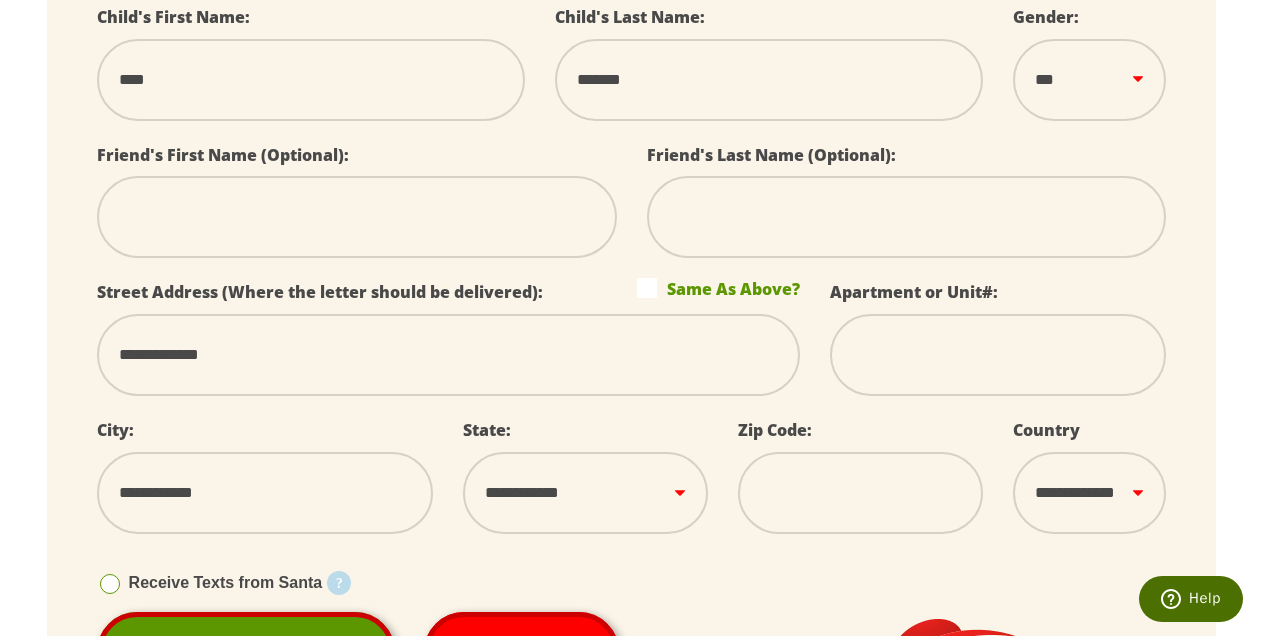 click on "**********" at bounding box center (585, 493) 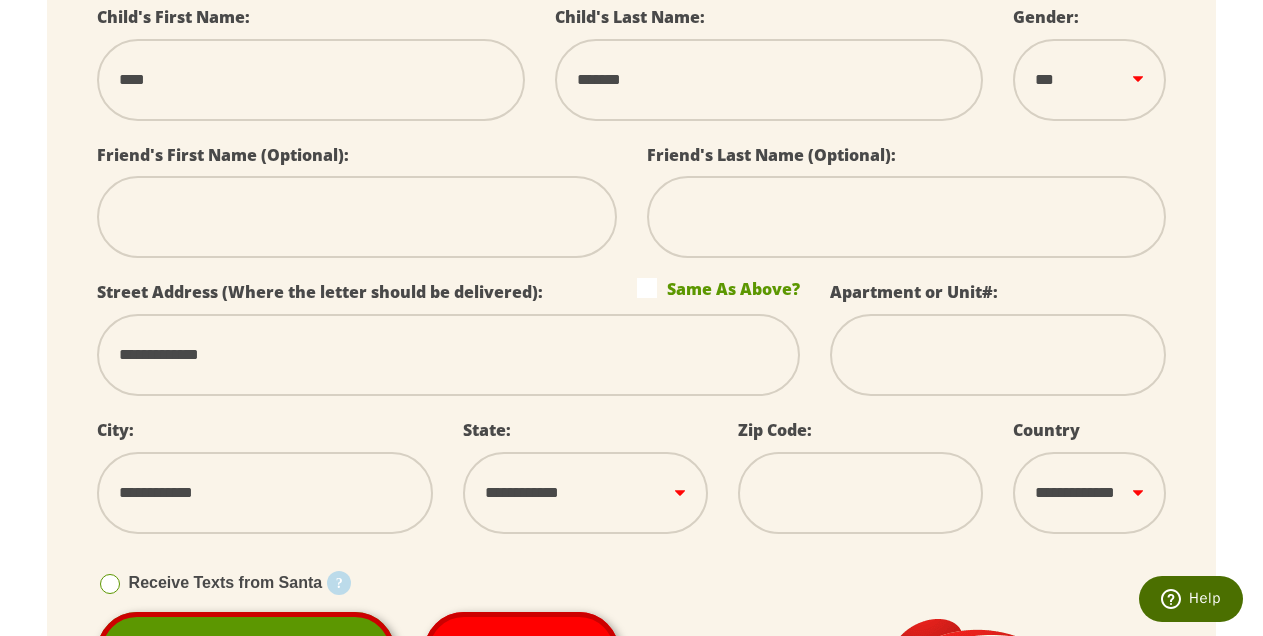 scroll, scrollTop: 0, scrollLeft: 0, axis: both 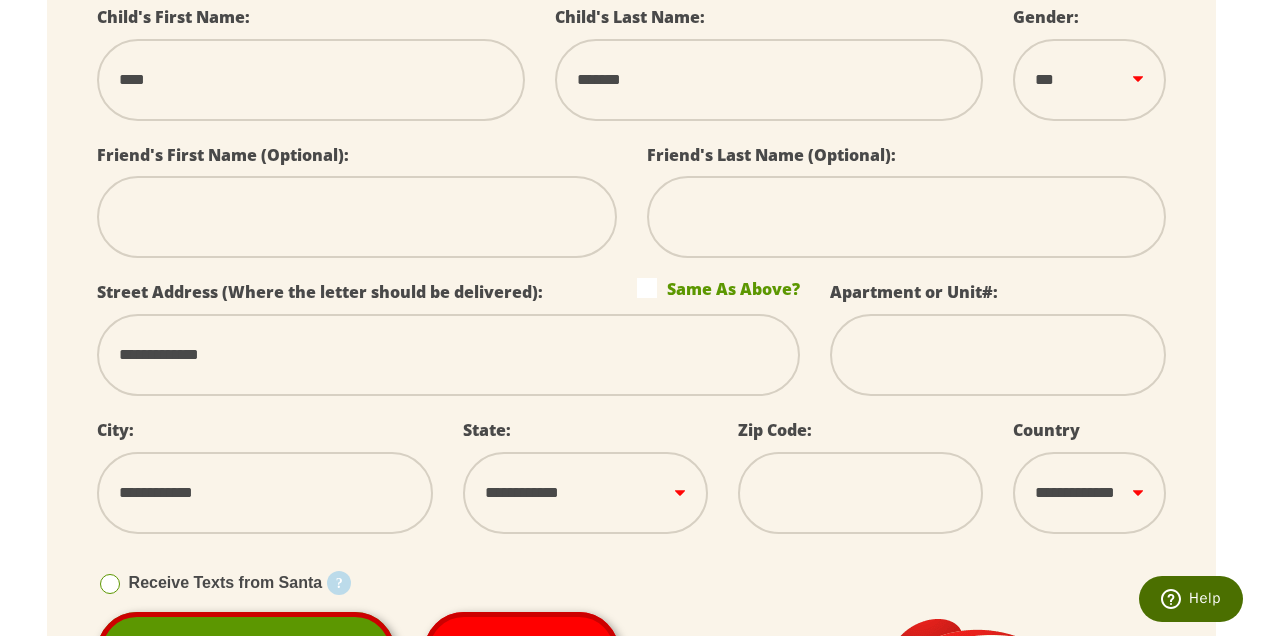 click on "********" at bounding box center [0, 0] 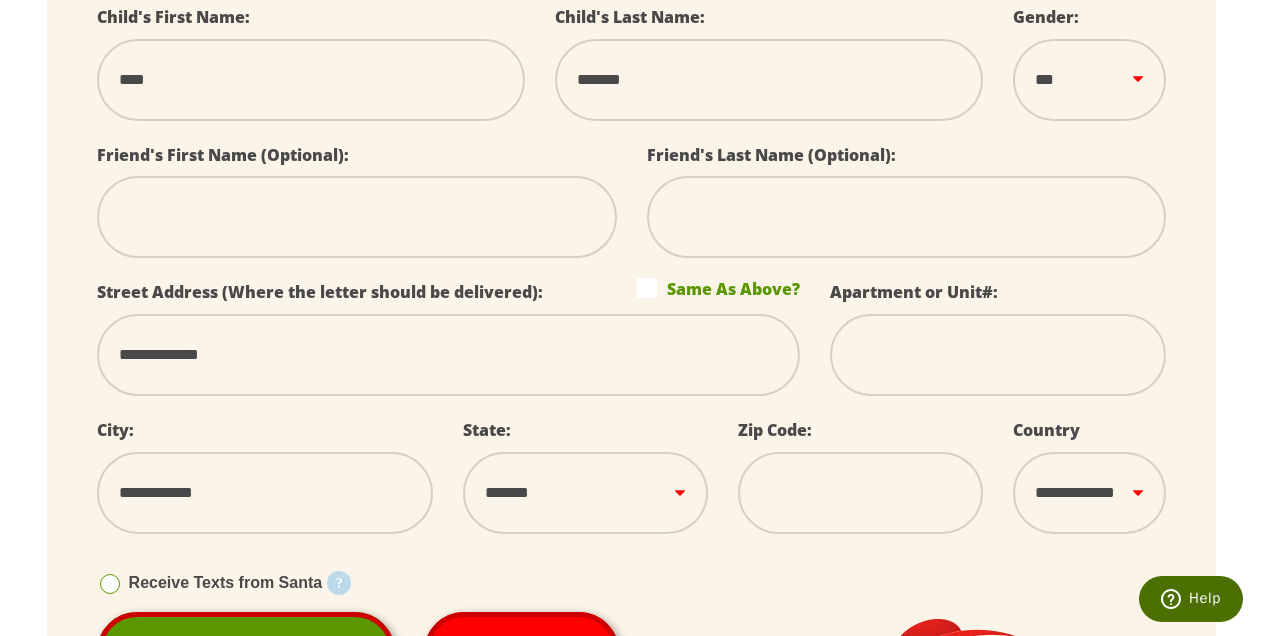 scroll, scrollTop: 0, scrollLeft: 0, axis: both 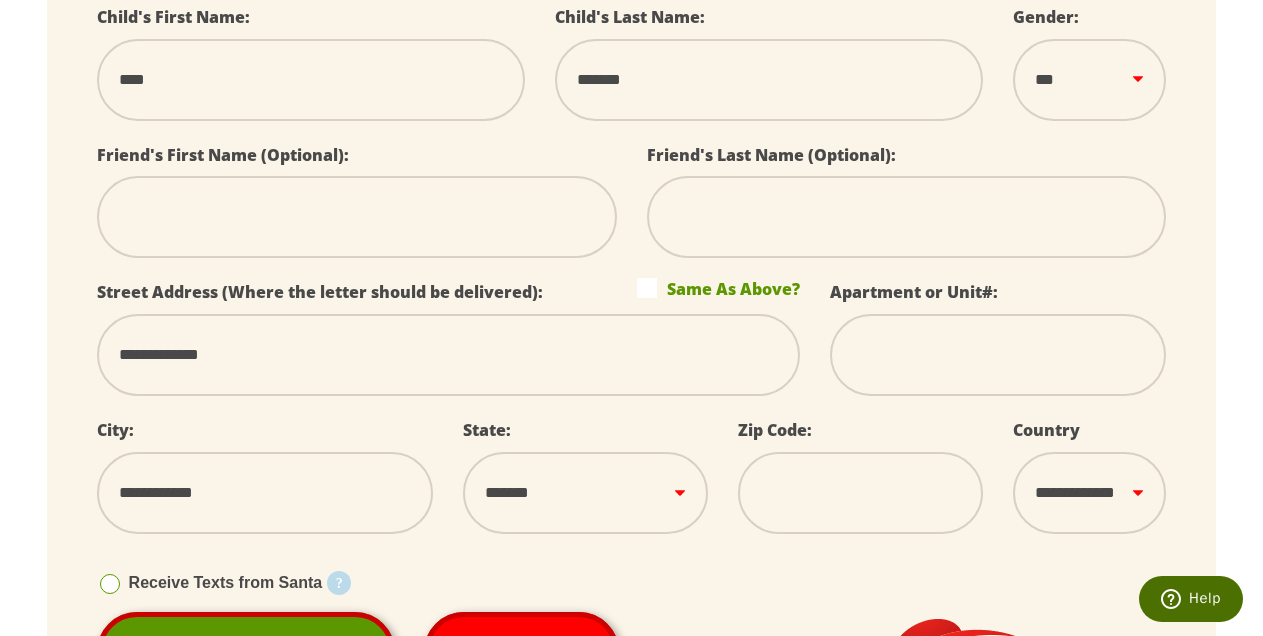 click at bounding box center (860, 493) 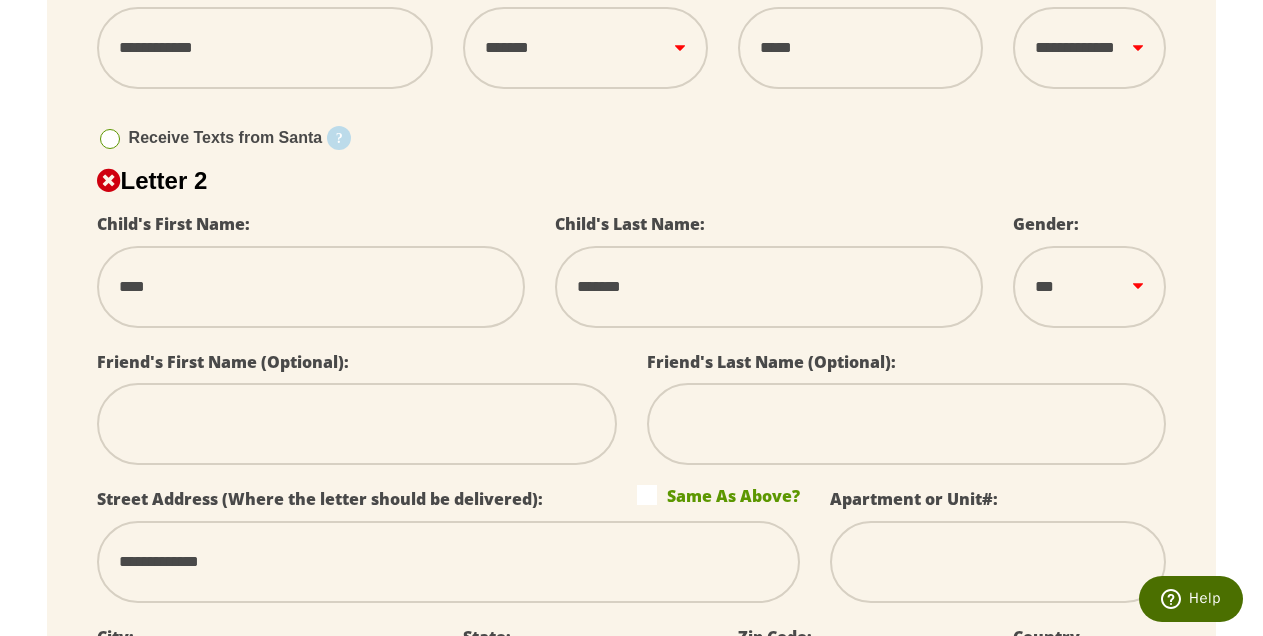 scroll, scrollTop: 1118, scrollLeft: 0, axis: vertical 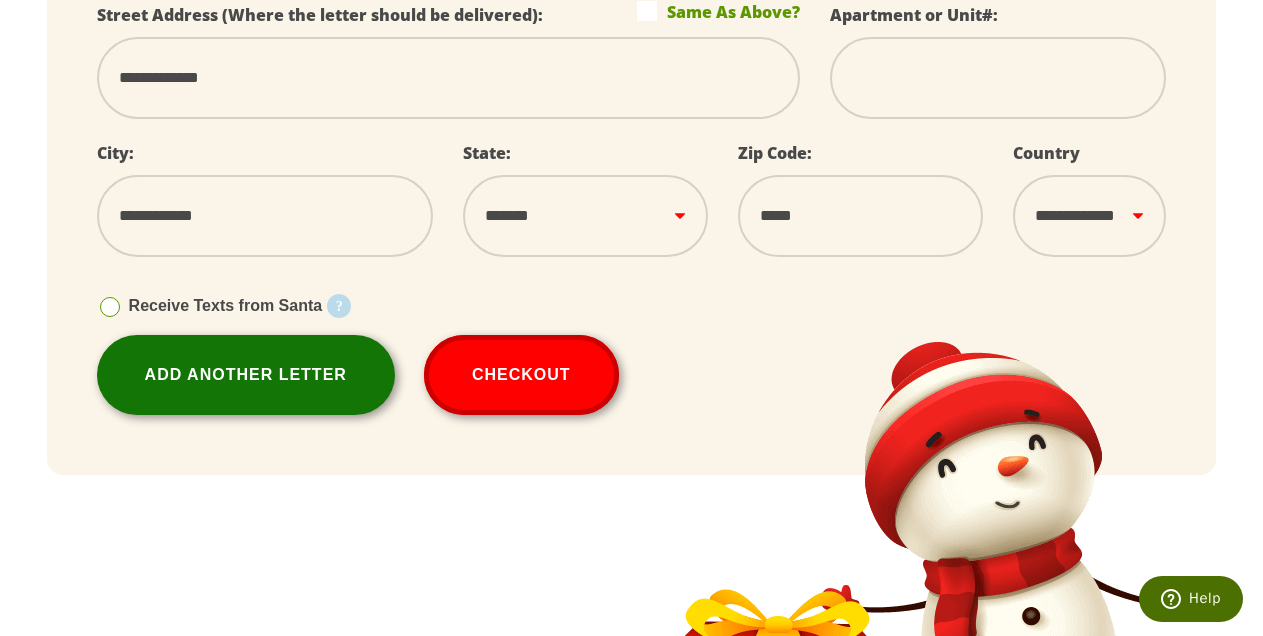 type on "*****" 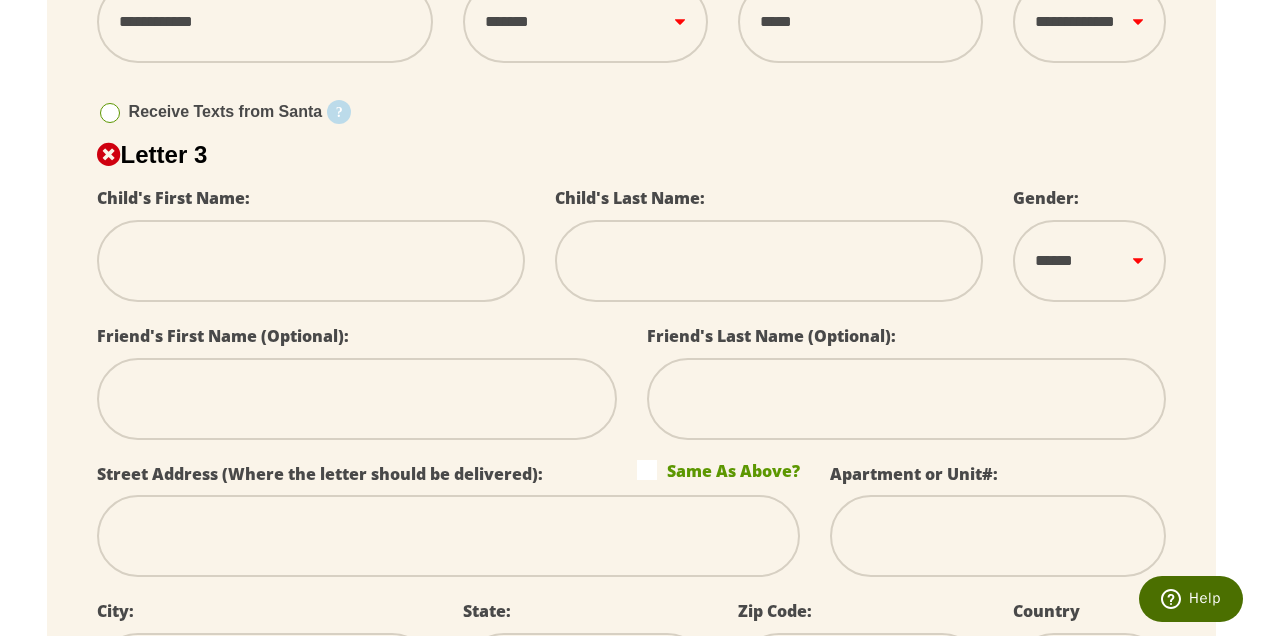 scroll, scrollTop: 1664, scrollLeft: 0, axis: vertical 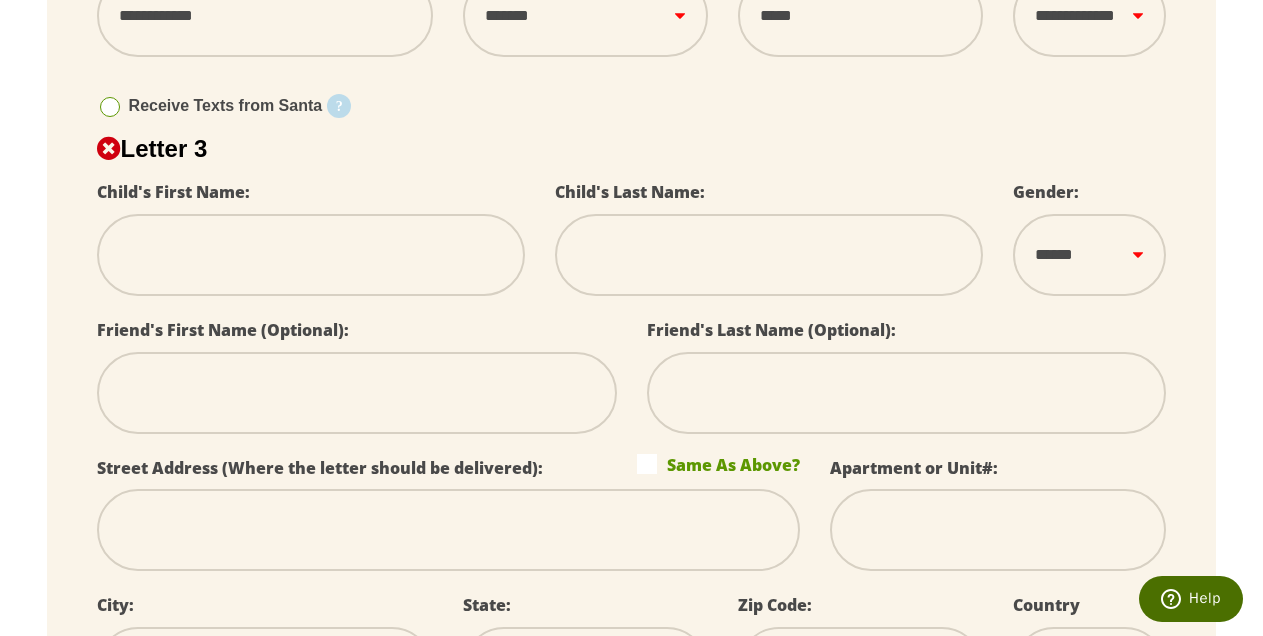click at bounding box center (311, 255) 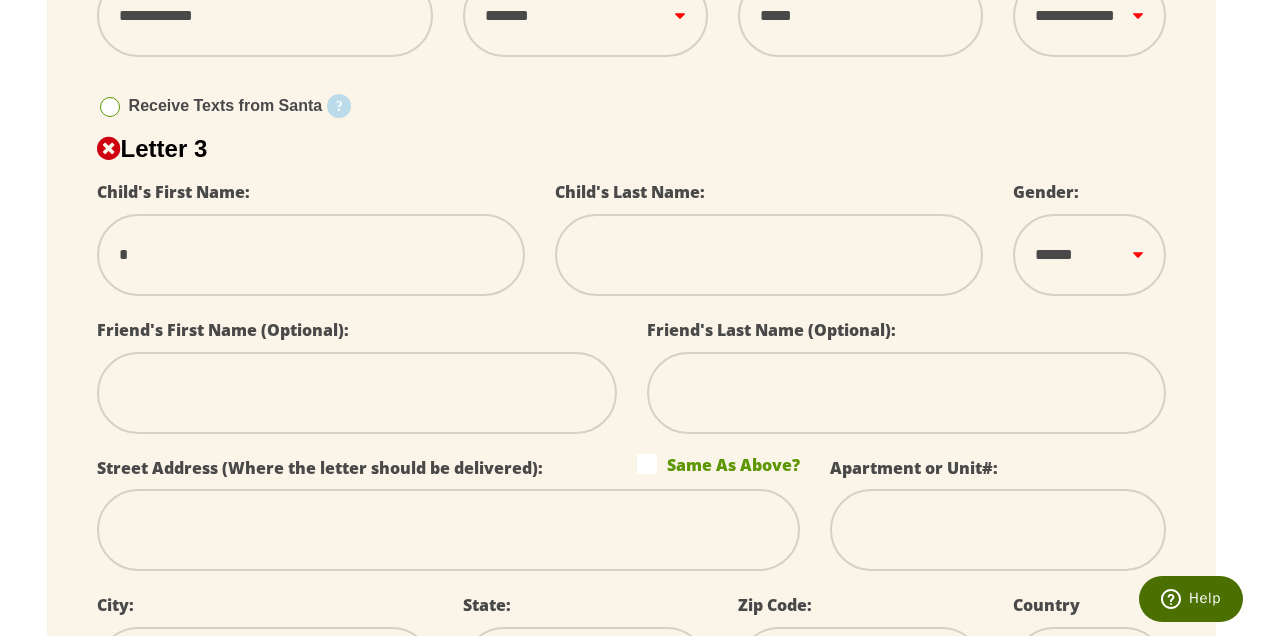 type on "****" 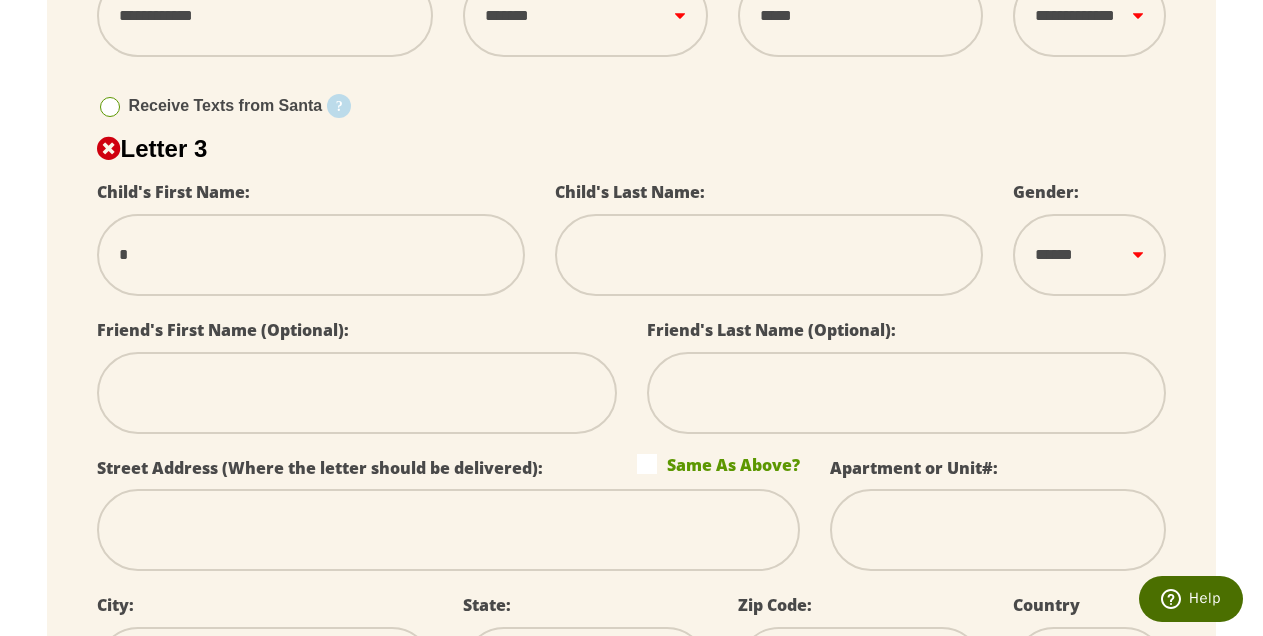 select 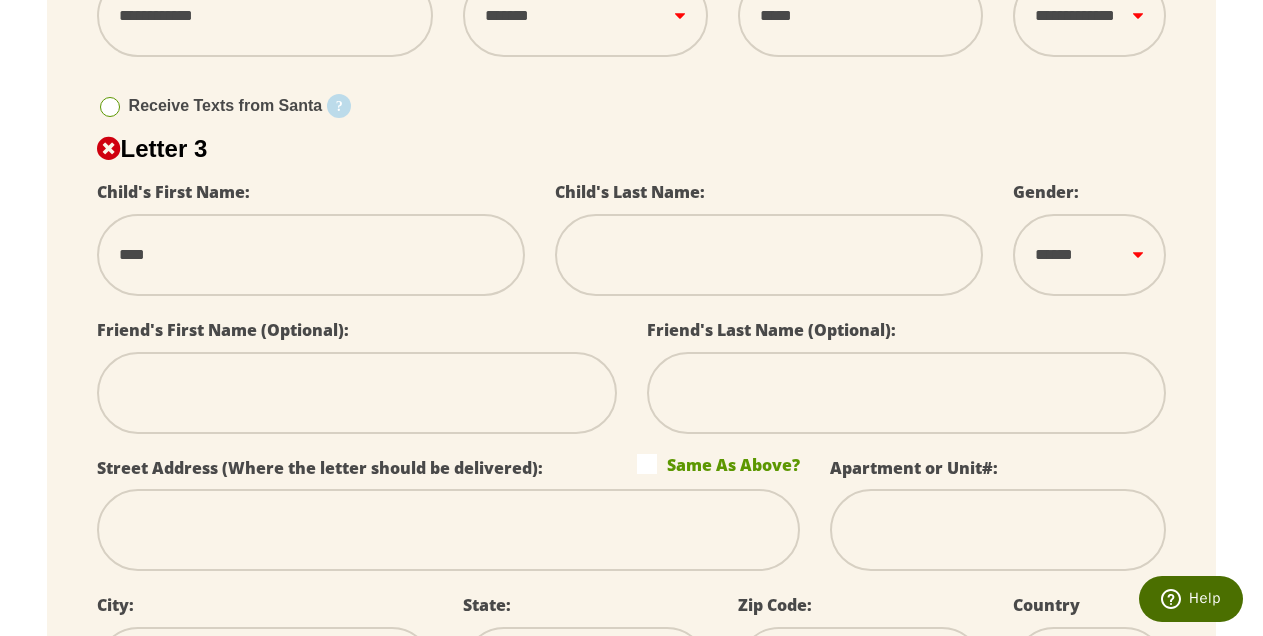 type on "****" 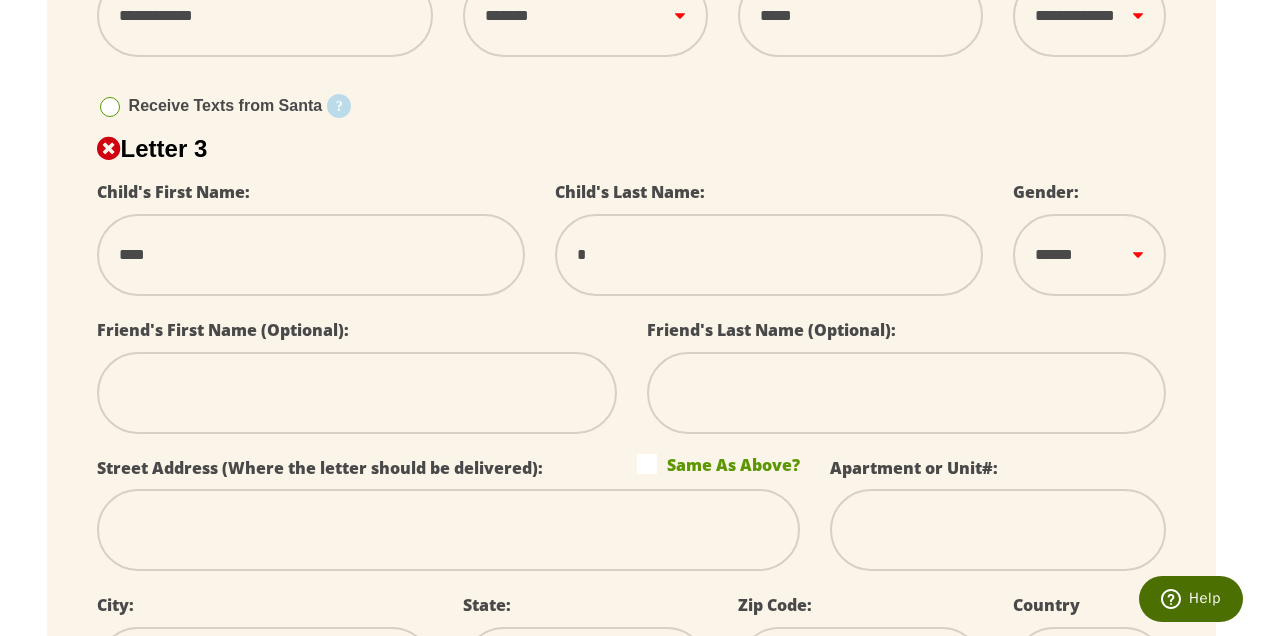 type on "*******" 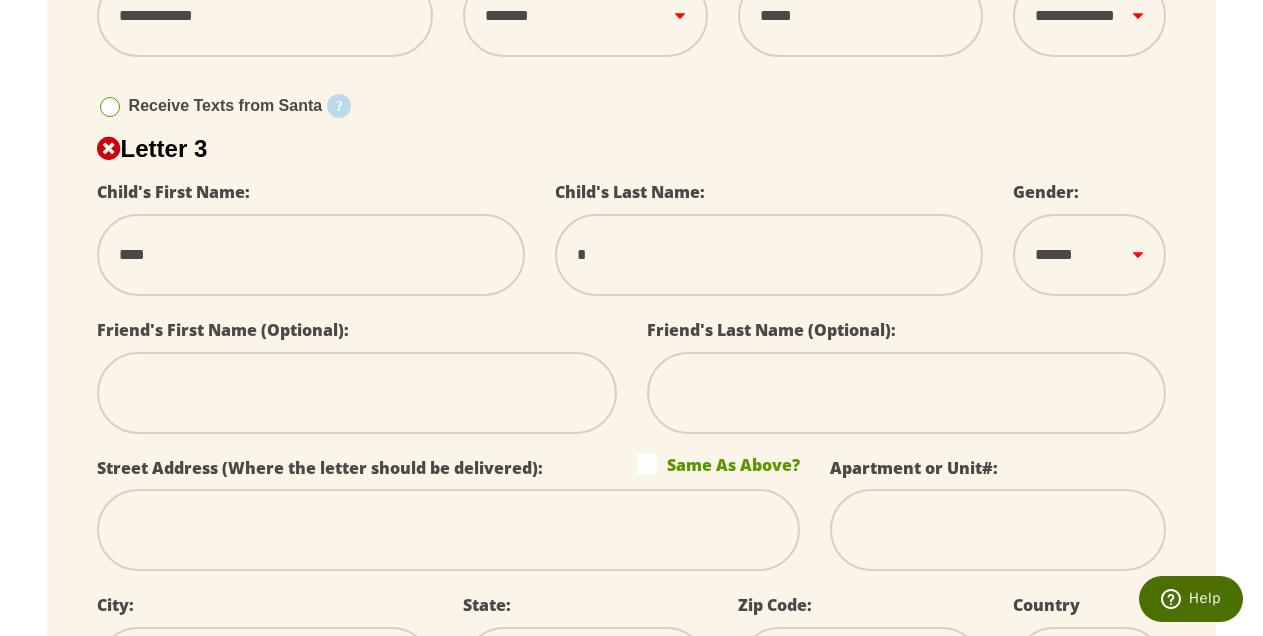 select 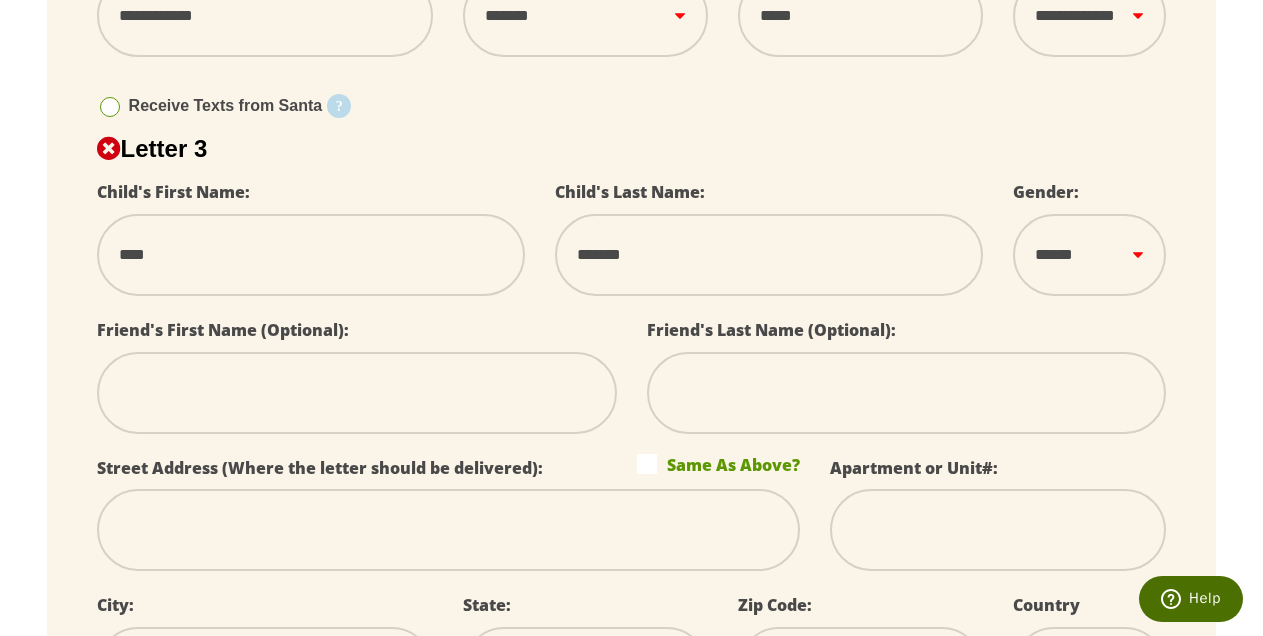 type on "*******" 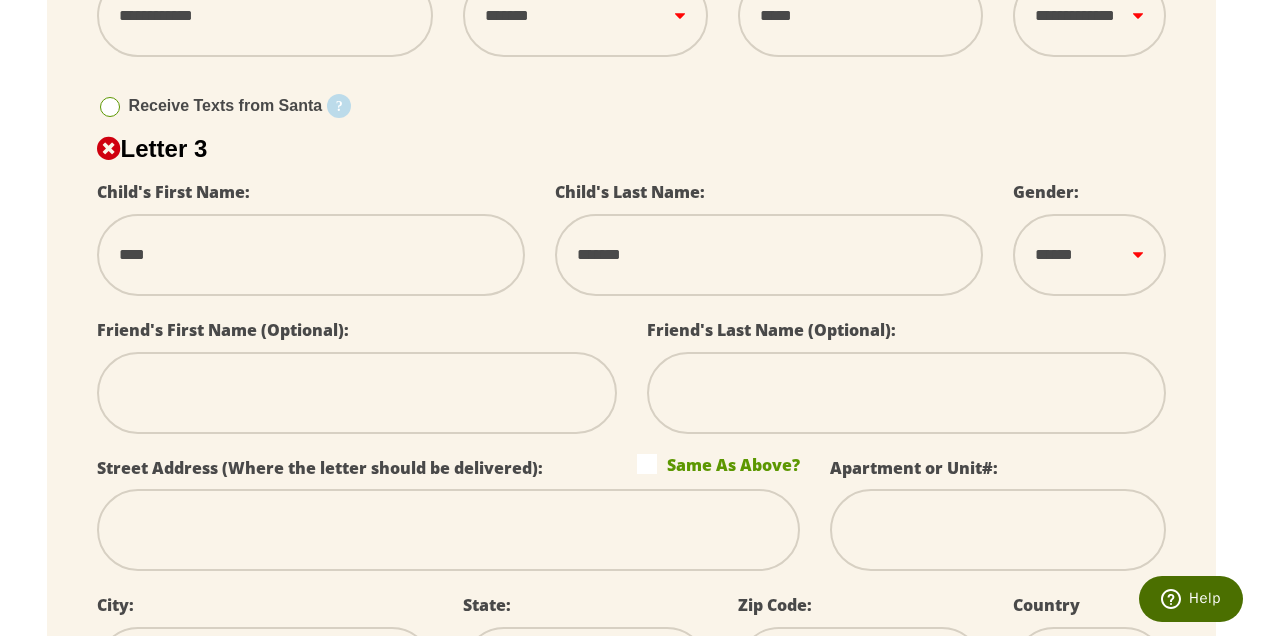 click on "******   ***   ****" at bounding box center (1089, 255) 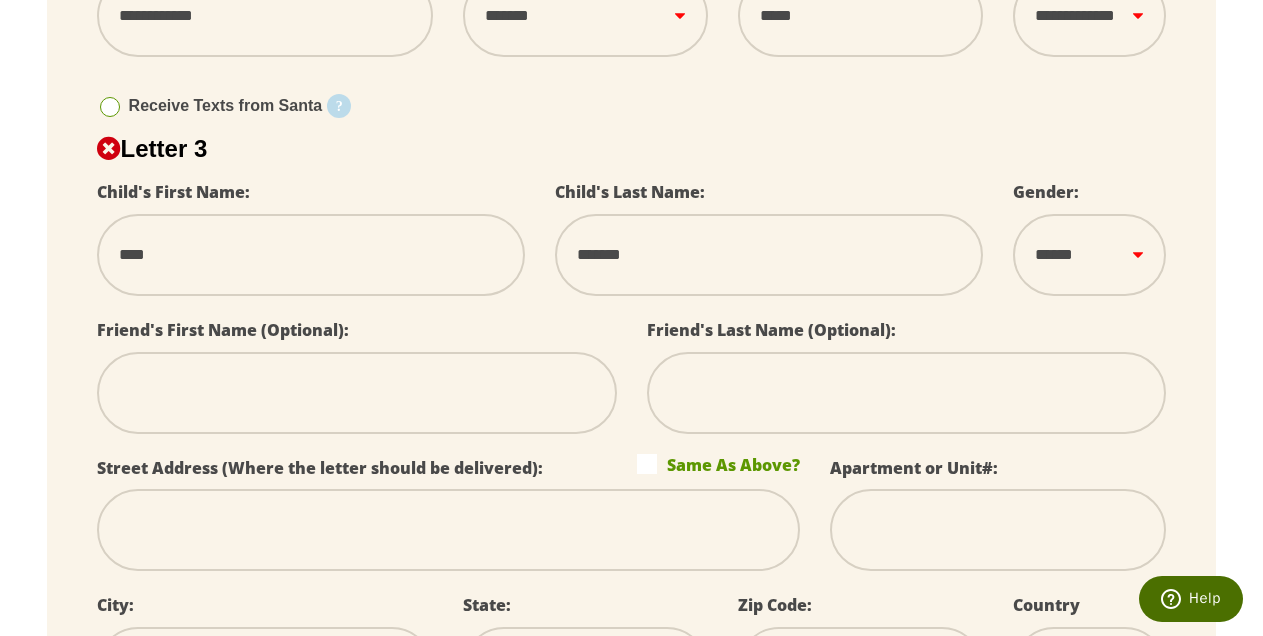 select on "*" 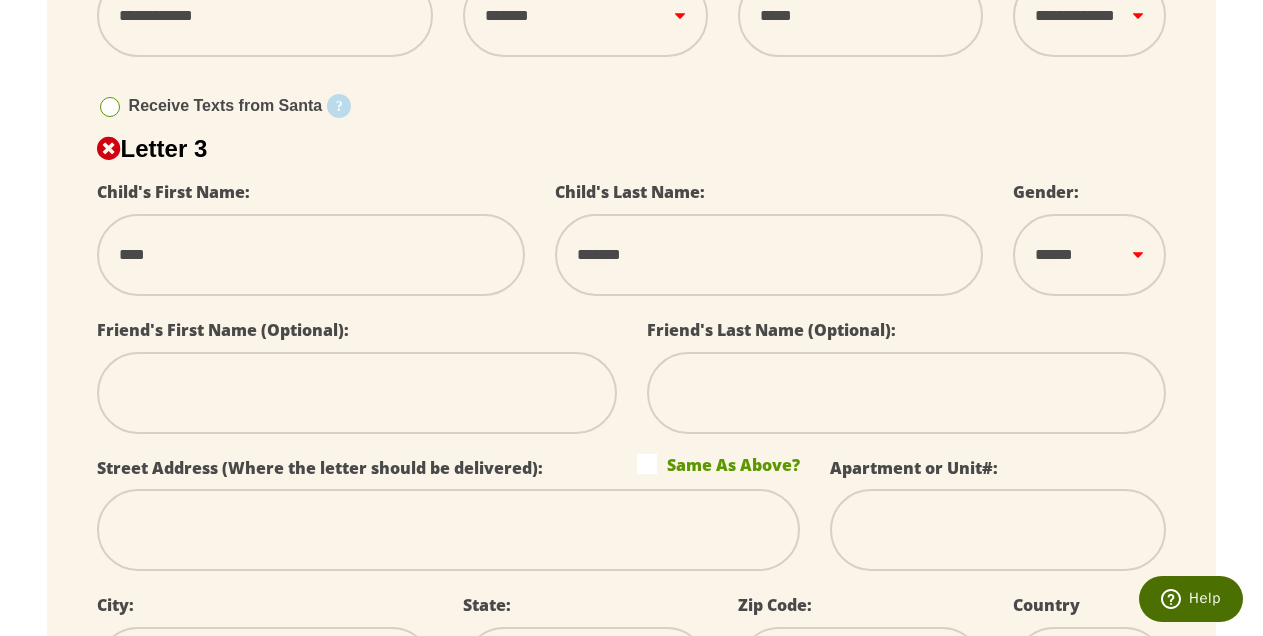 click on "***" at bounding box center (0, 0) 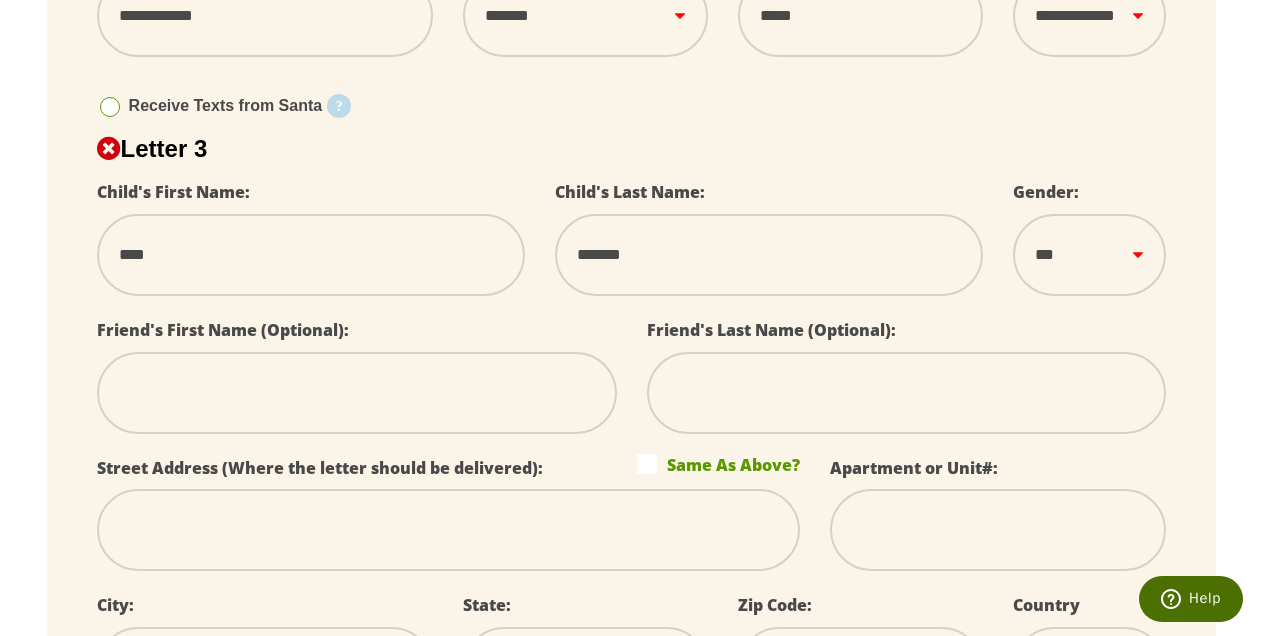 scroll, scrollTop: 0, scrollLeft: 0, axis: both 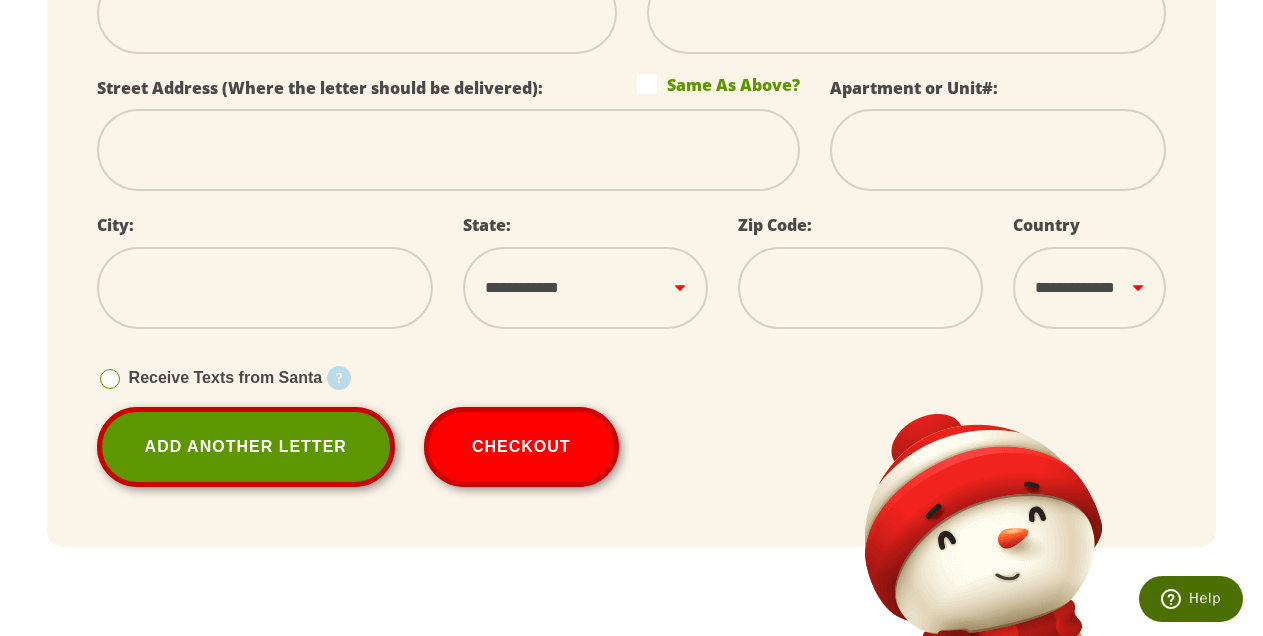 click at bounding box center [448, 150] 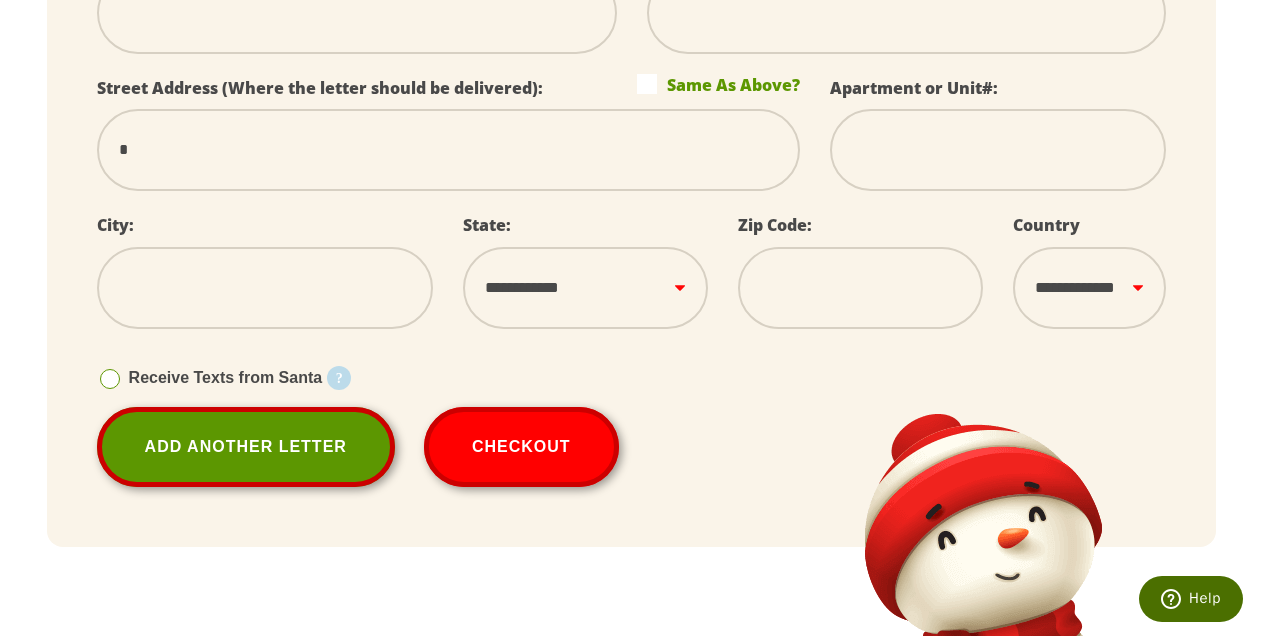 select 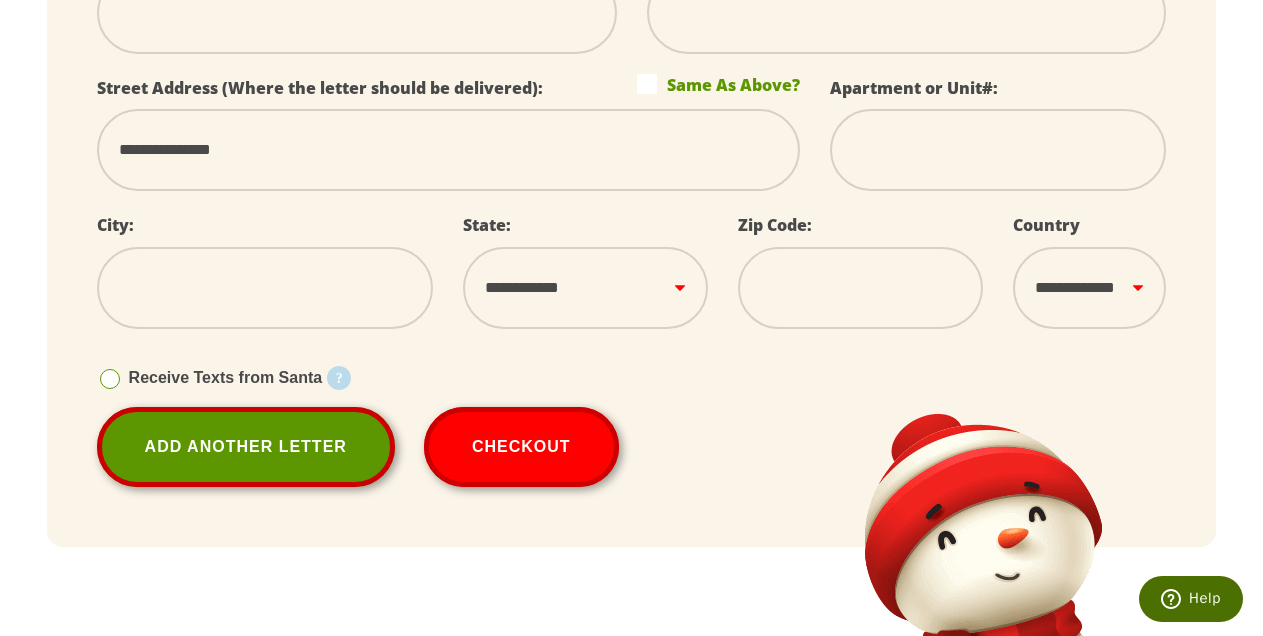 type on "**********" 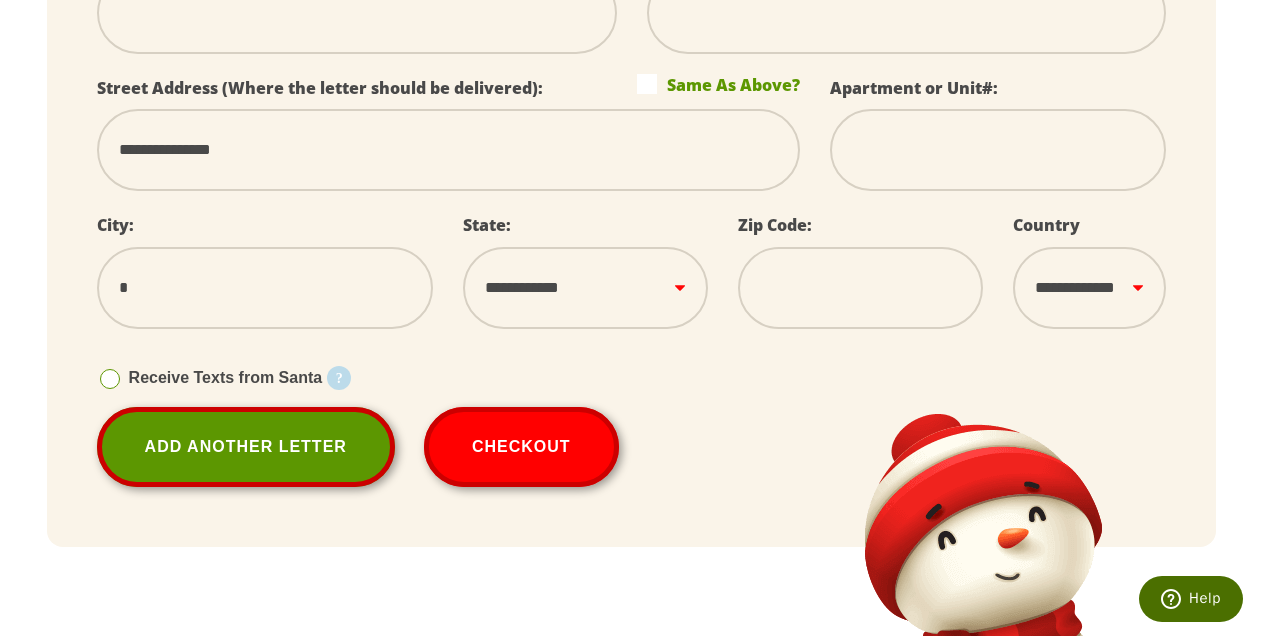 type on "**" 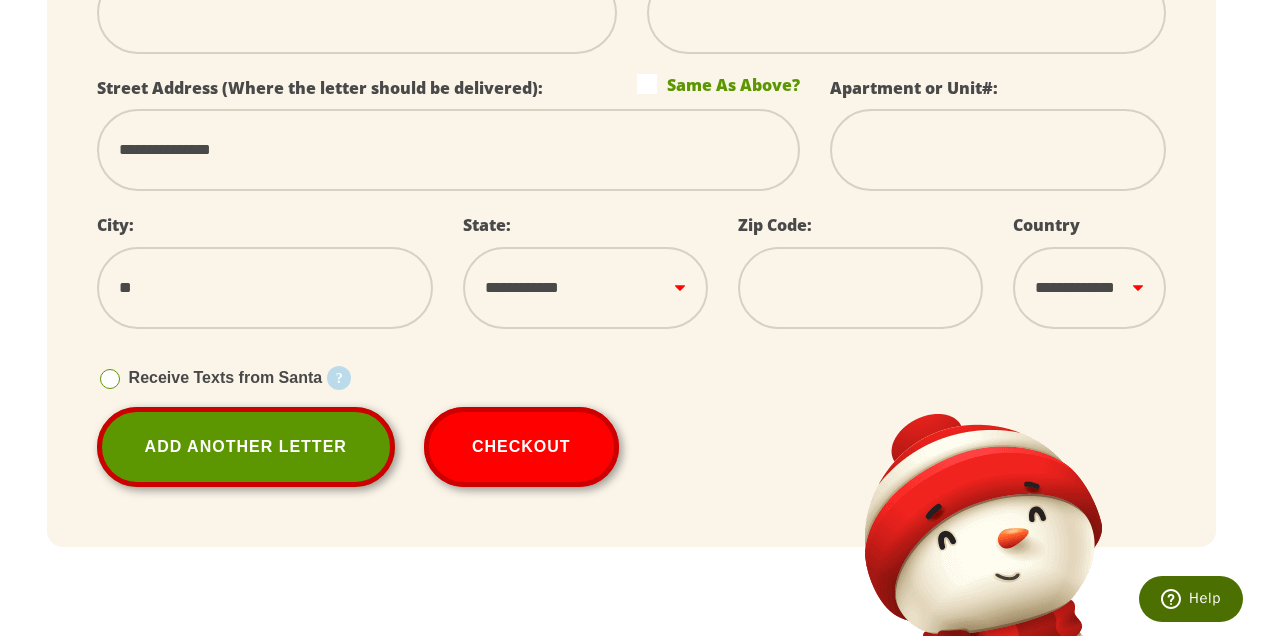 type on "**********" 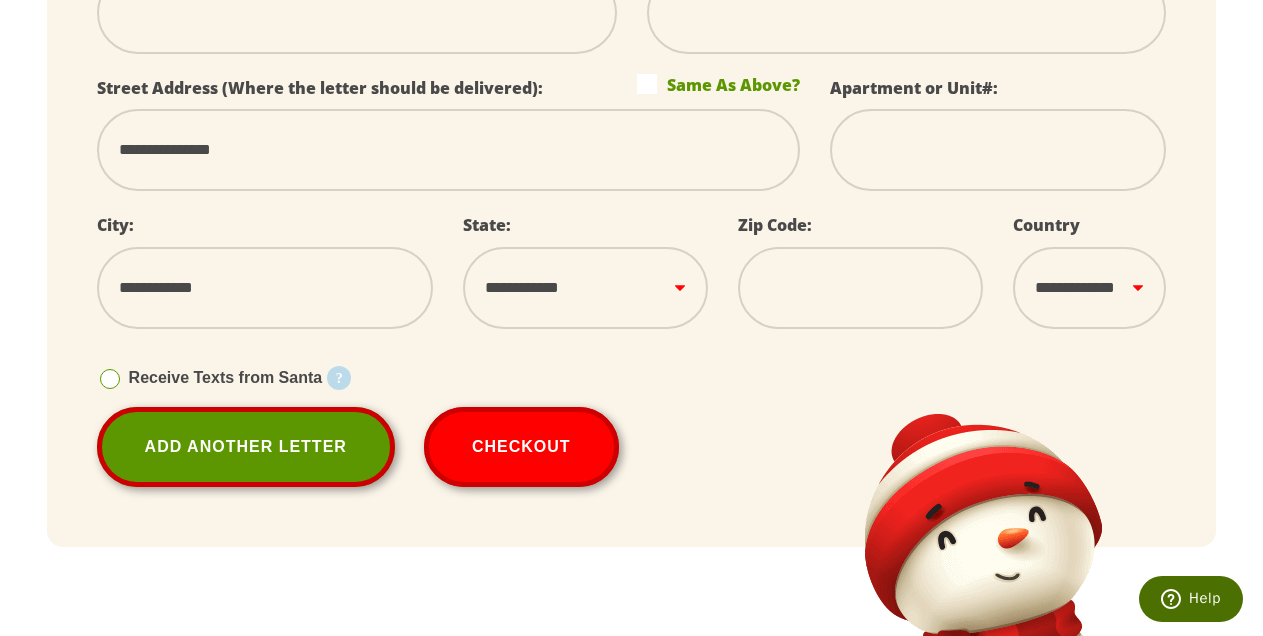 type on "**********" 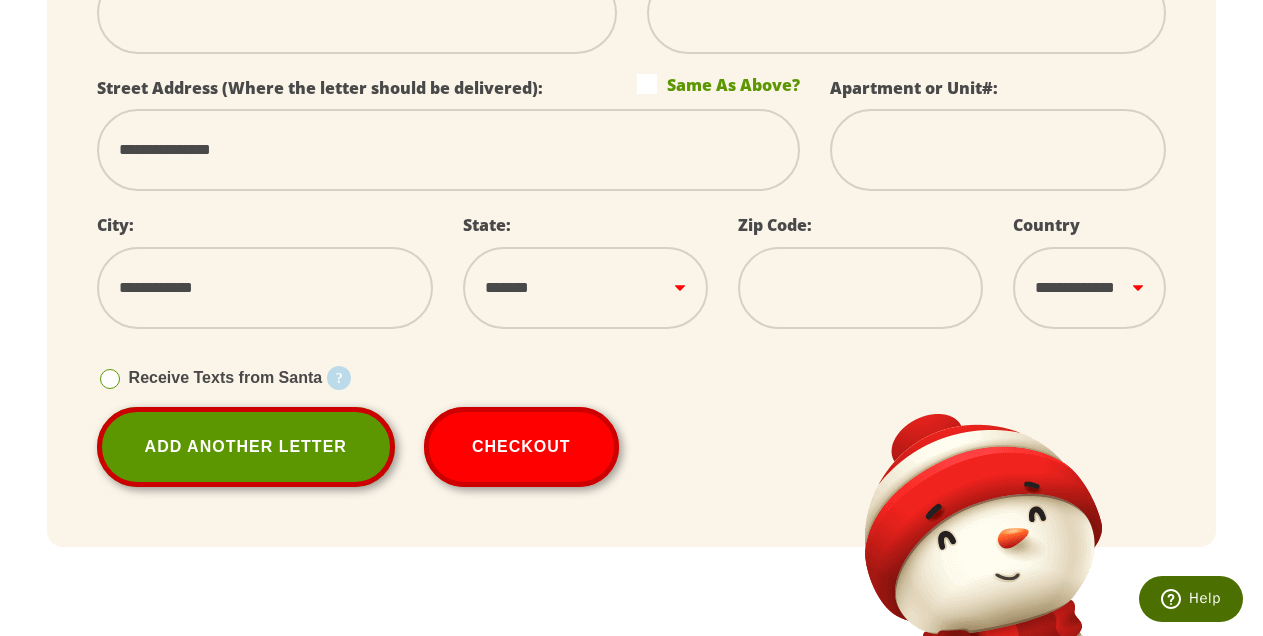 scroll, scrollTop: 0, scrollLeft: 0, axis: both 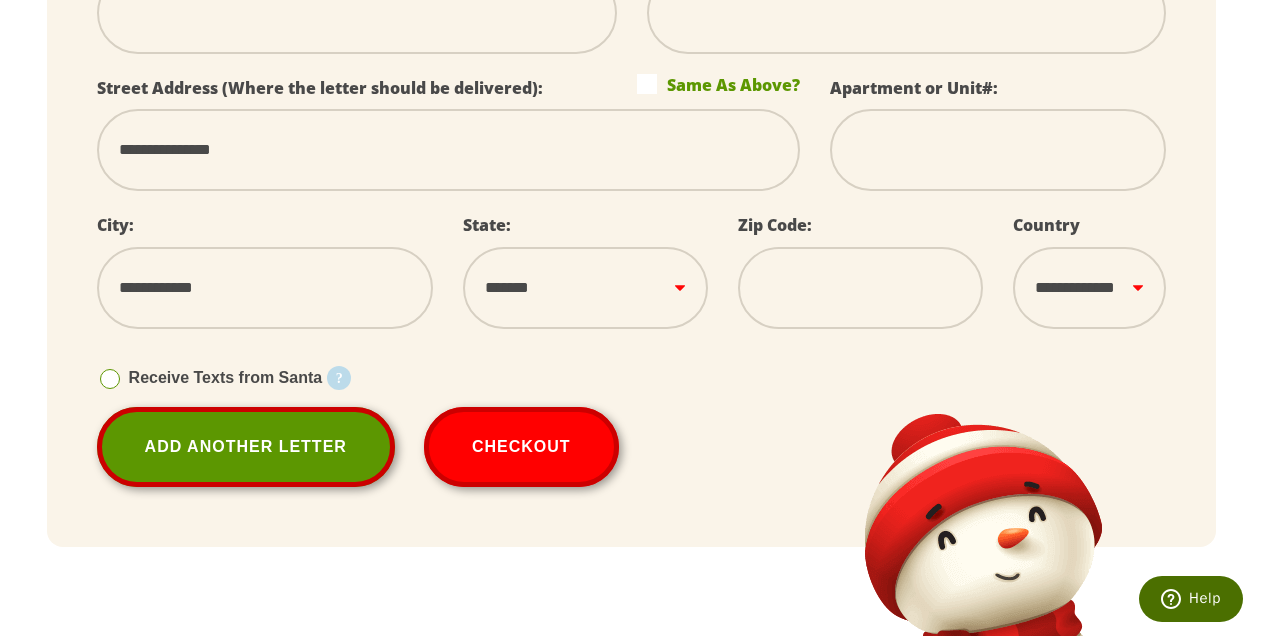 click at bounding box center (860, 288) 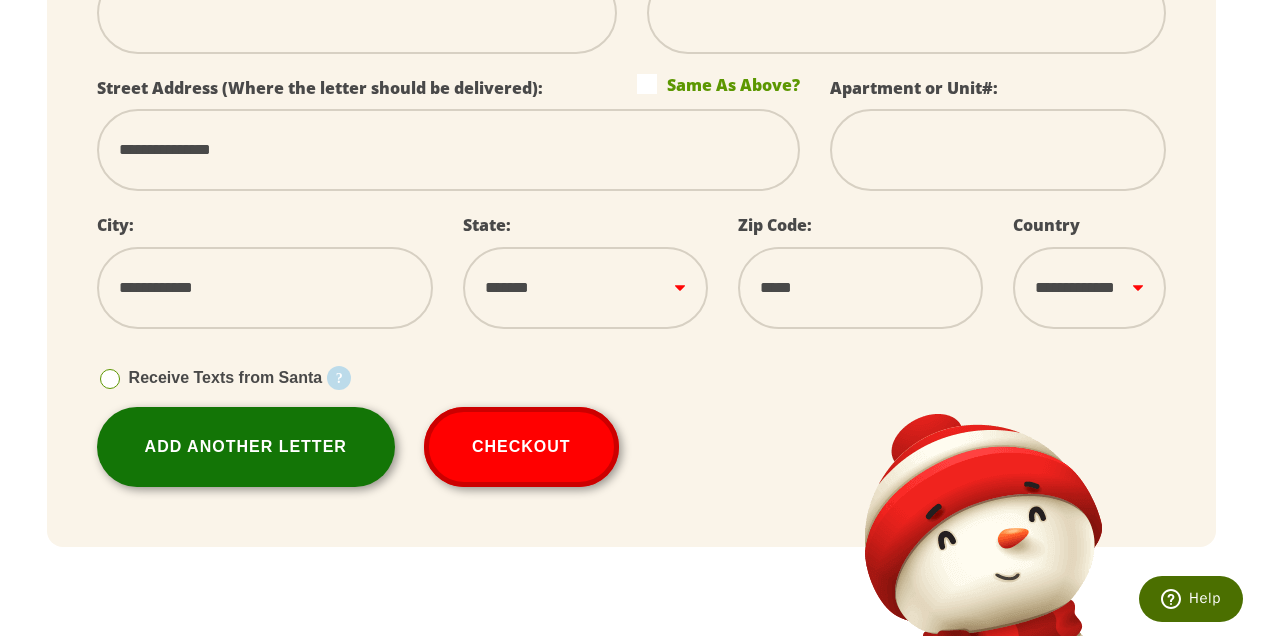 type on "*****" 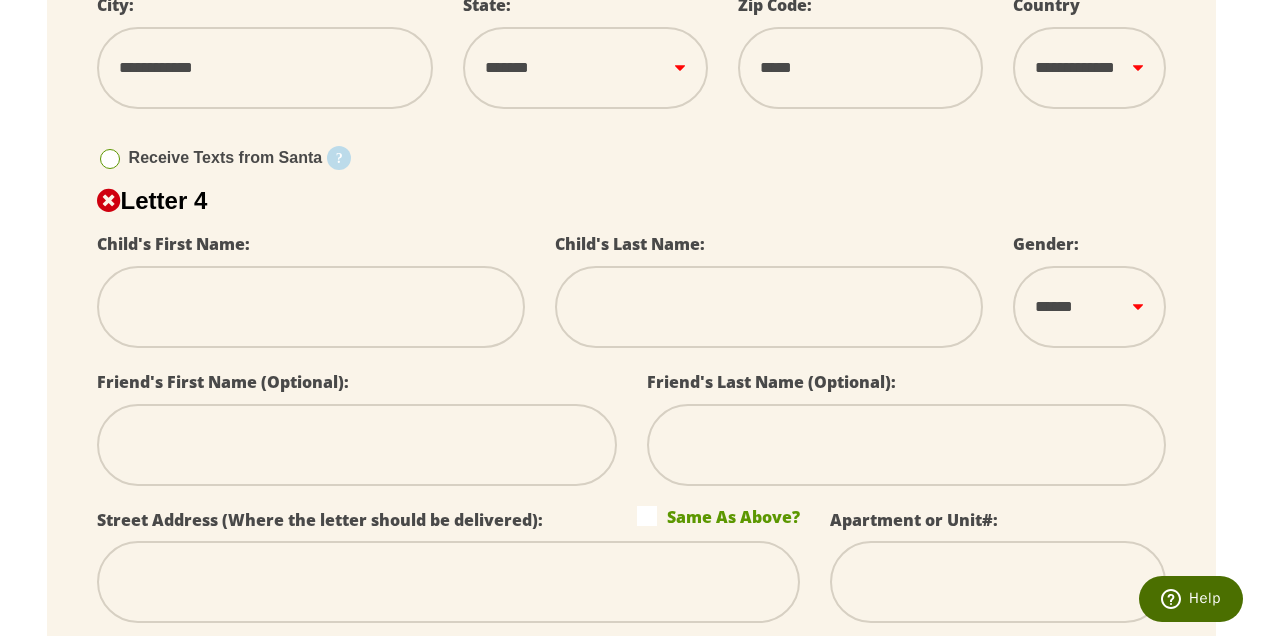 scroll, scrollTop: 2284, scrollLeft: 0, axis: vertical 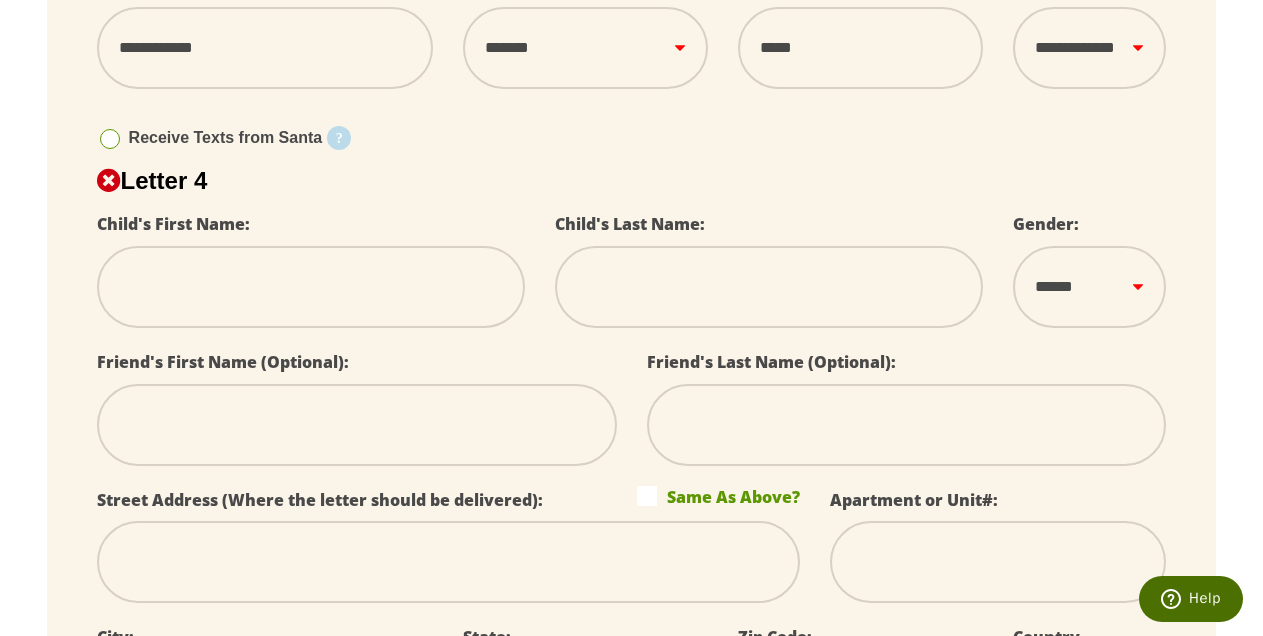 click at bounding box center [311, 287] 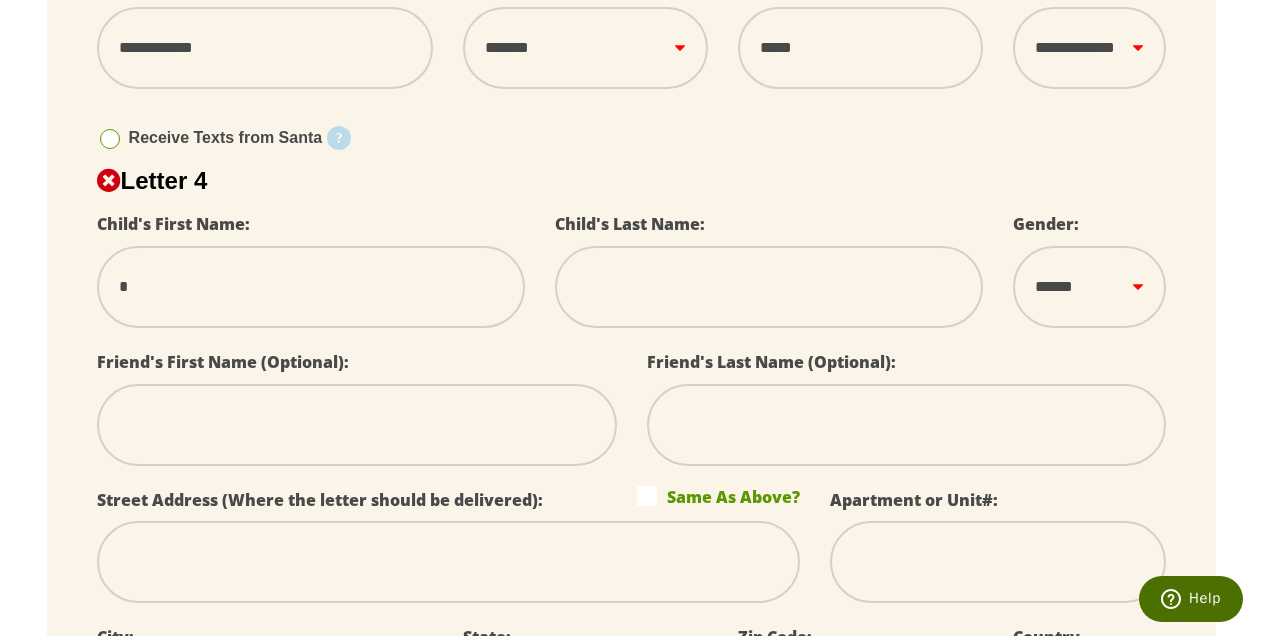 type on "**" 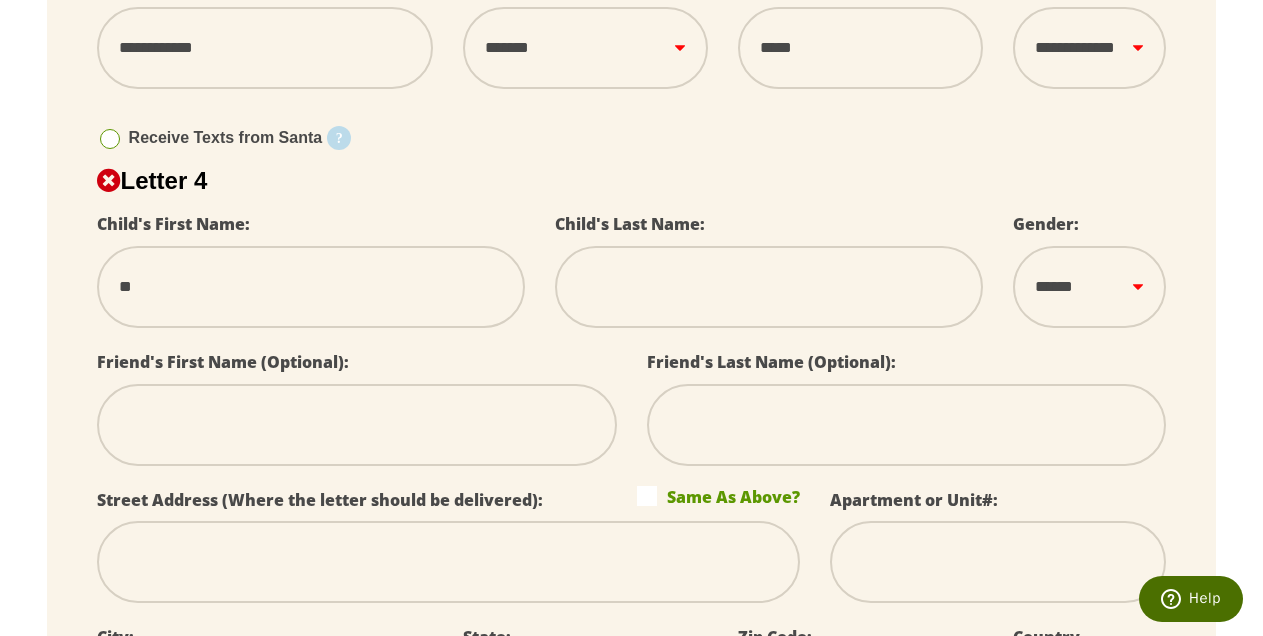 type on "***" 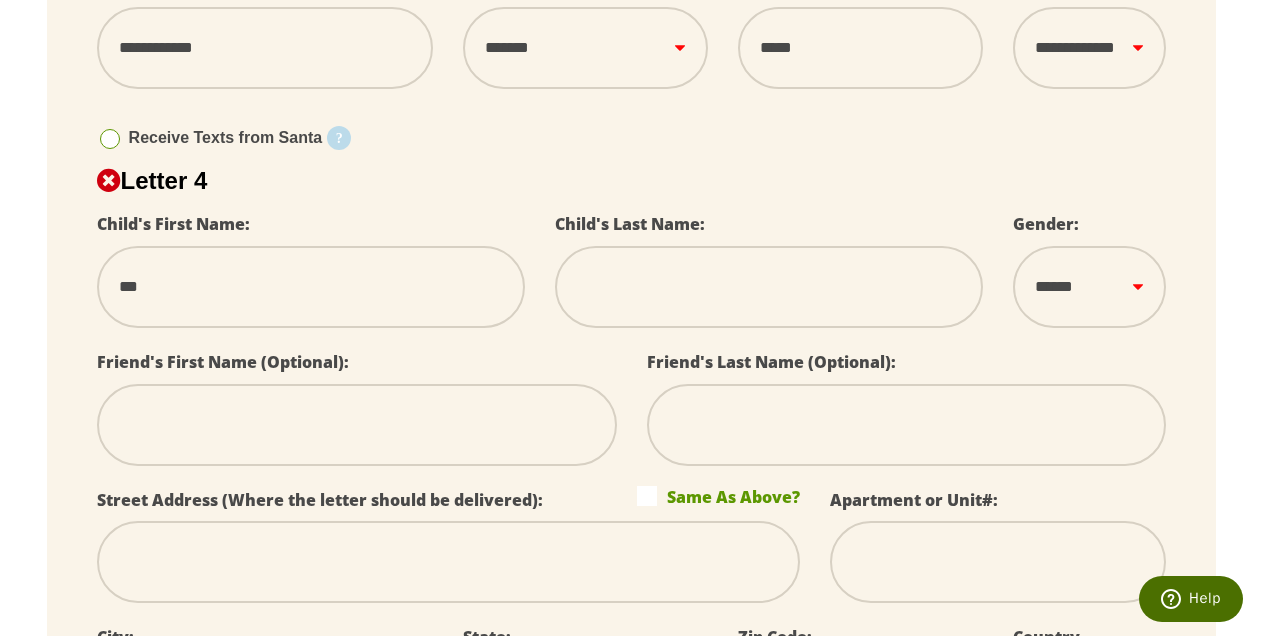 type on "*********" 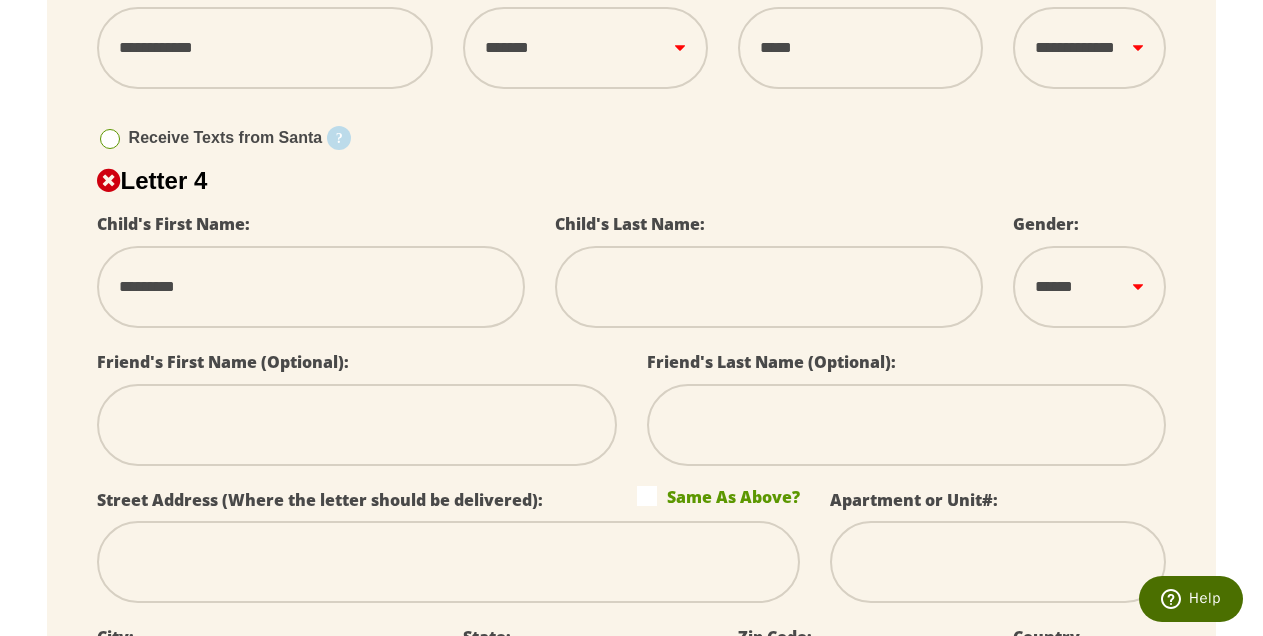 type on "*********" 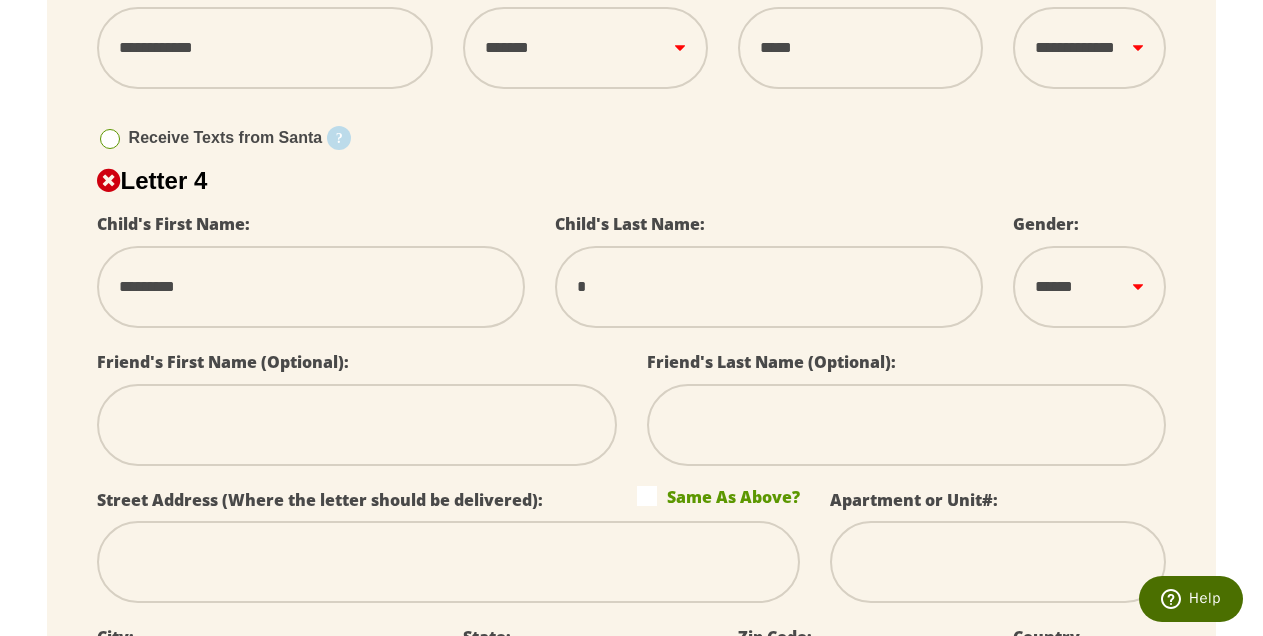 type on "*******" 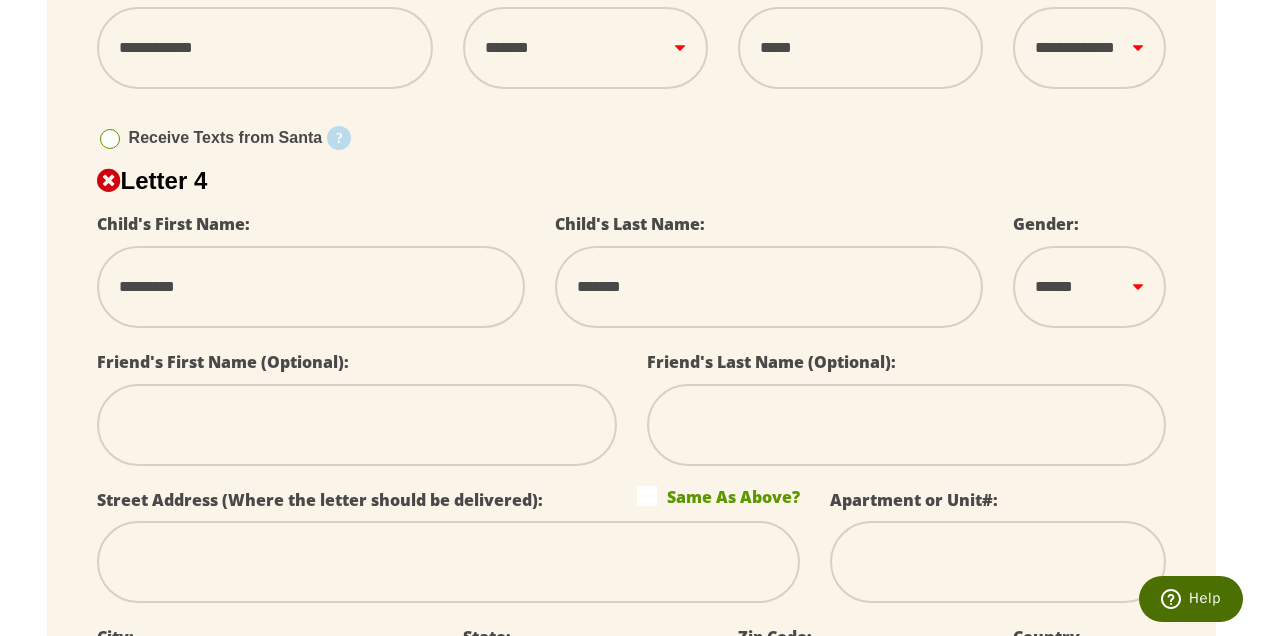 type on "*******" 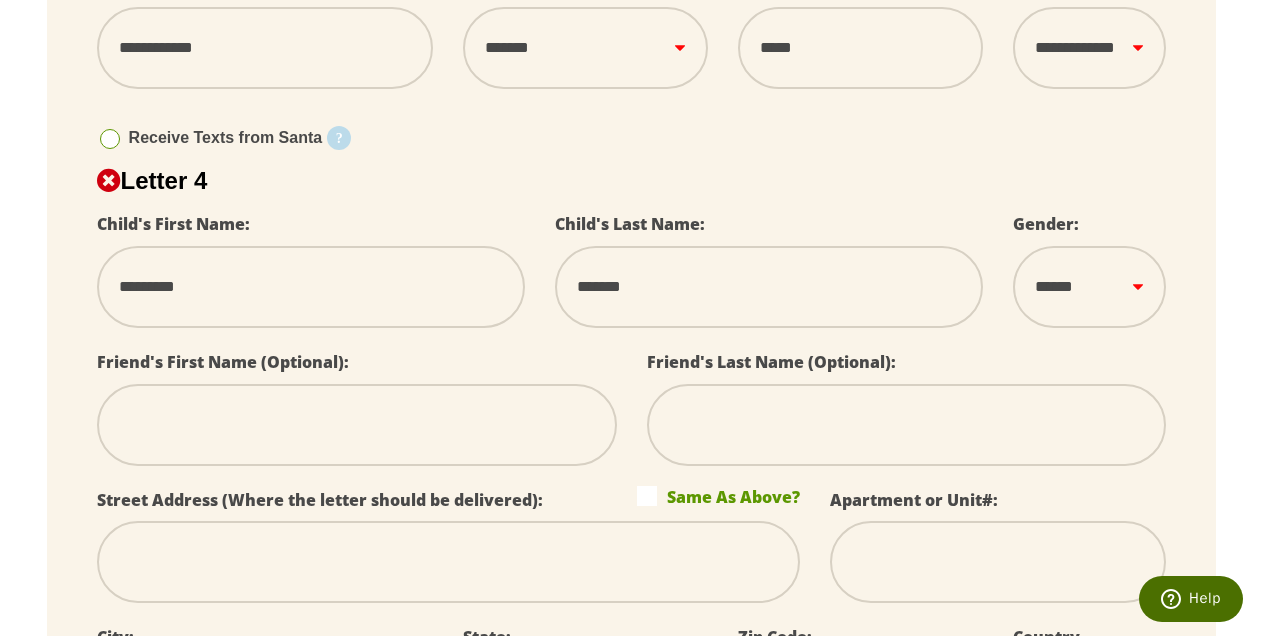 click on "******   ***   ****" at bounding box center (1089, 287) 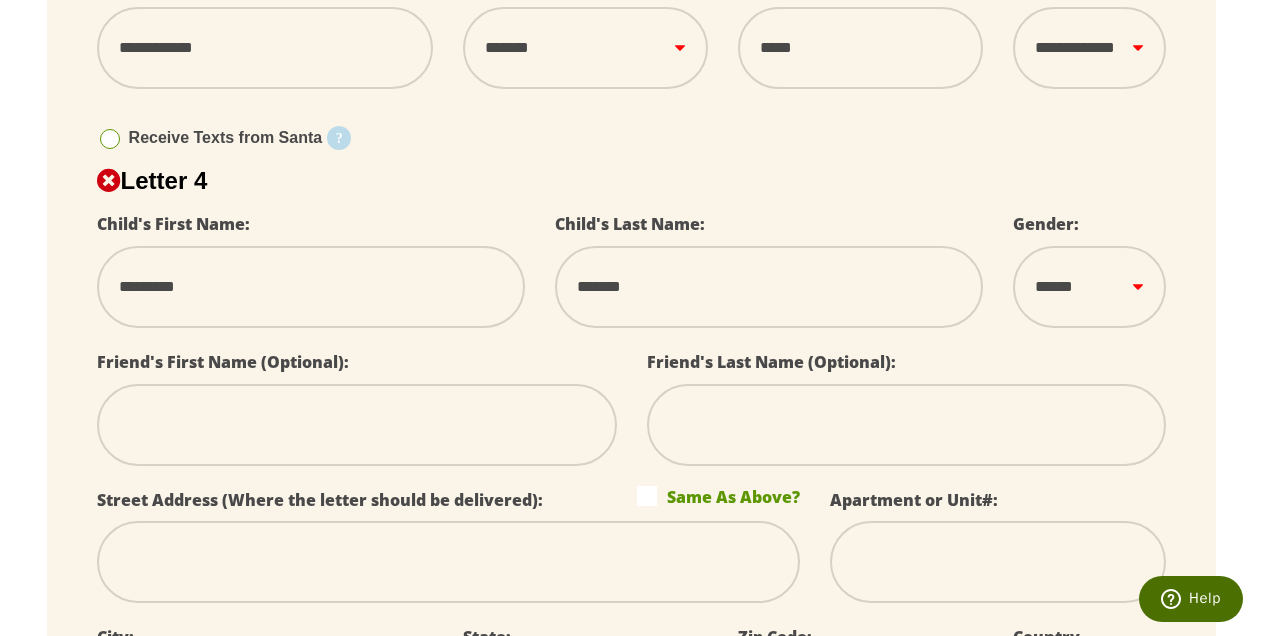 select on "*" 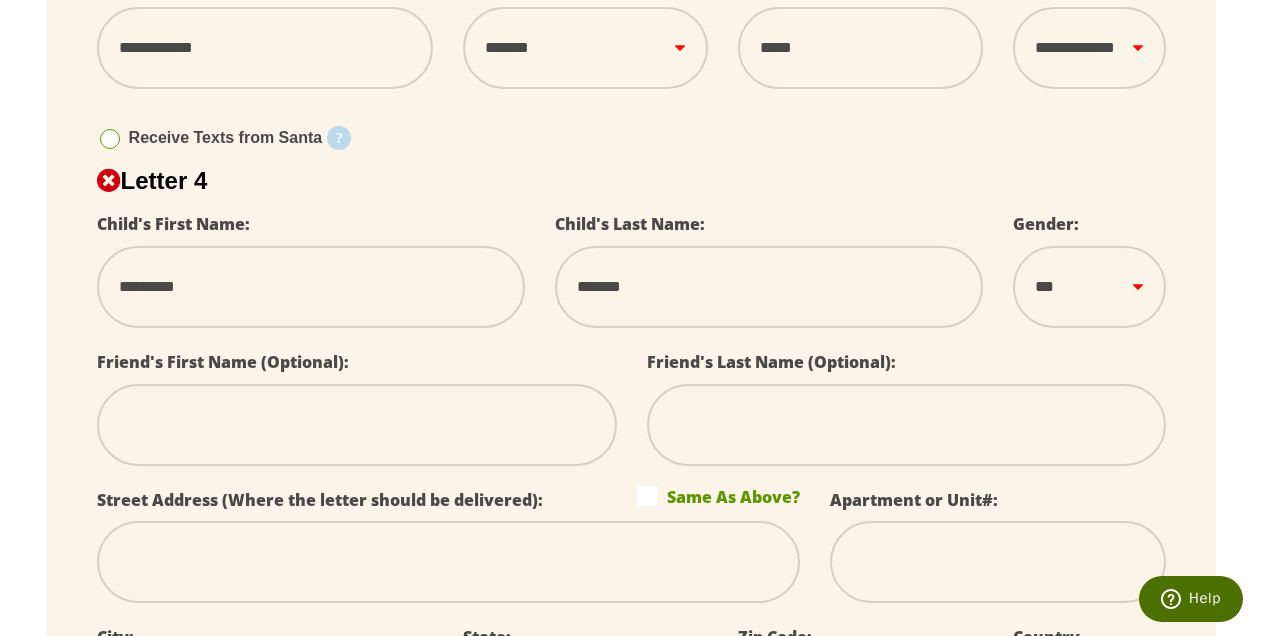 scroll, scrollTop: 0, scrollLeft: 0, axis: both 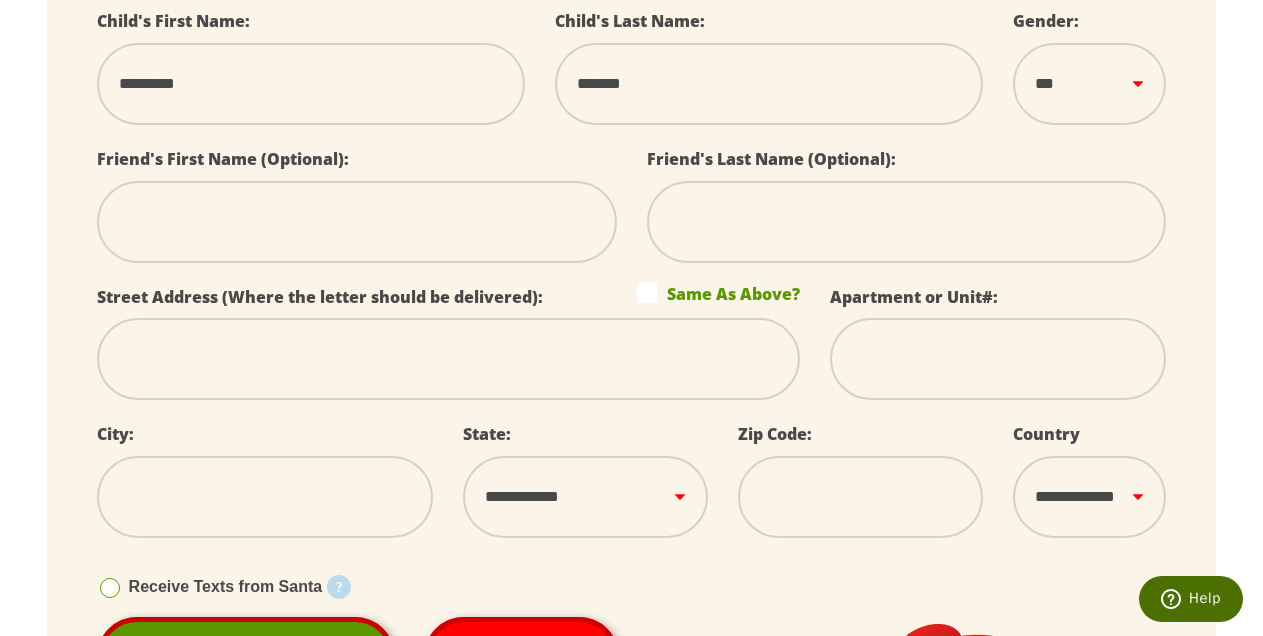 click at bounding box center (448, 359) 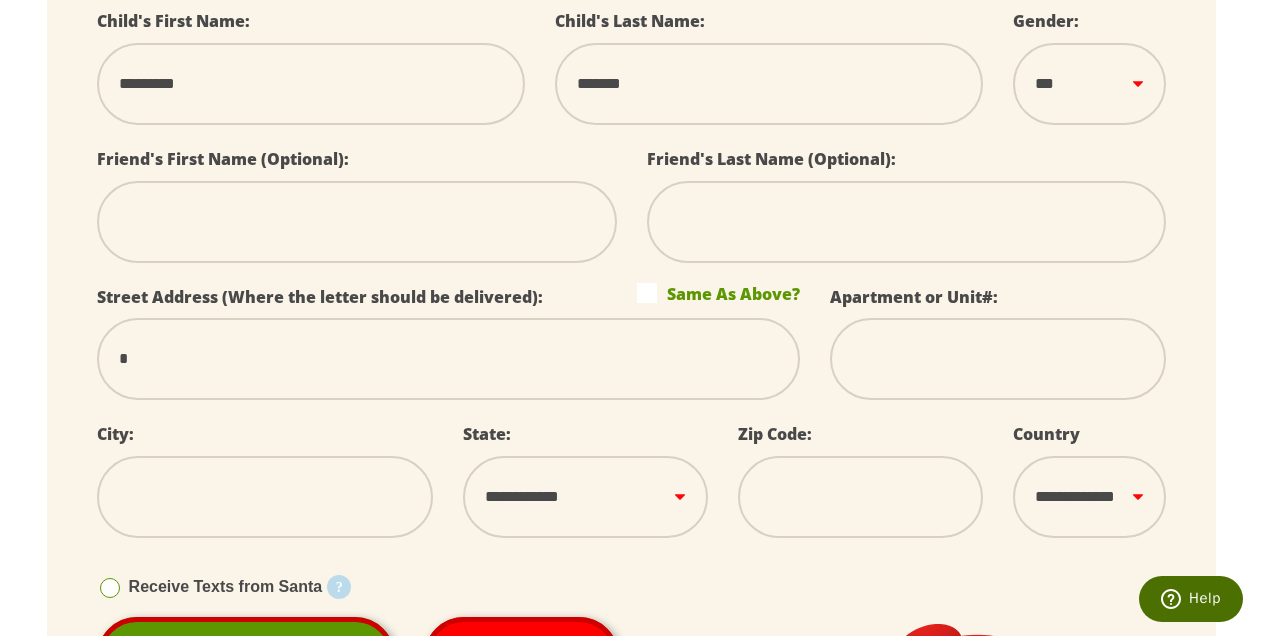 type on "**********" 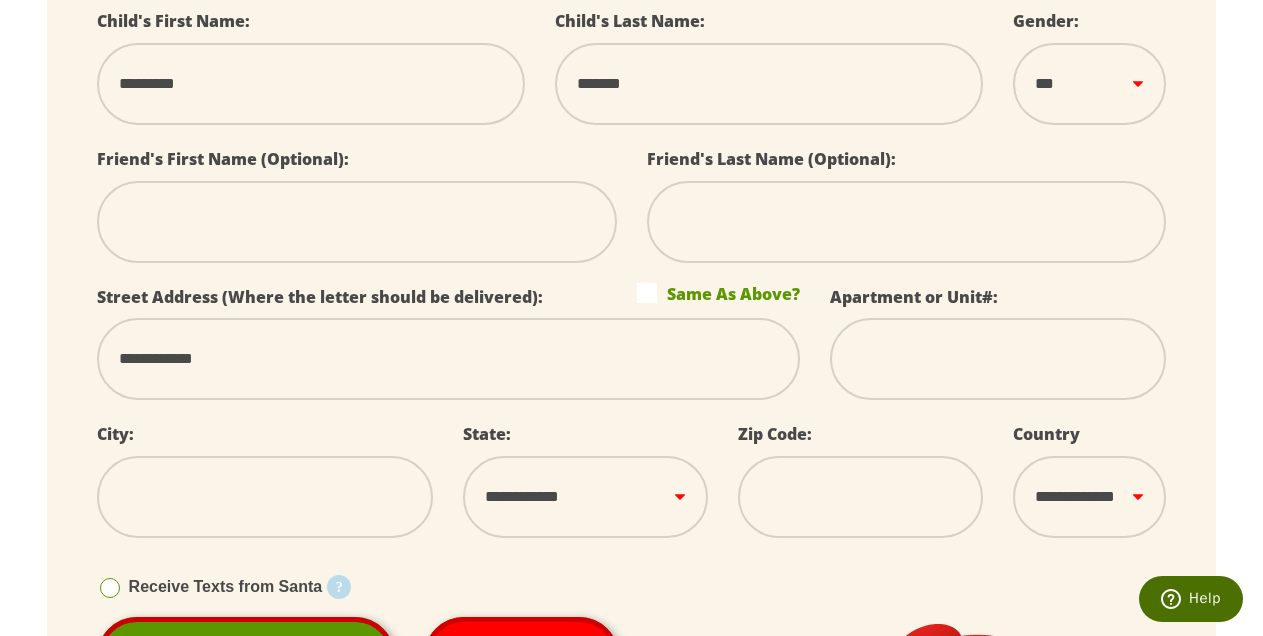 type on "**********" 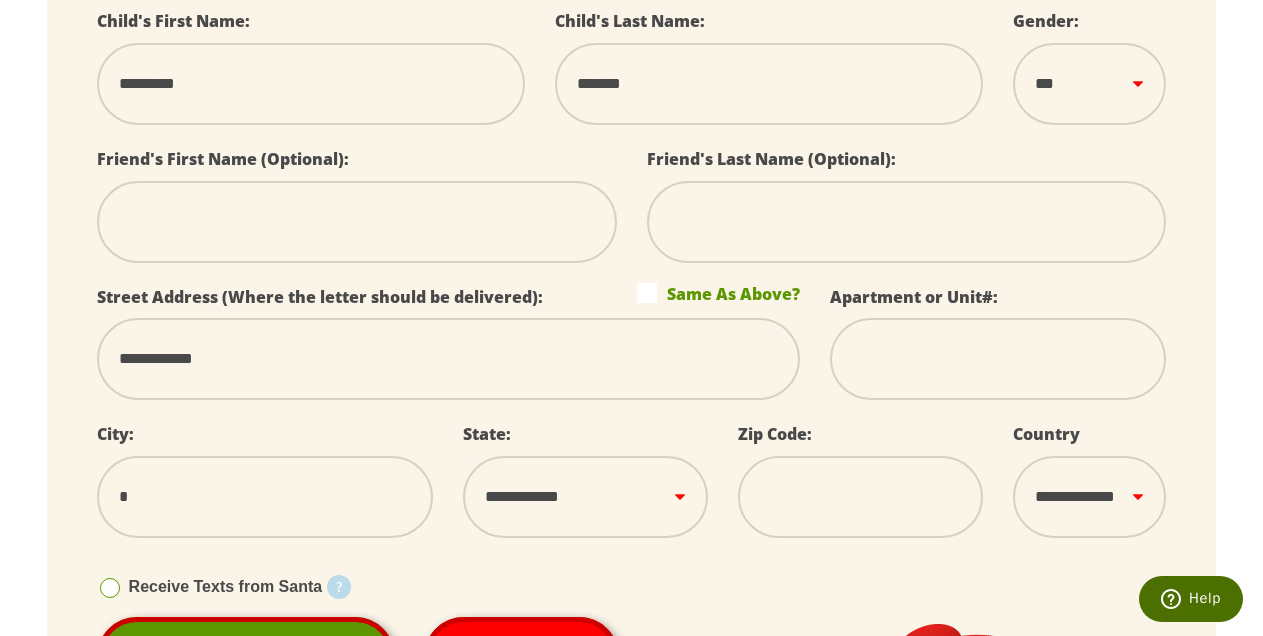 type on "**" 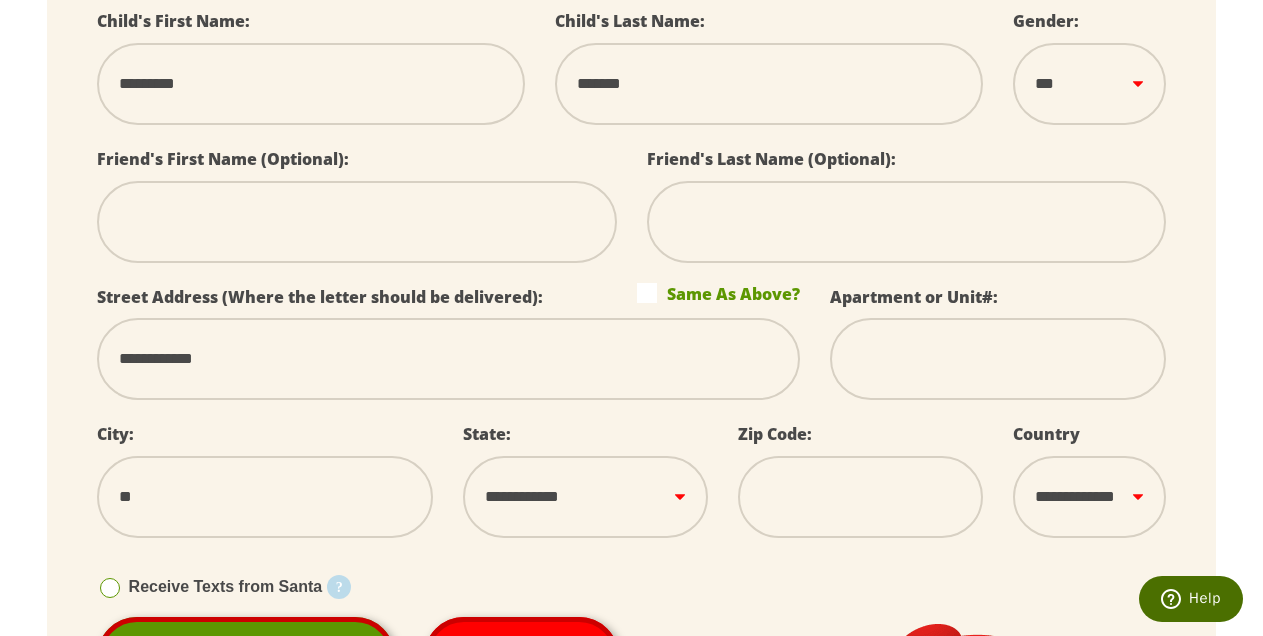 type on "**********" 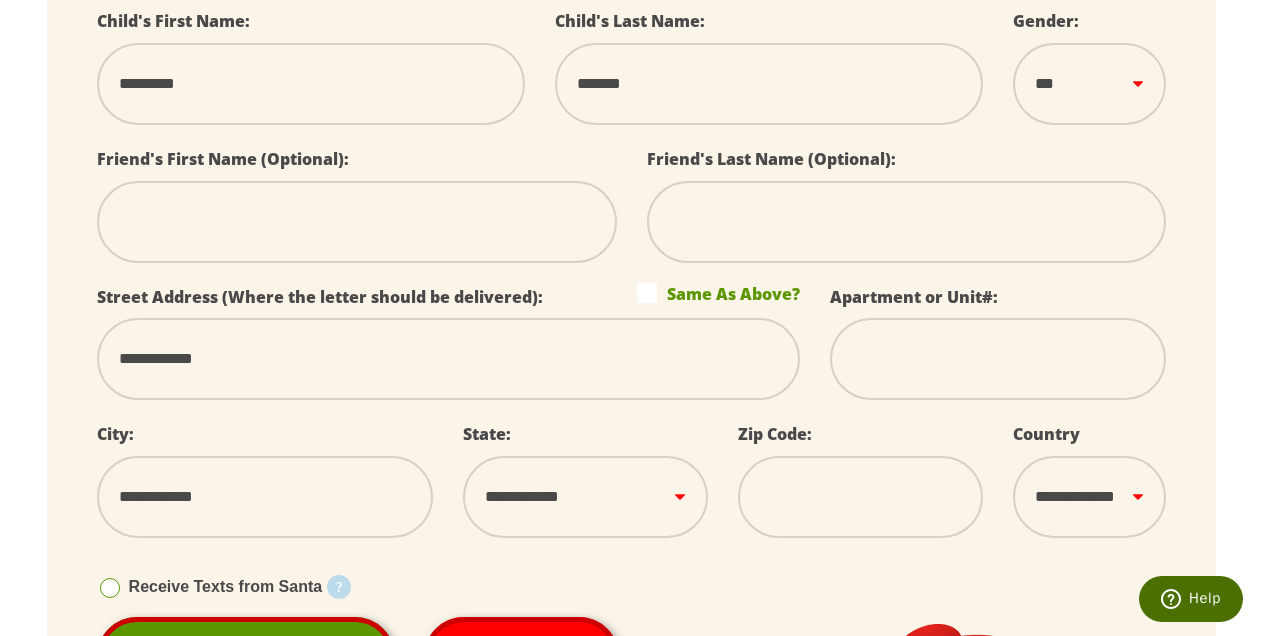 type on "**********" 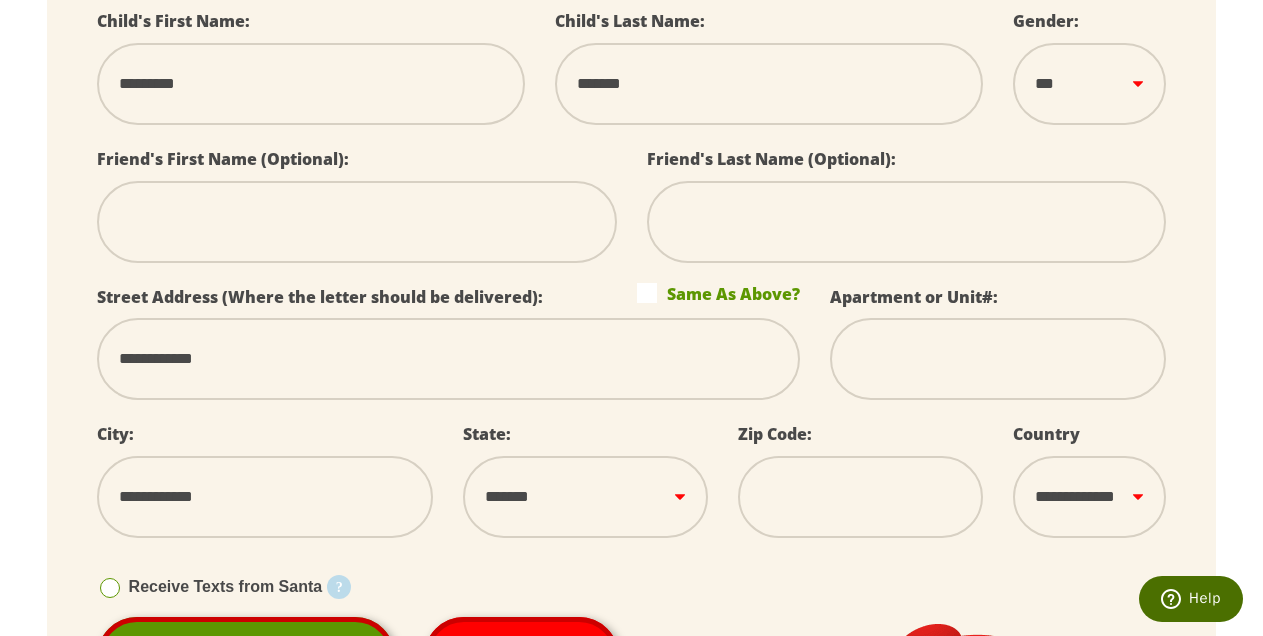 scroll, scrollTop: 0, scrollLeft: 0, axis: both 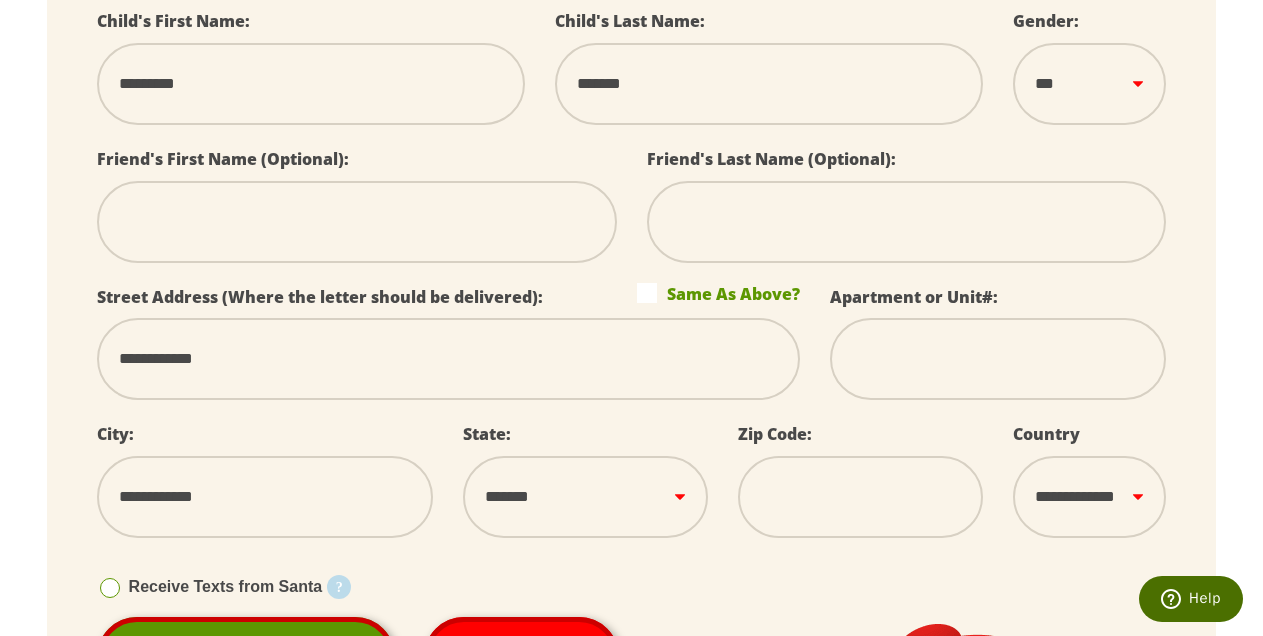 click on "Zip Code:" at bounding box center (860, 489) 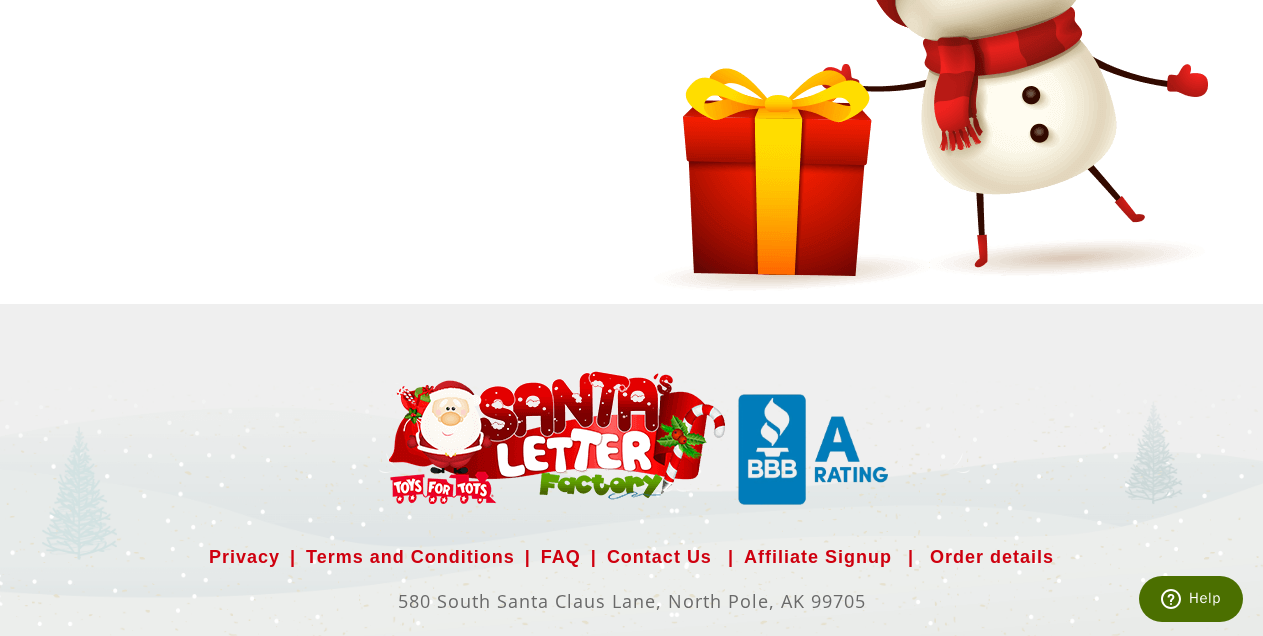 scroll, scrollTop: 3297, scrollLeft: 0, axis: vertical 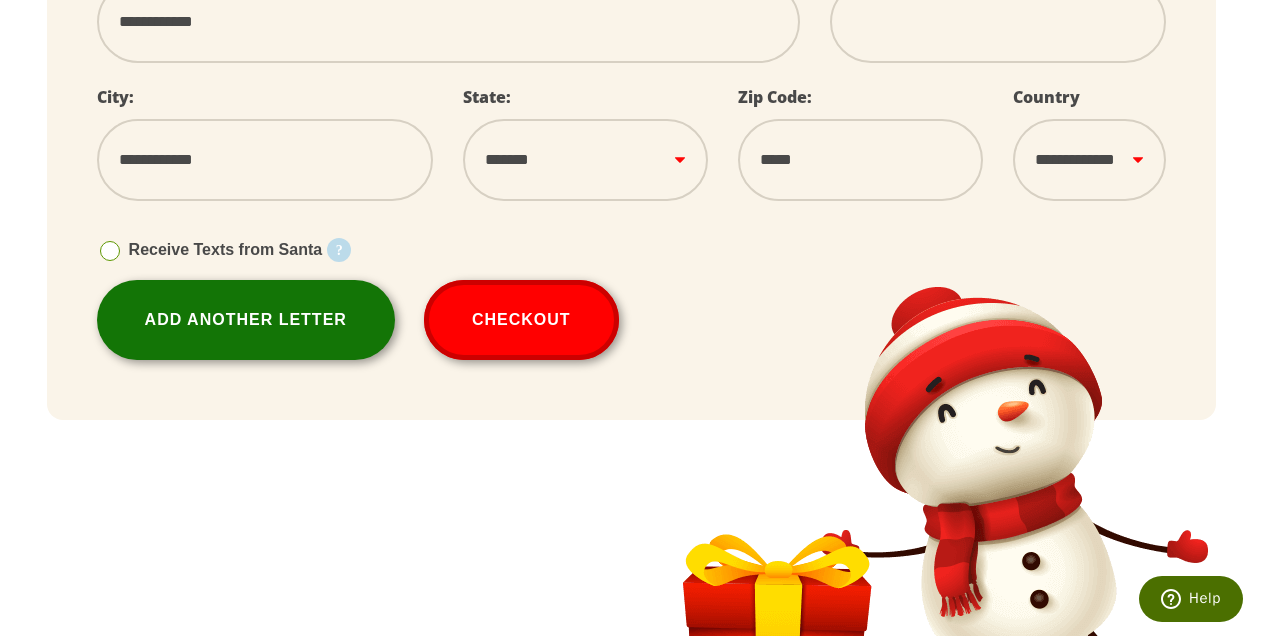 type on "*****" 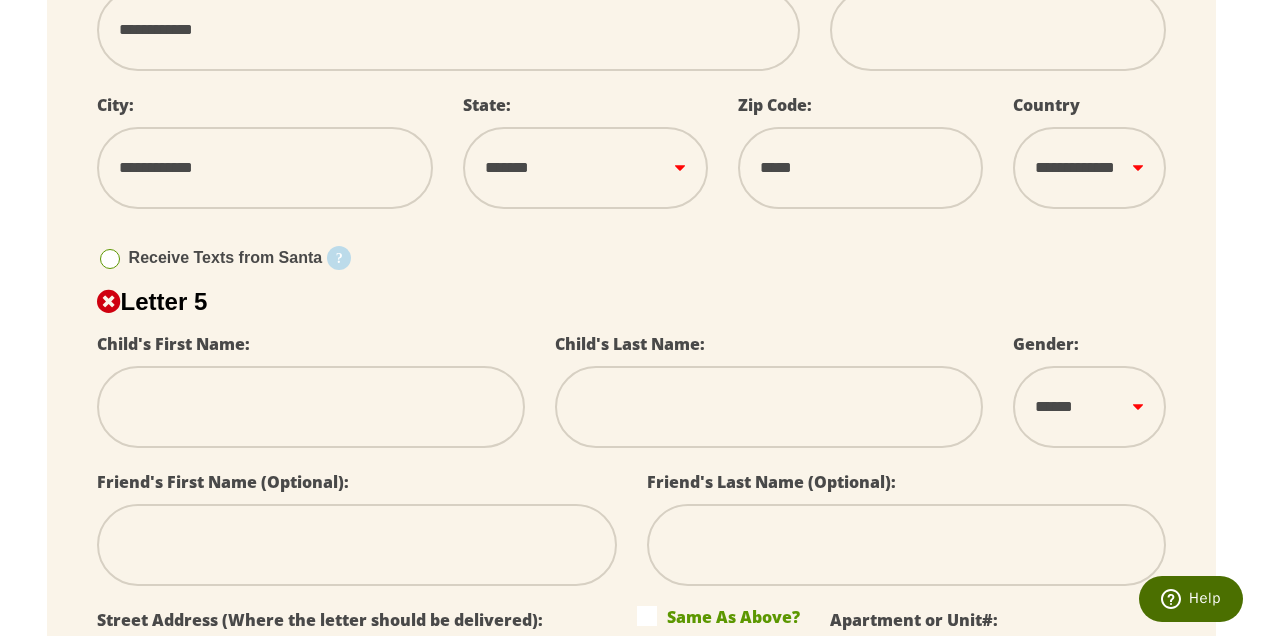 scroll, scrollTop: 2937, scrollLeft: 0, axis: vertical 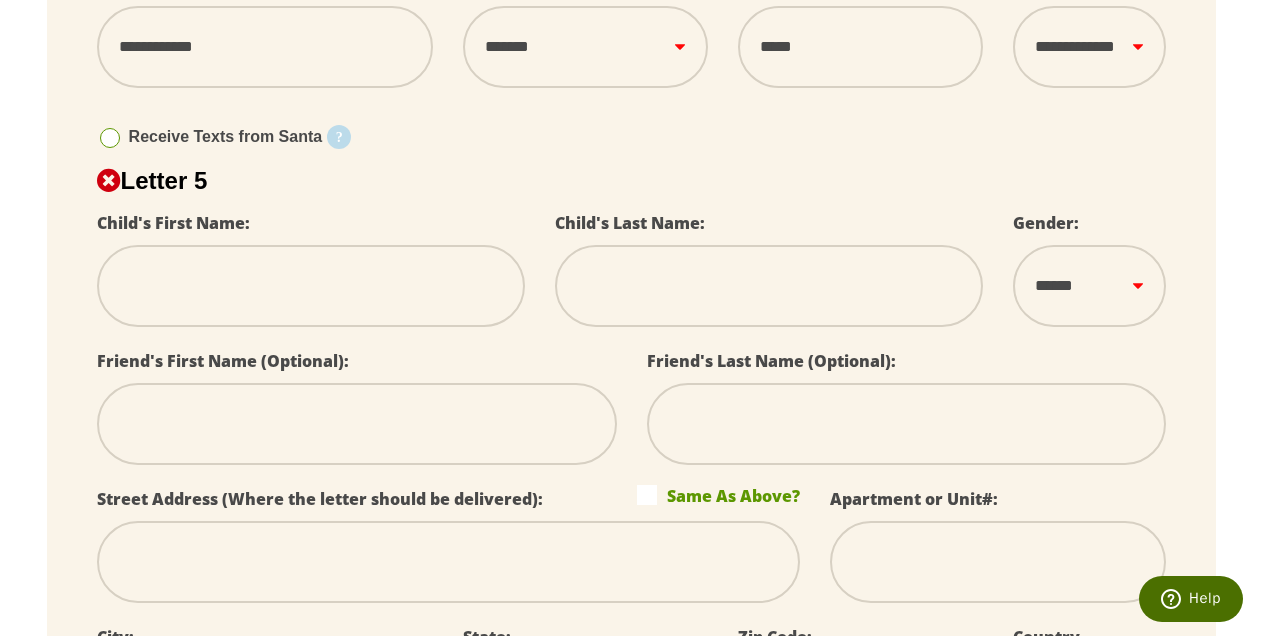 click at bounding box center (311, 286) 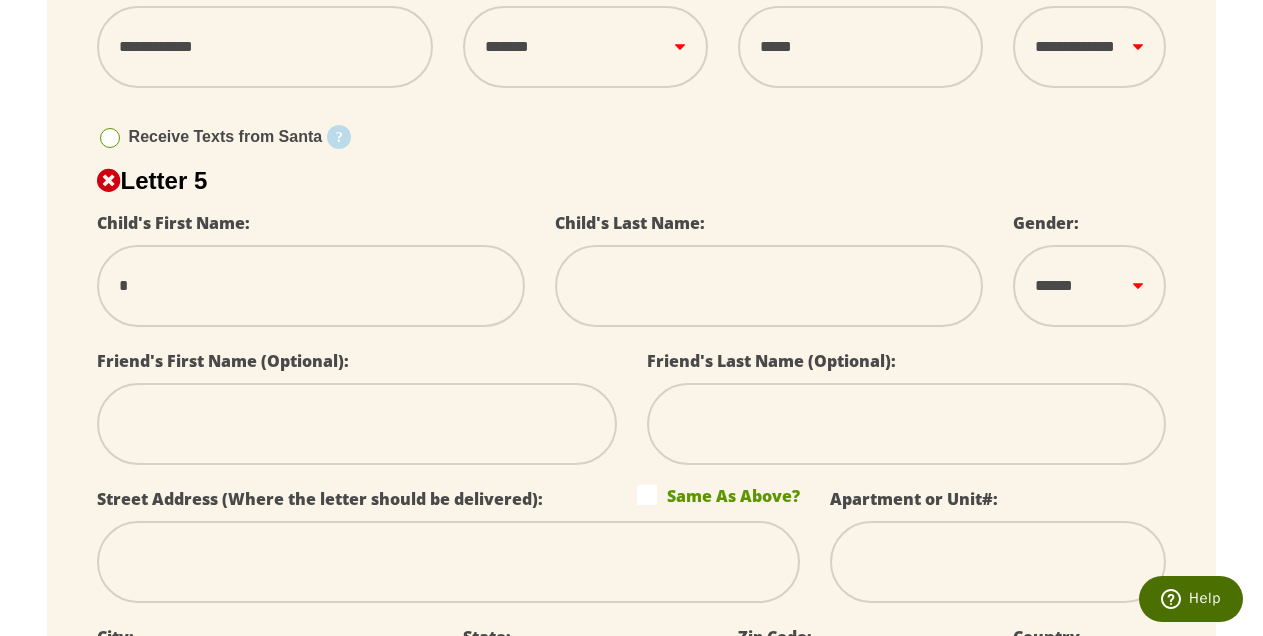 select 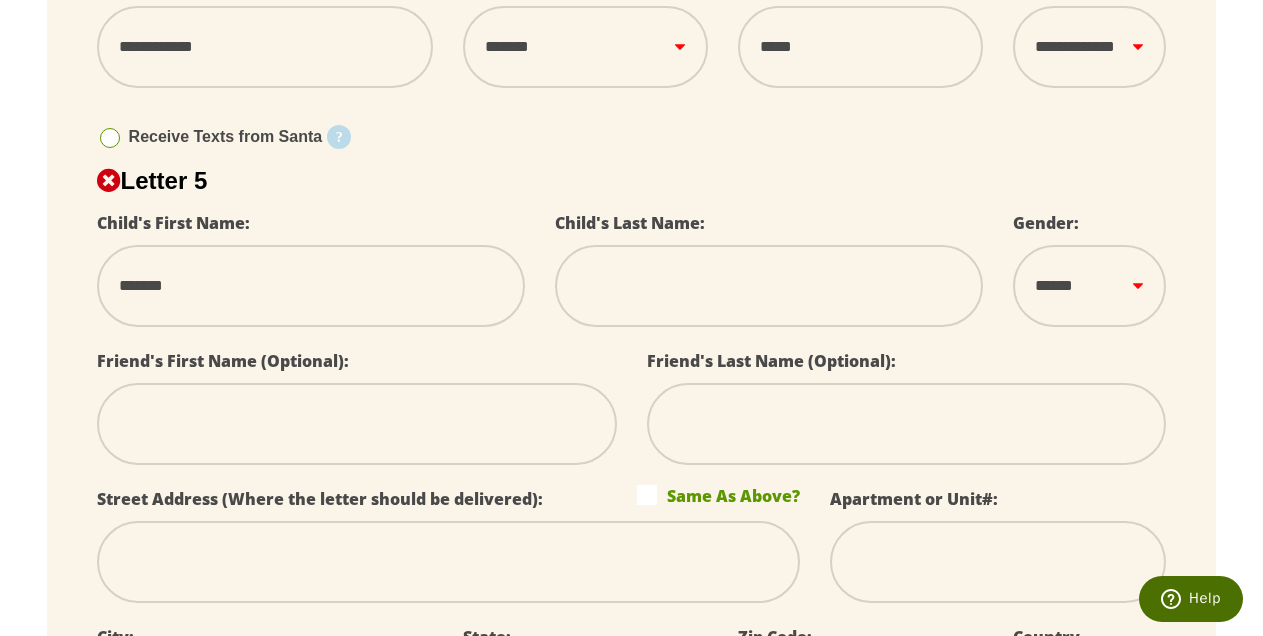 type on "*******" 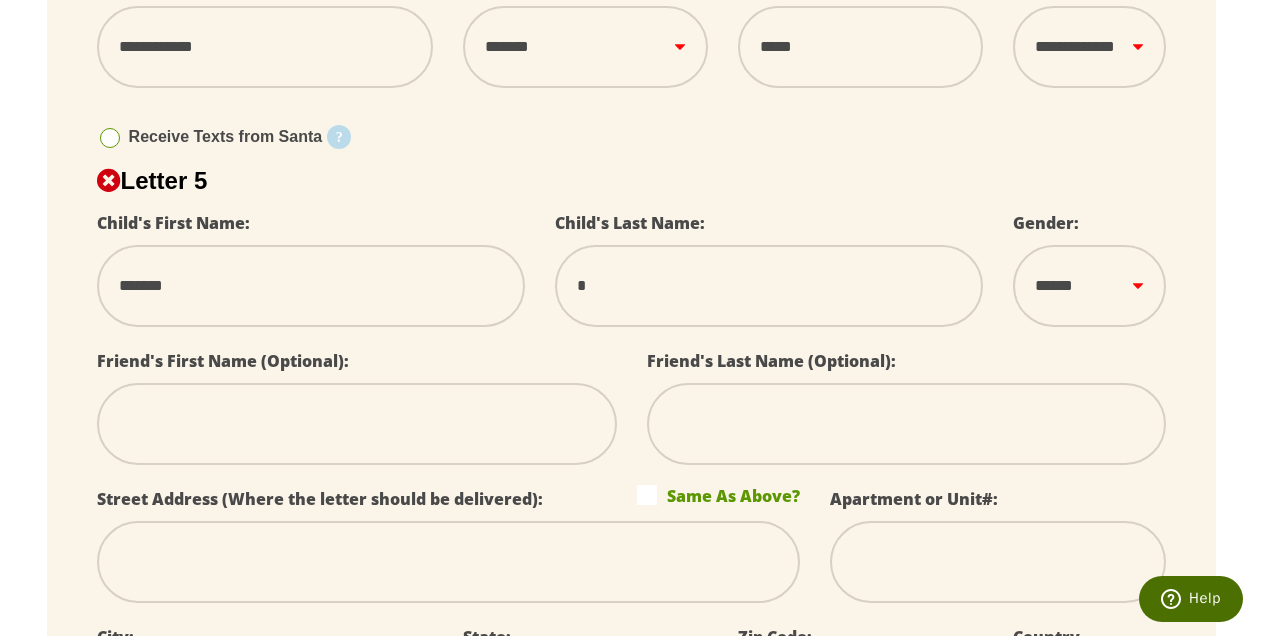 type on "*******" 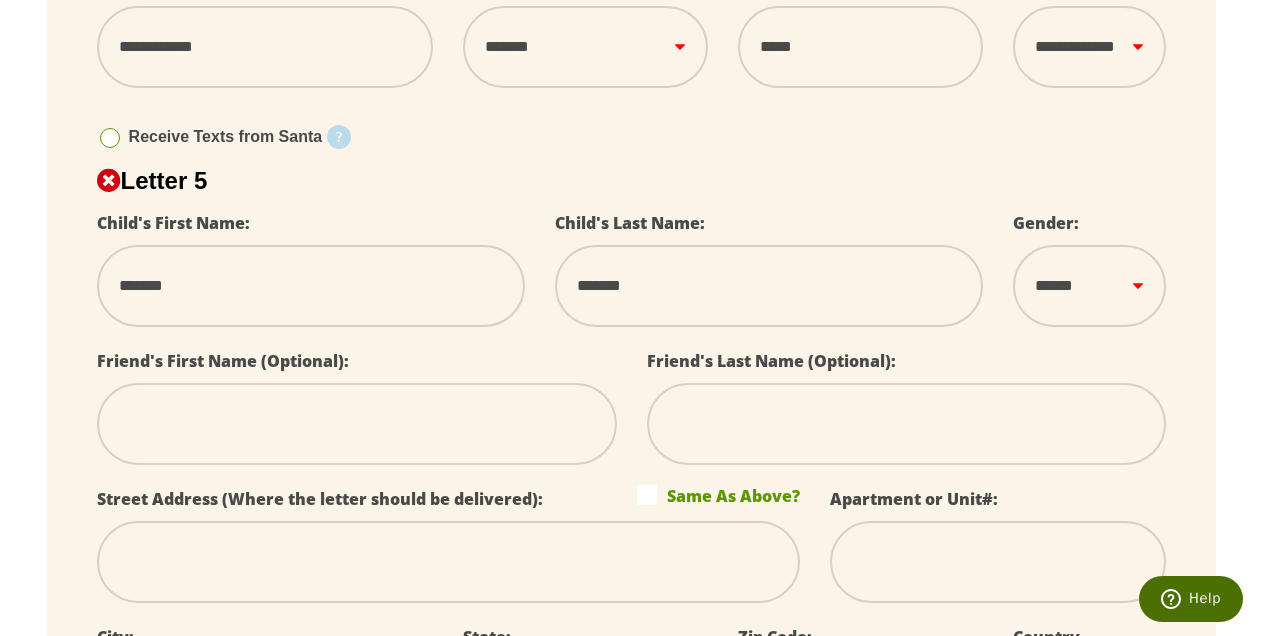 type on "*******" 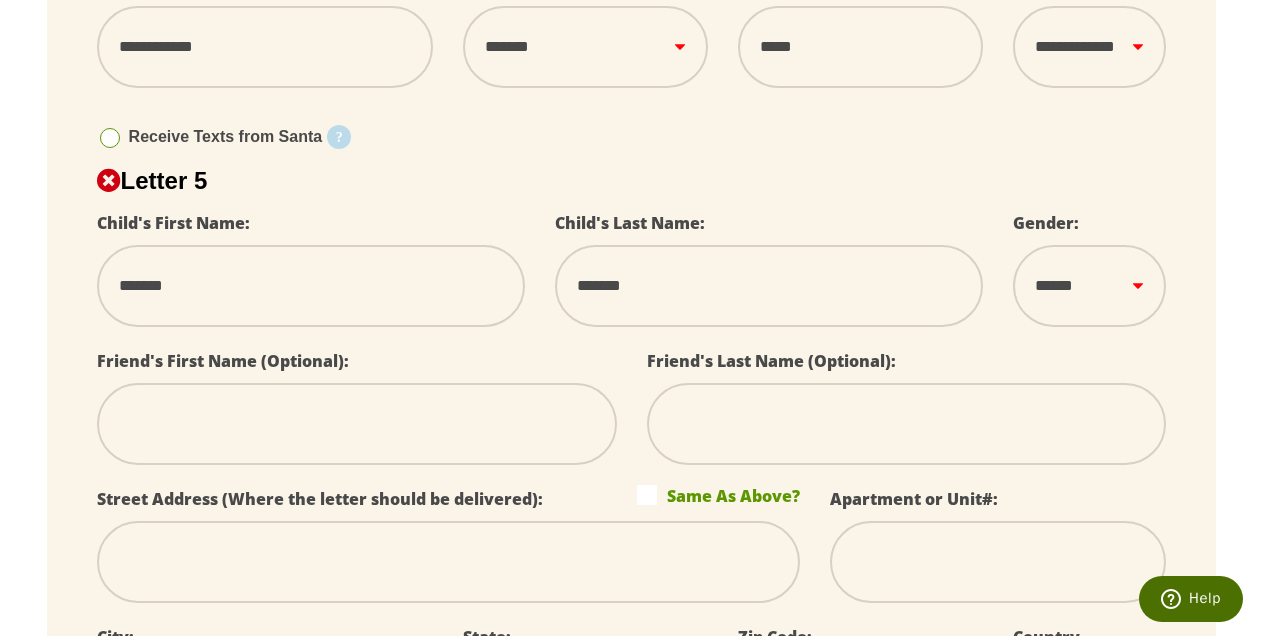 click on "******   ***   ****" at bounding box center (1089, 286) 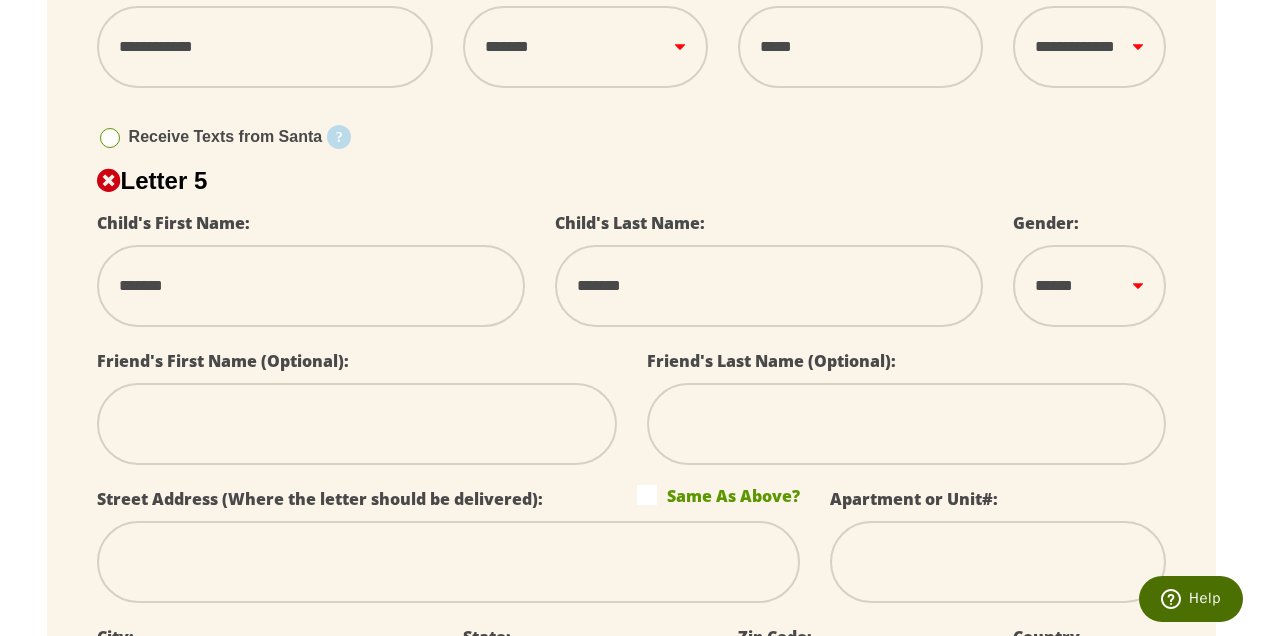 select on "*" 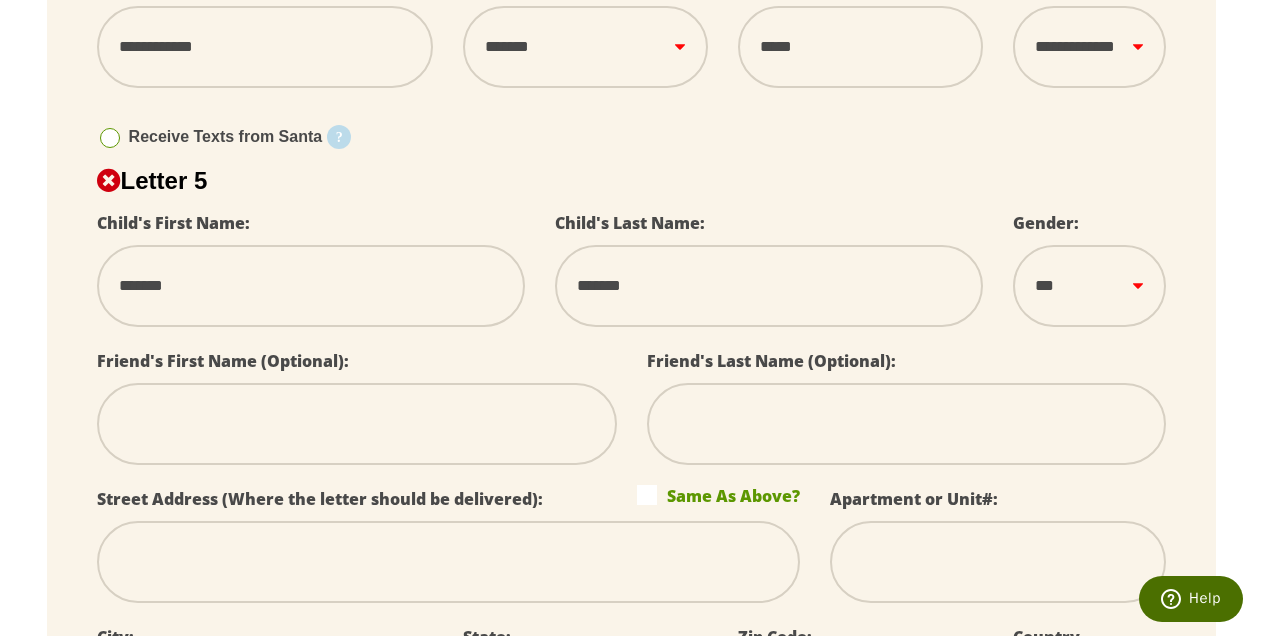 scroll, scrollTop: 0, scrollLeft: 0, axis: both 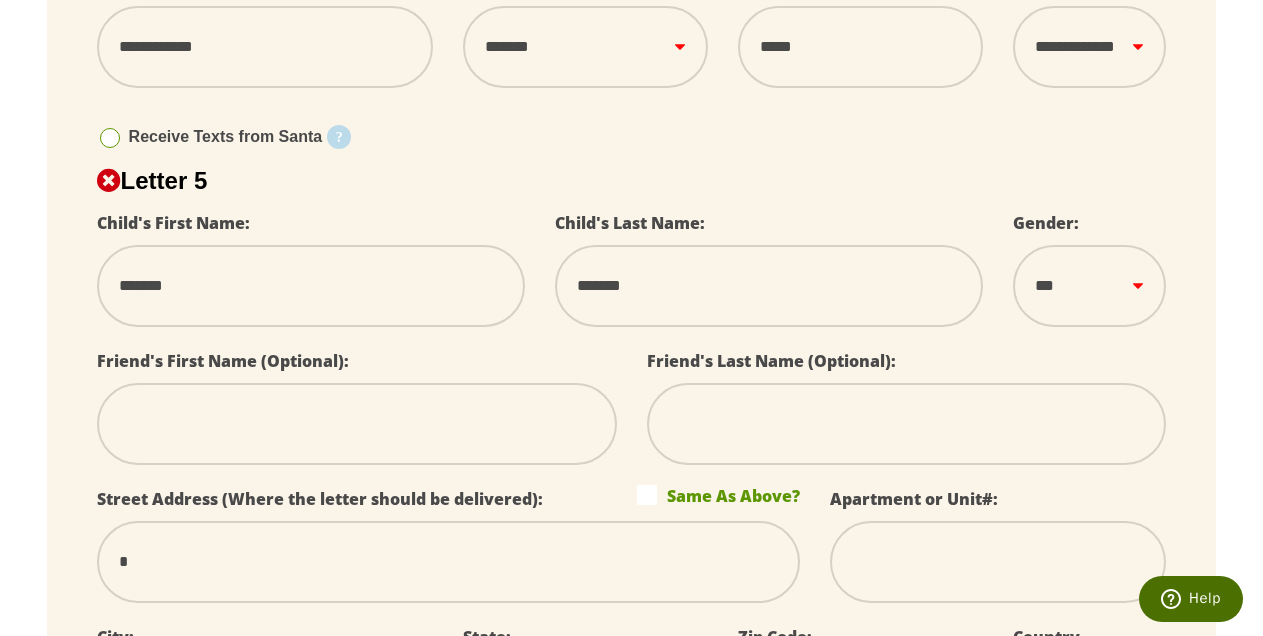 type on "**********" 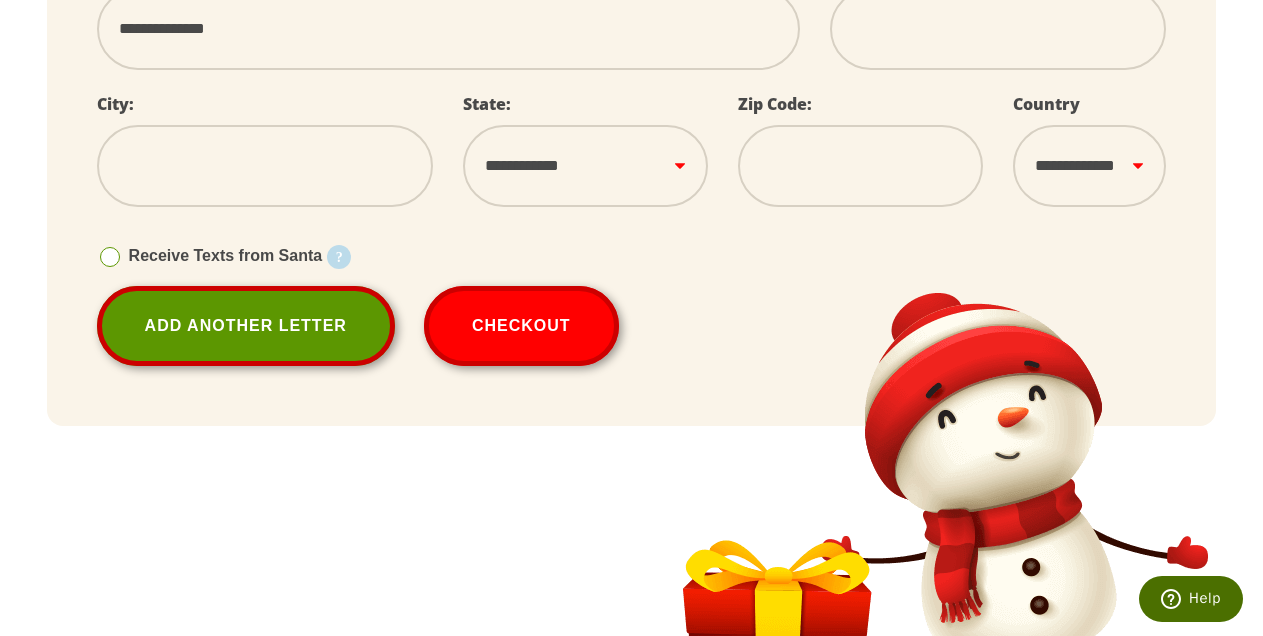scroll, scrollTop: 3379, scrollLeft: 0, axis: vertical 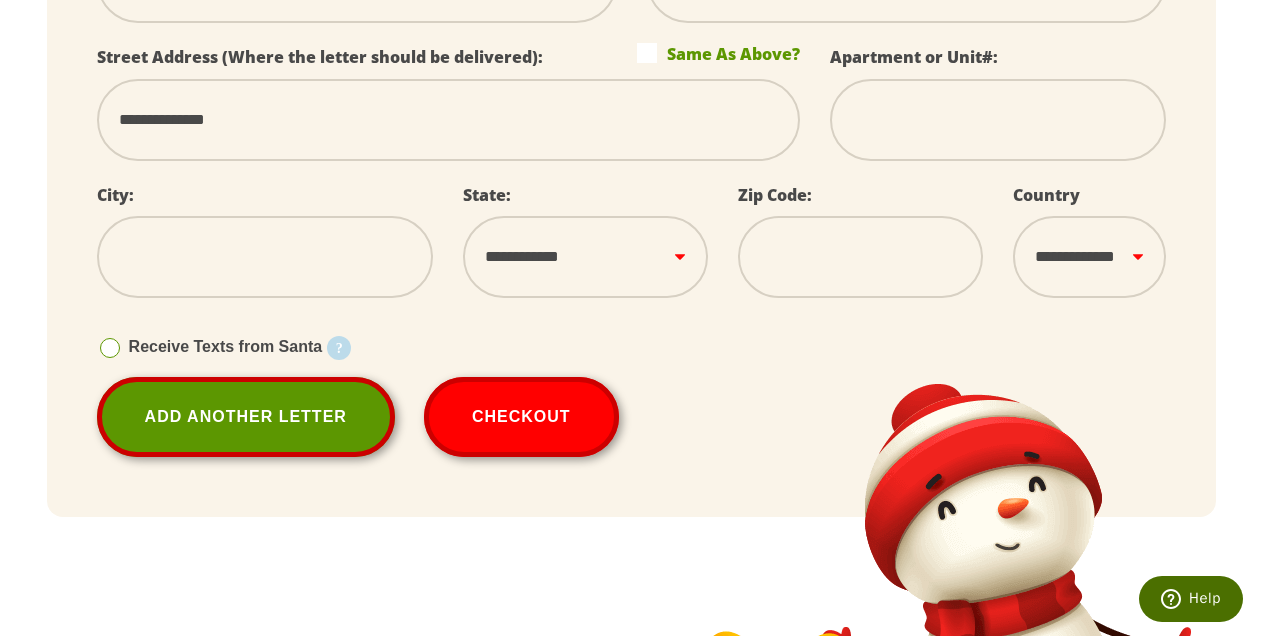type on "**********" 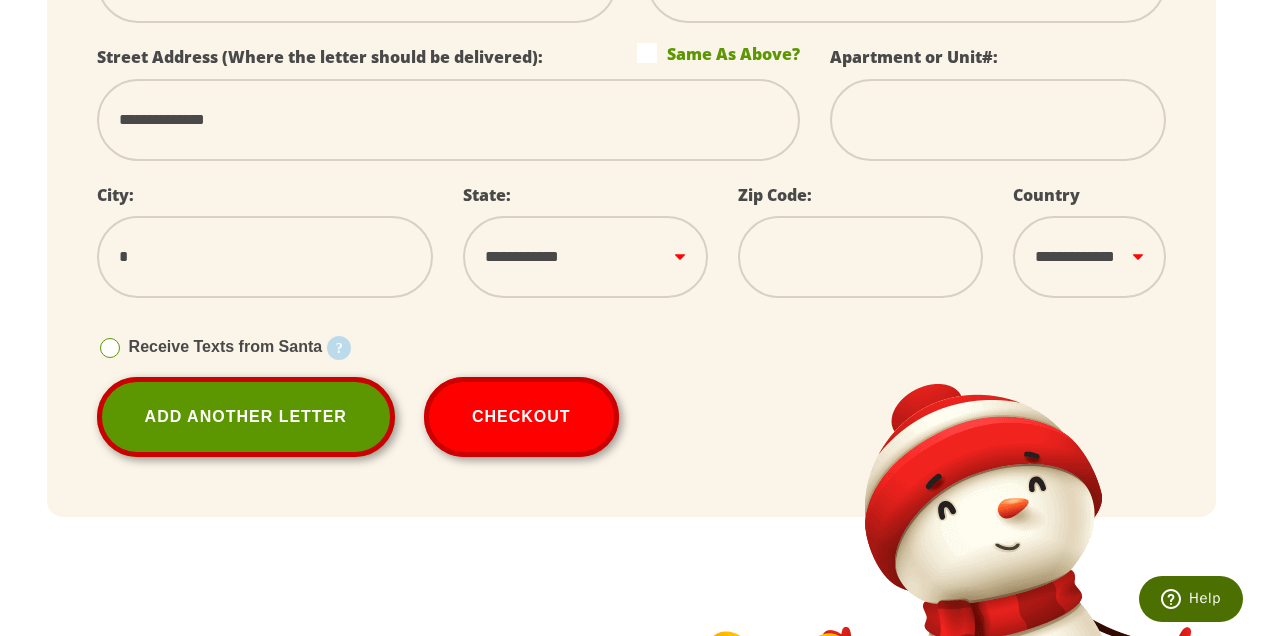 type on "**" 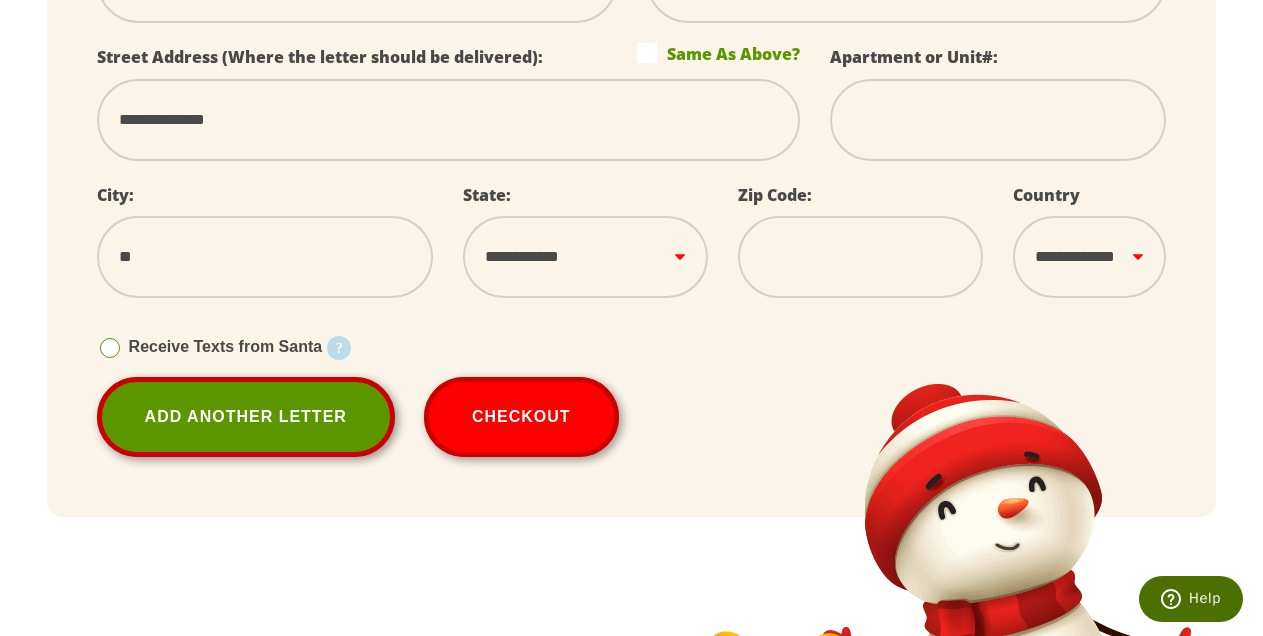 type 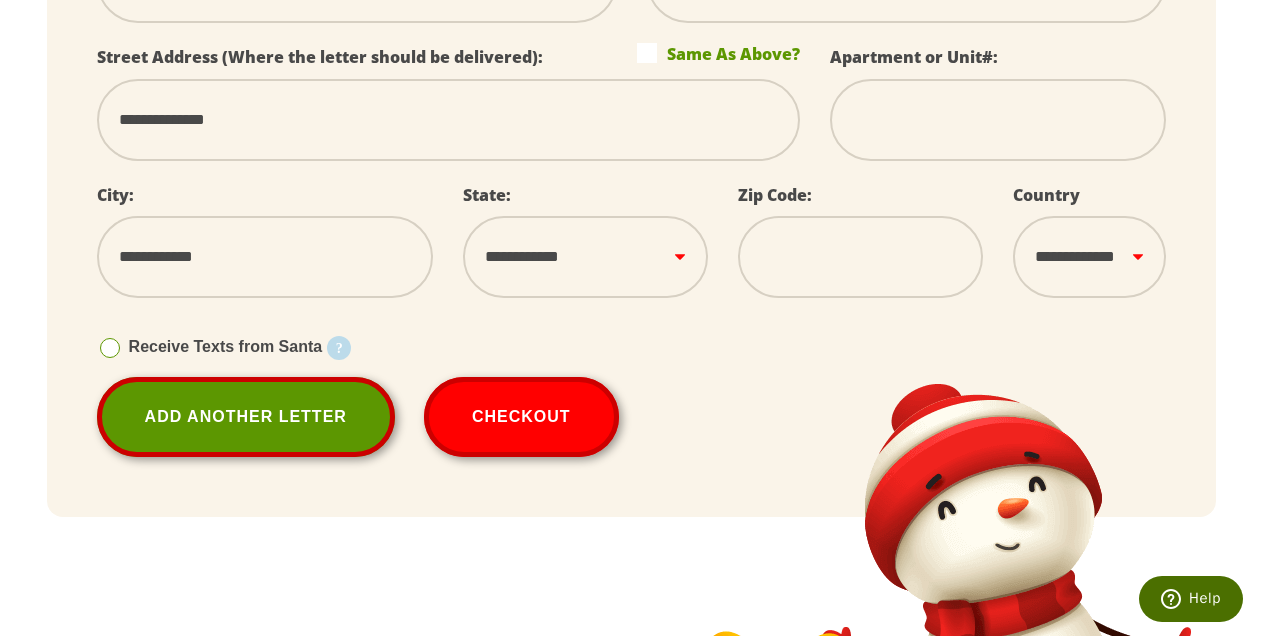 click on "**********" at bounding box center [585, 257] 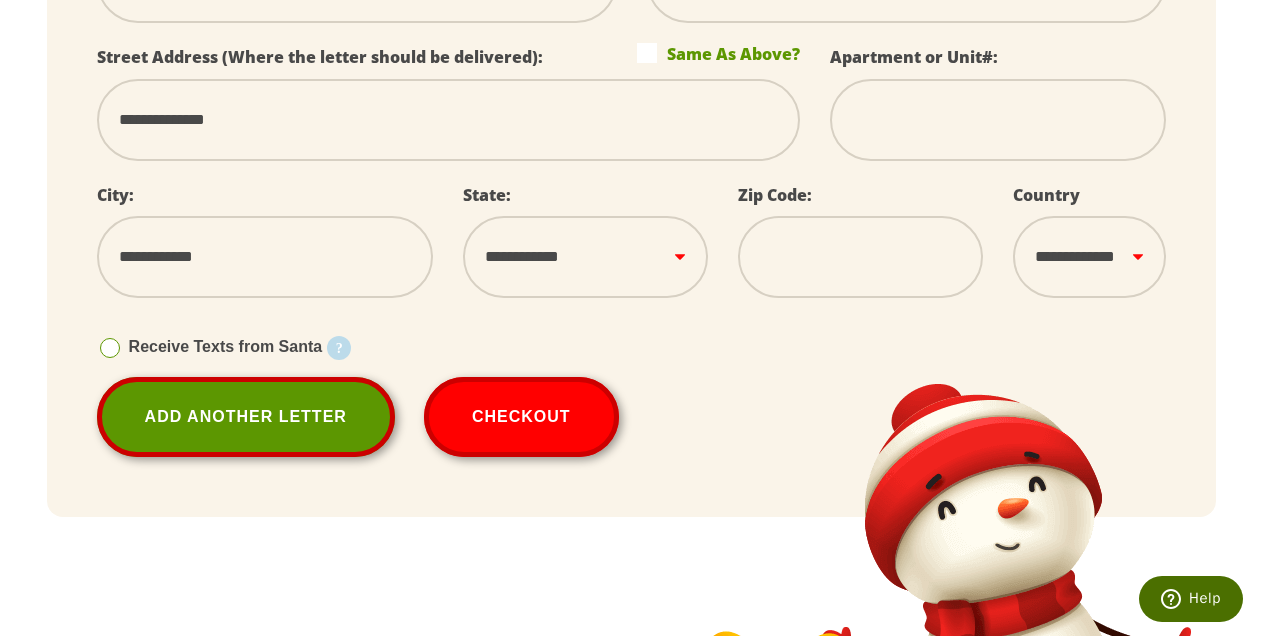 scroll, scrollTop: 0, scrollLeft: 0, axis: both 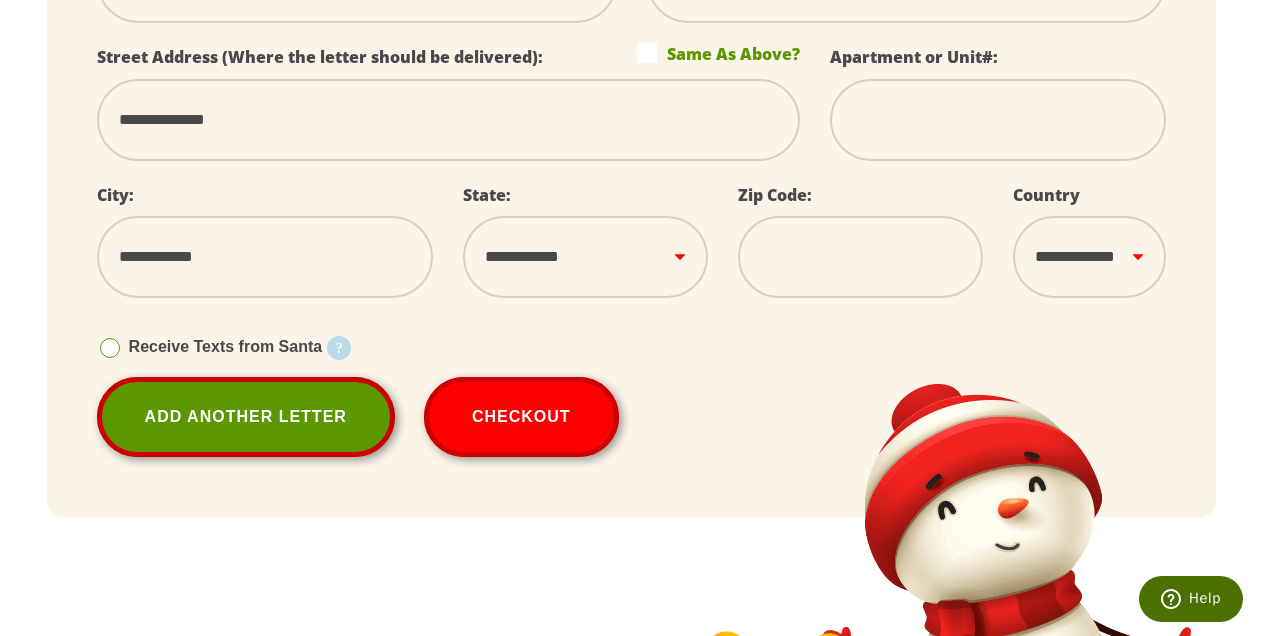 click on "********" at bounding box center [0, 0] 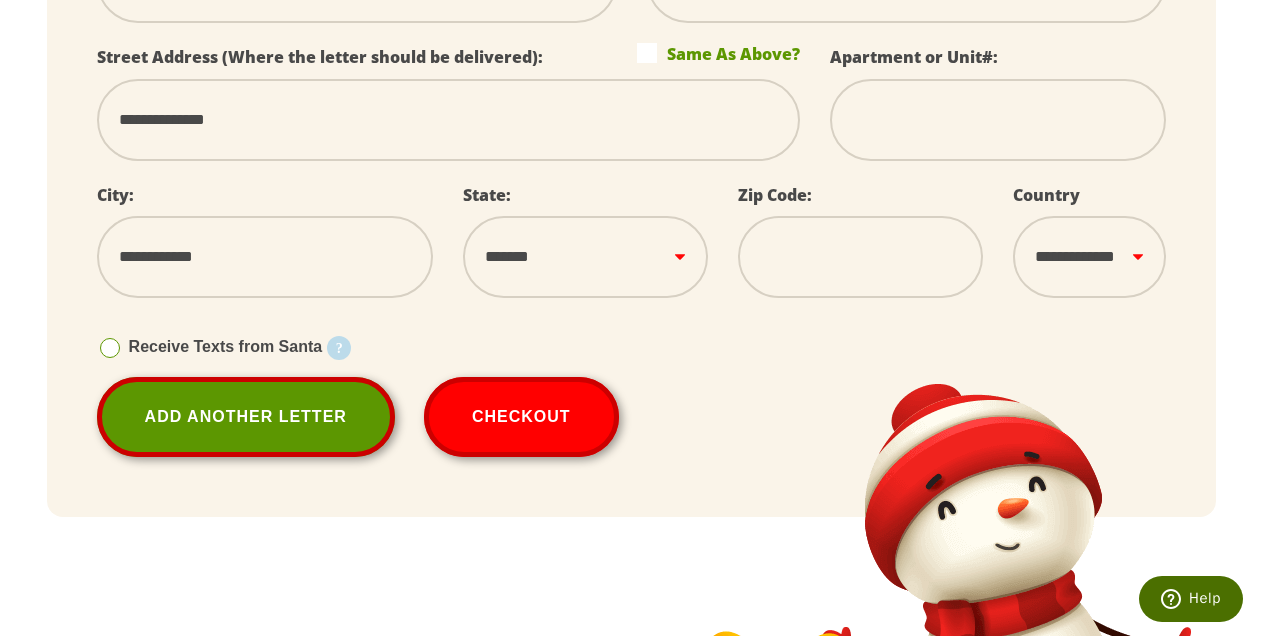 scroll, scrollTop: 0, scrollLeft: 0, axis: both 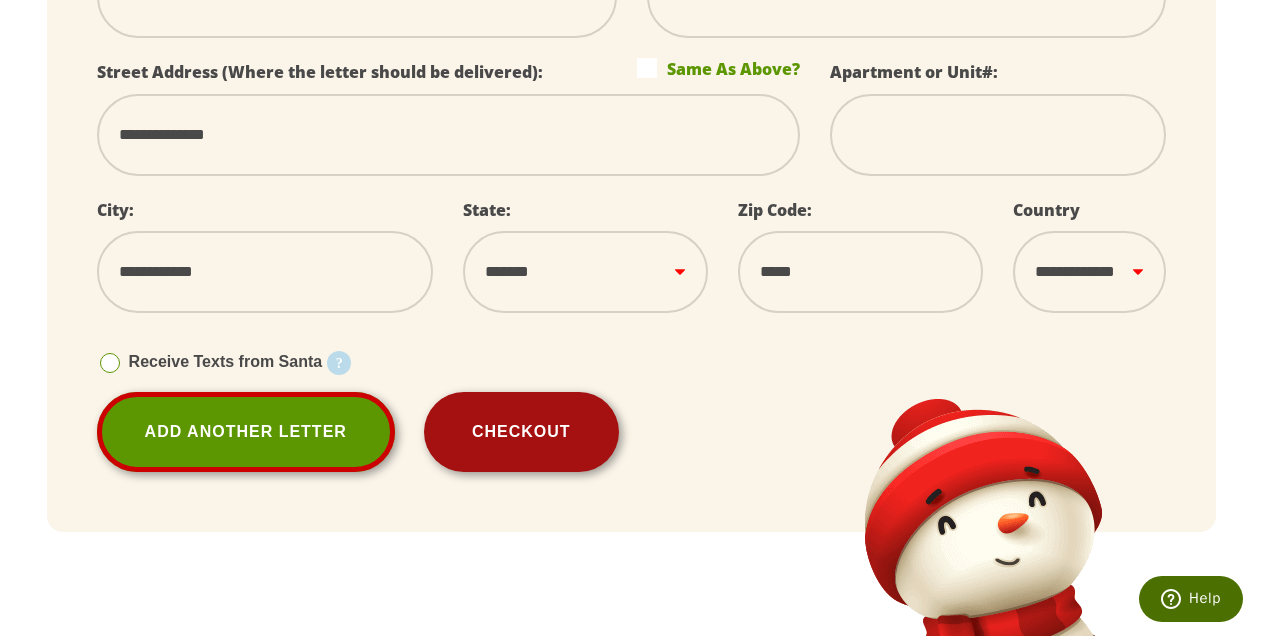 click on "Checkout" at bounding box center (521, 432) 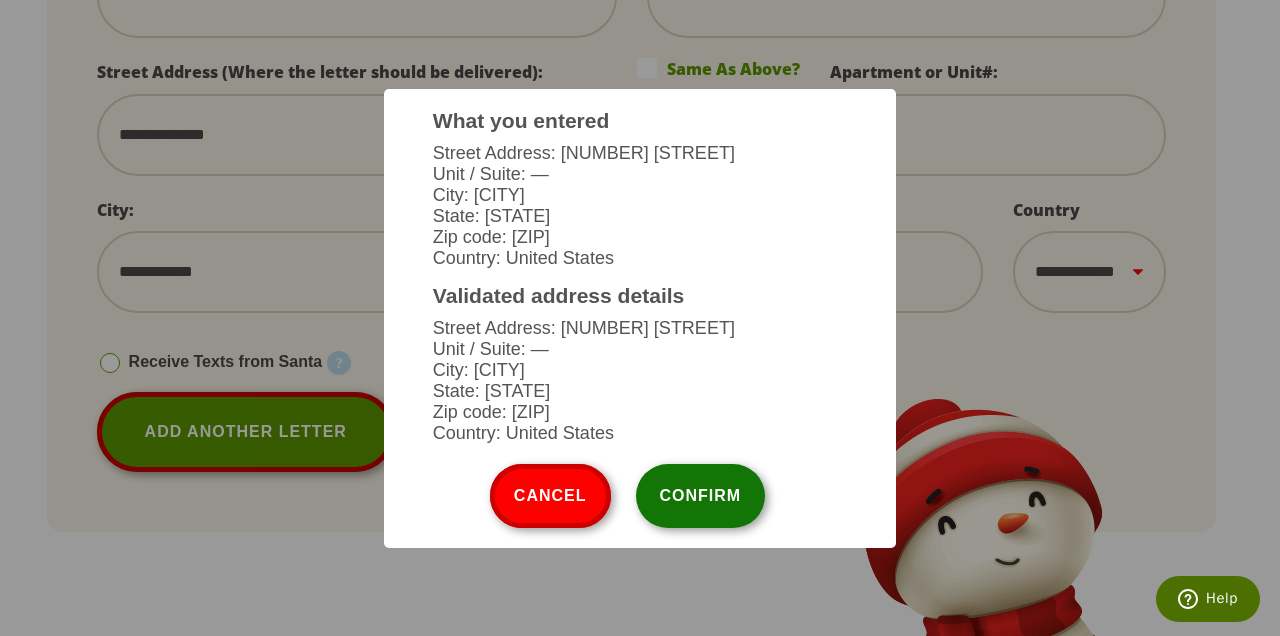 click on "Confirm" at bounding box center [701, 496] 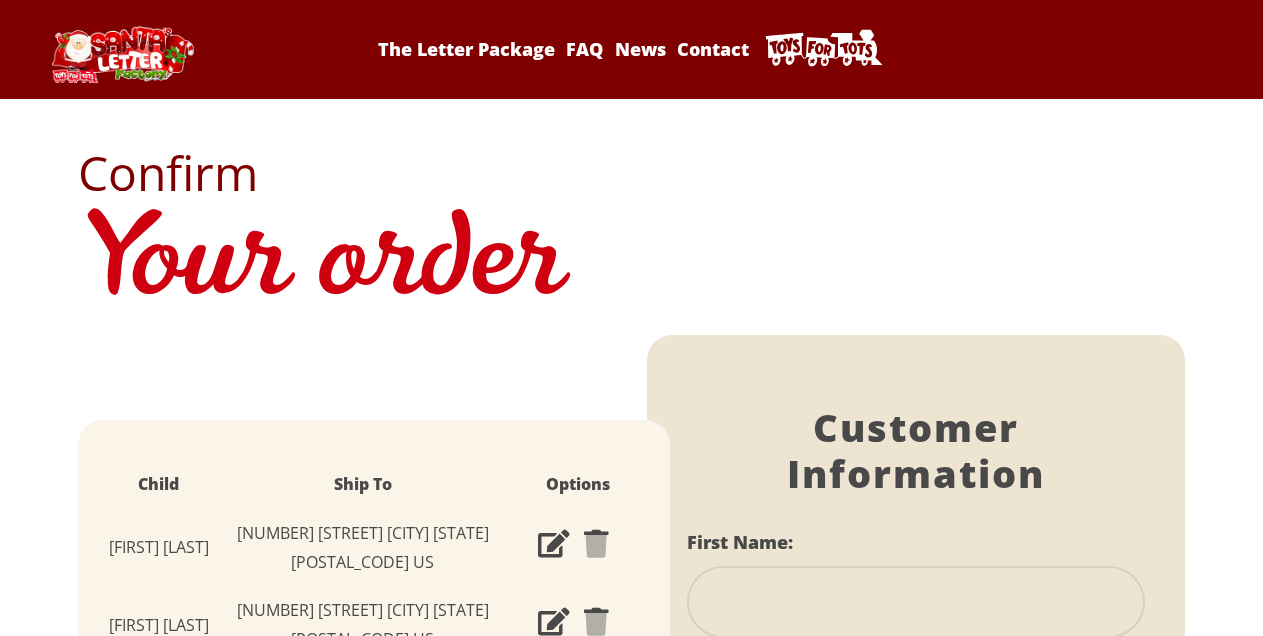 scroll, scrollTop: 0, scrollLeft: 0, axis: both 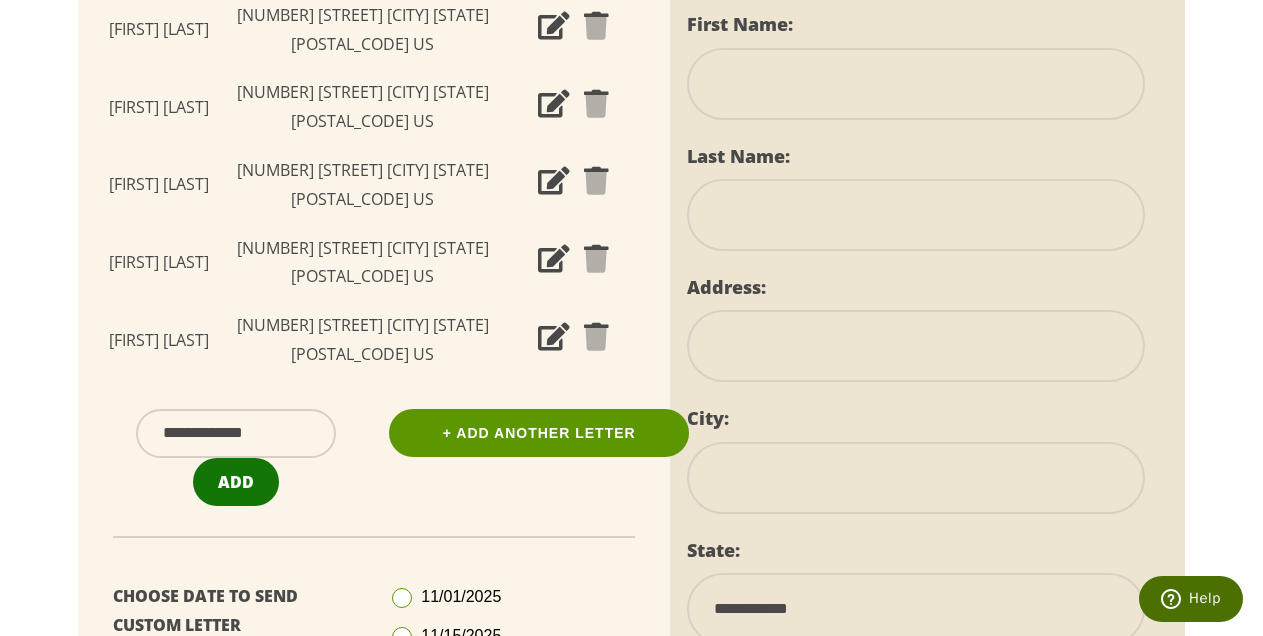 click on "Add" at bounding box center [236, 482] 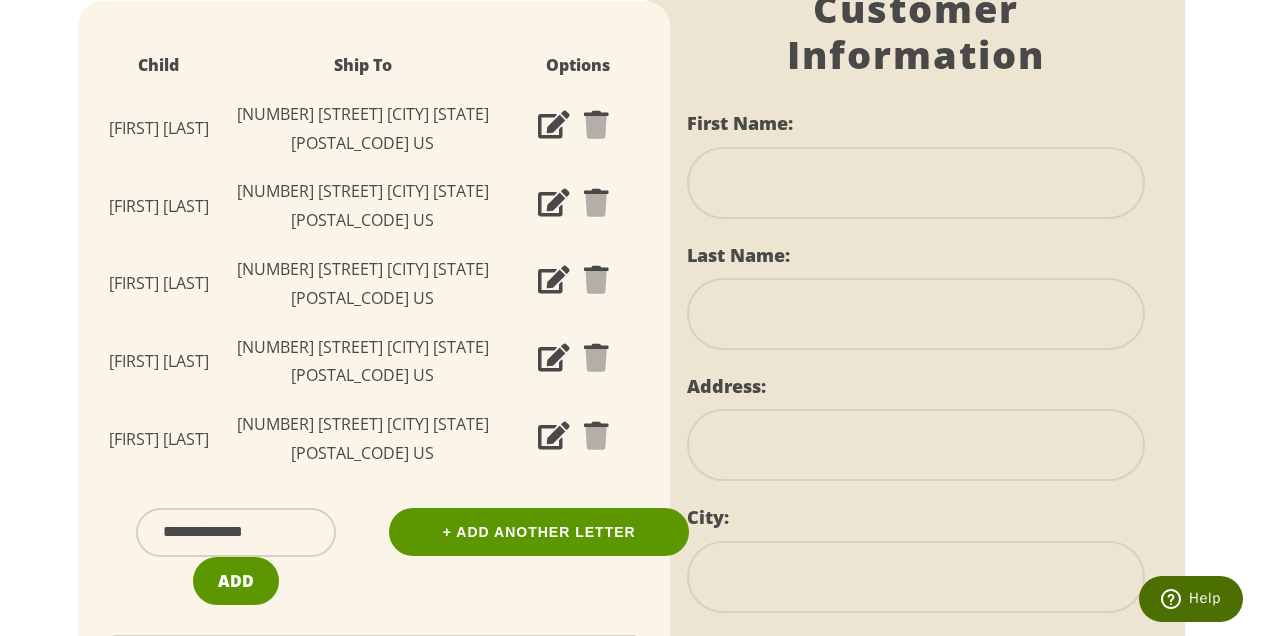 scroll, scrollTop: 422, scrollLeft: 0, axis: vertical 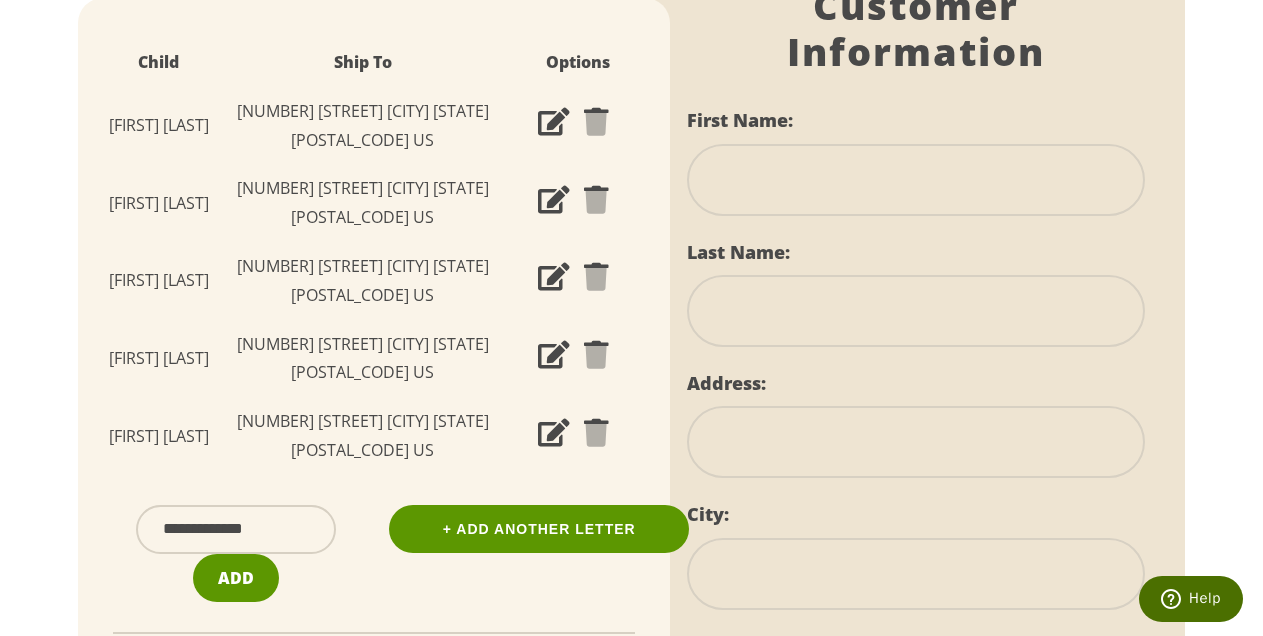 click at bounding box center (916, 180) 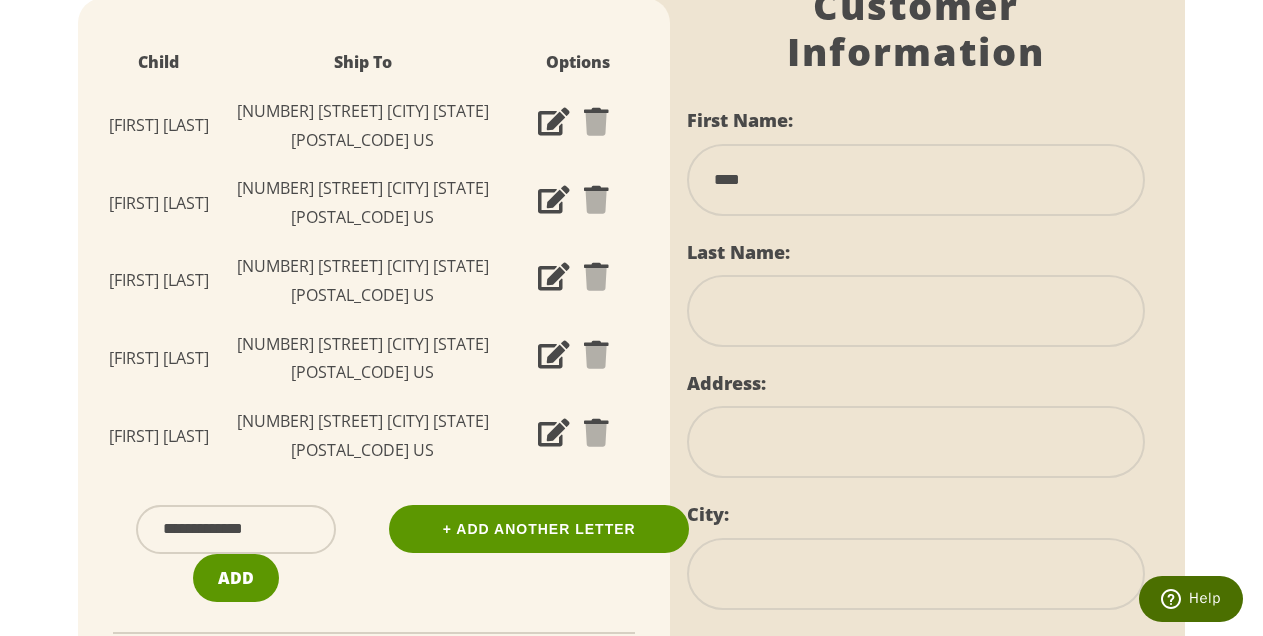 type on "****" 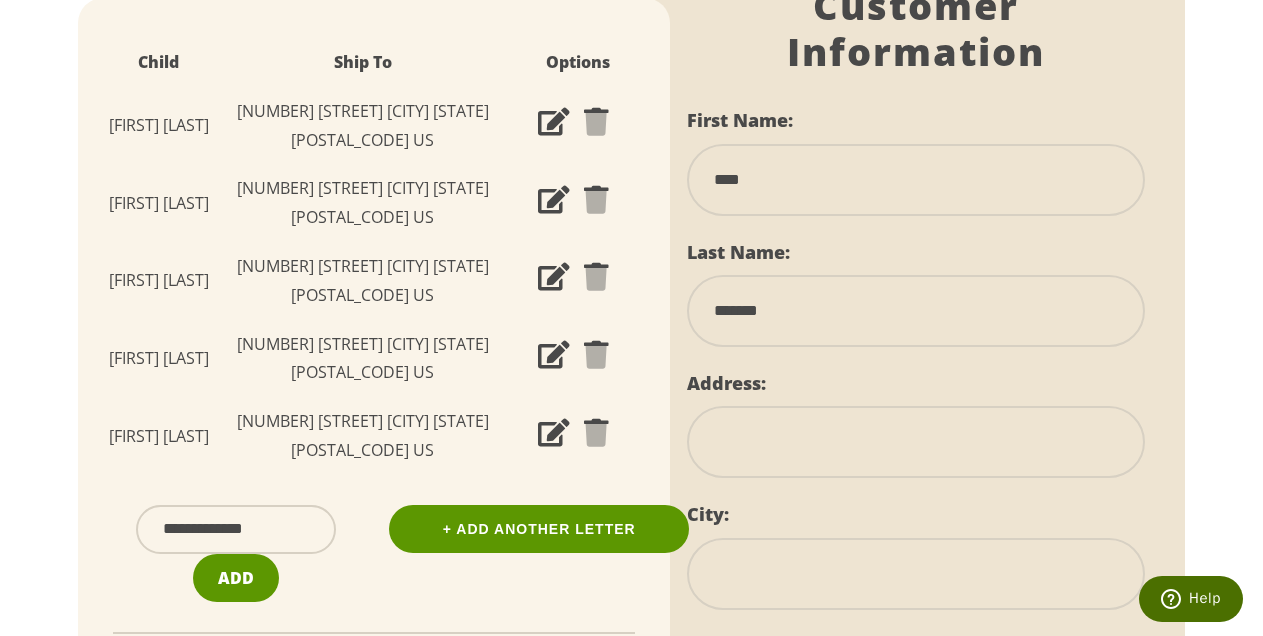 type on "*******" 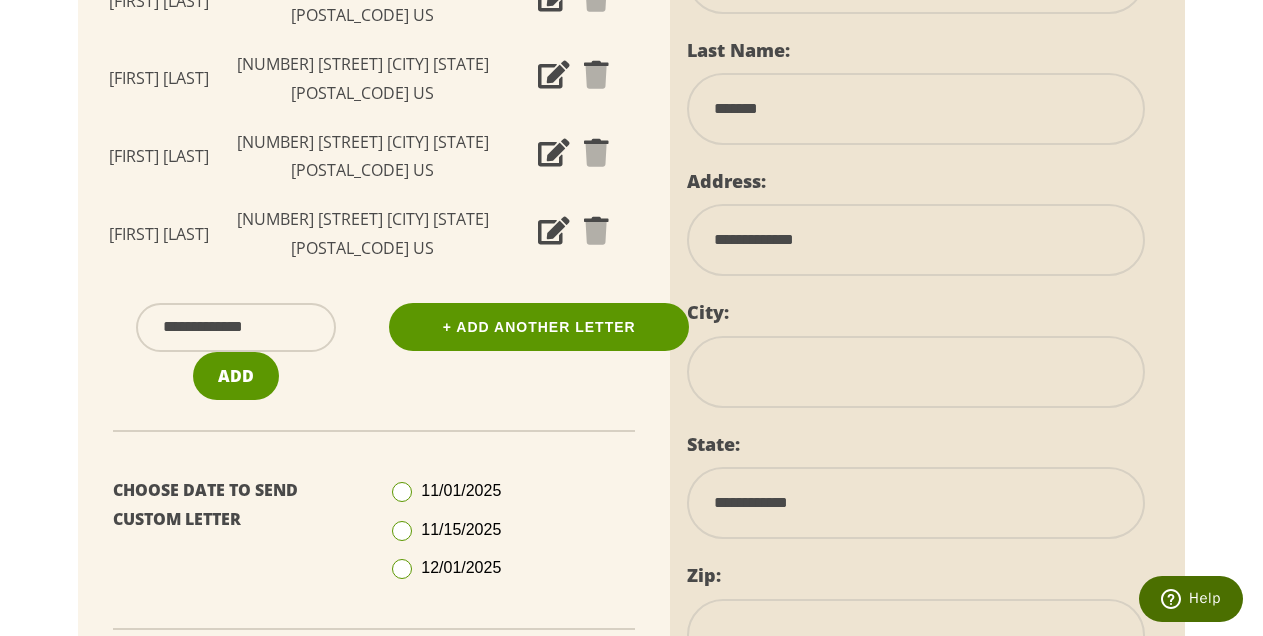 scroll, scrollTop: 657, scrollLeft: 0, axis: vertical 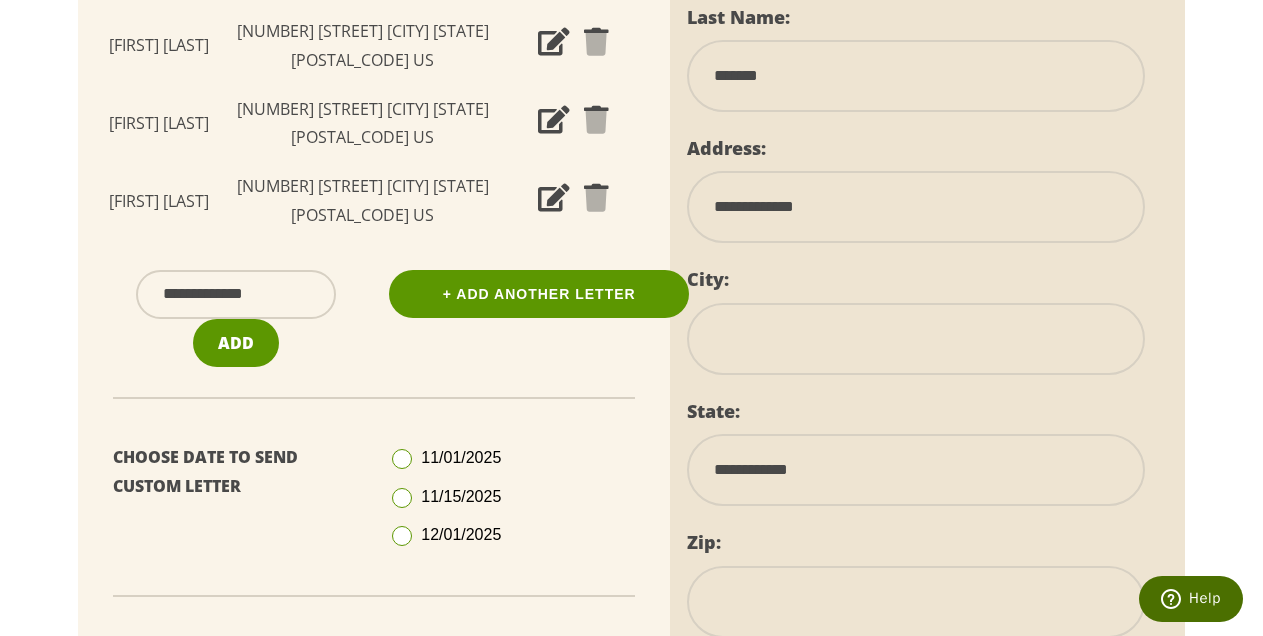 type on "**********" 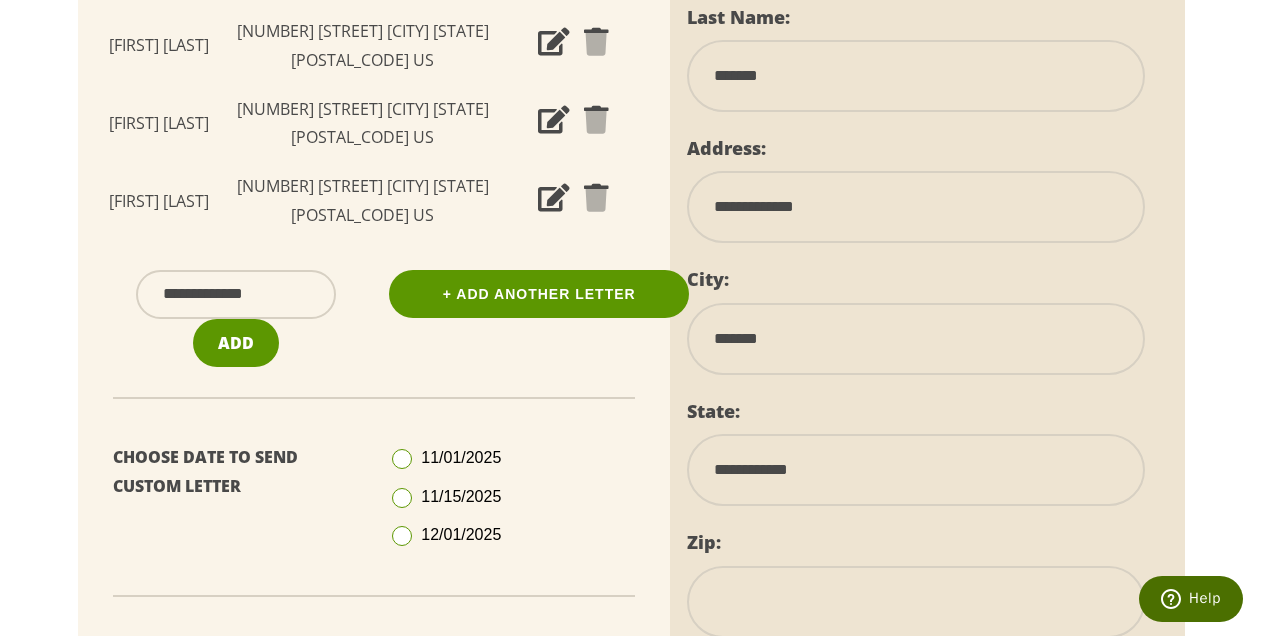 type on "*******" 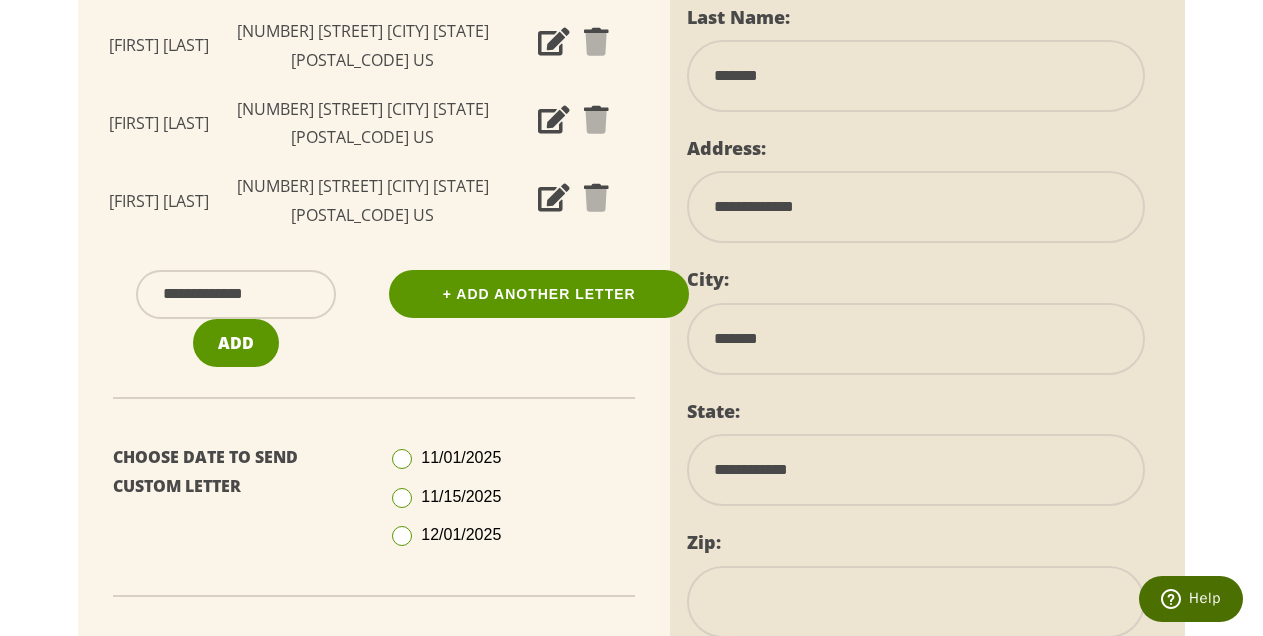 click on "**********" at bounding box center (916, 470) 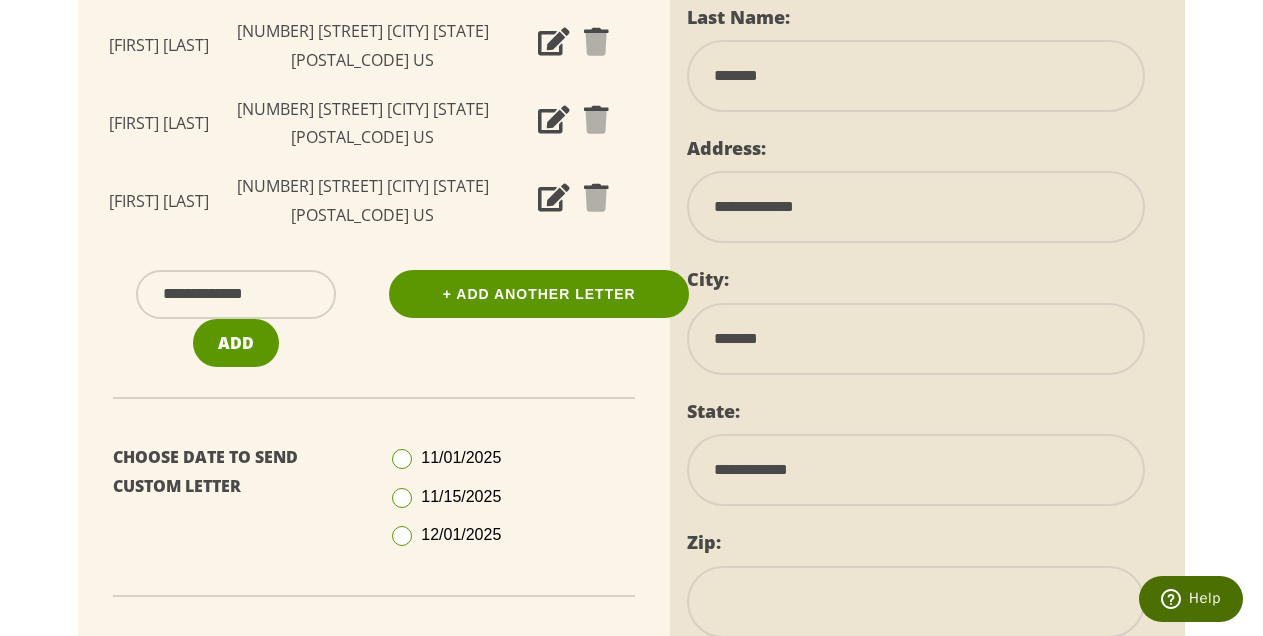 select on "**" 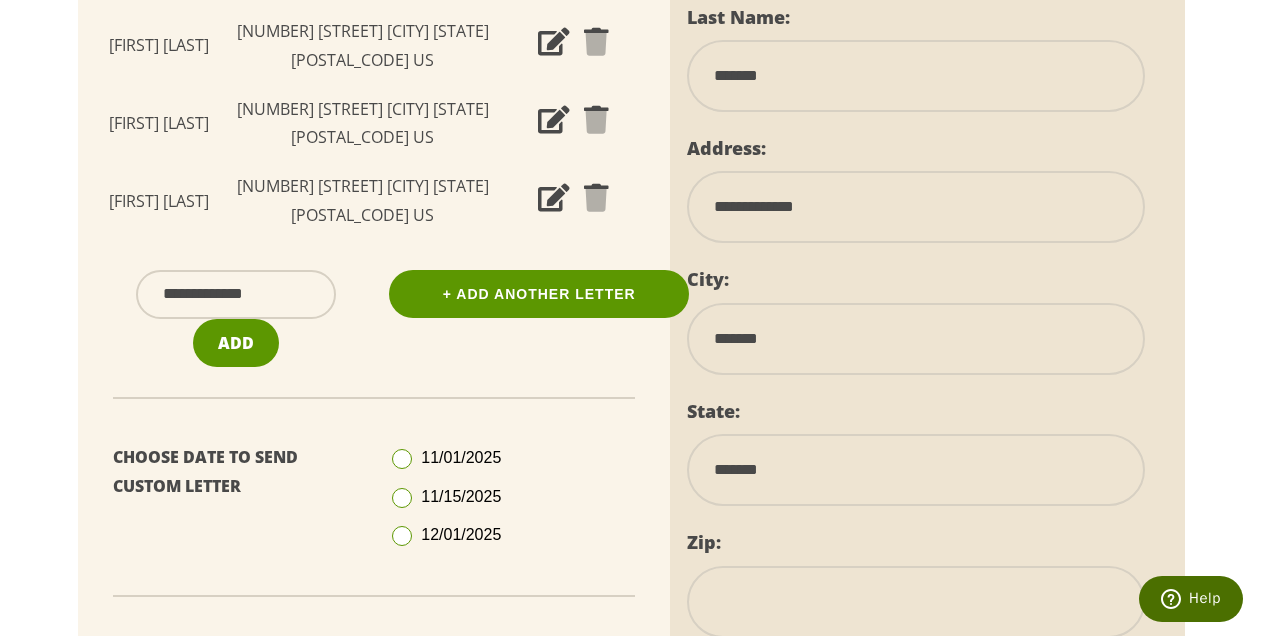 click on "********" at bounding box center [0, 0] 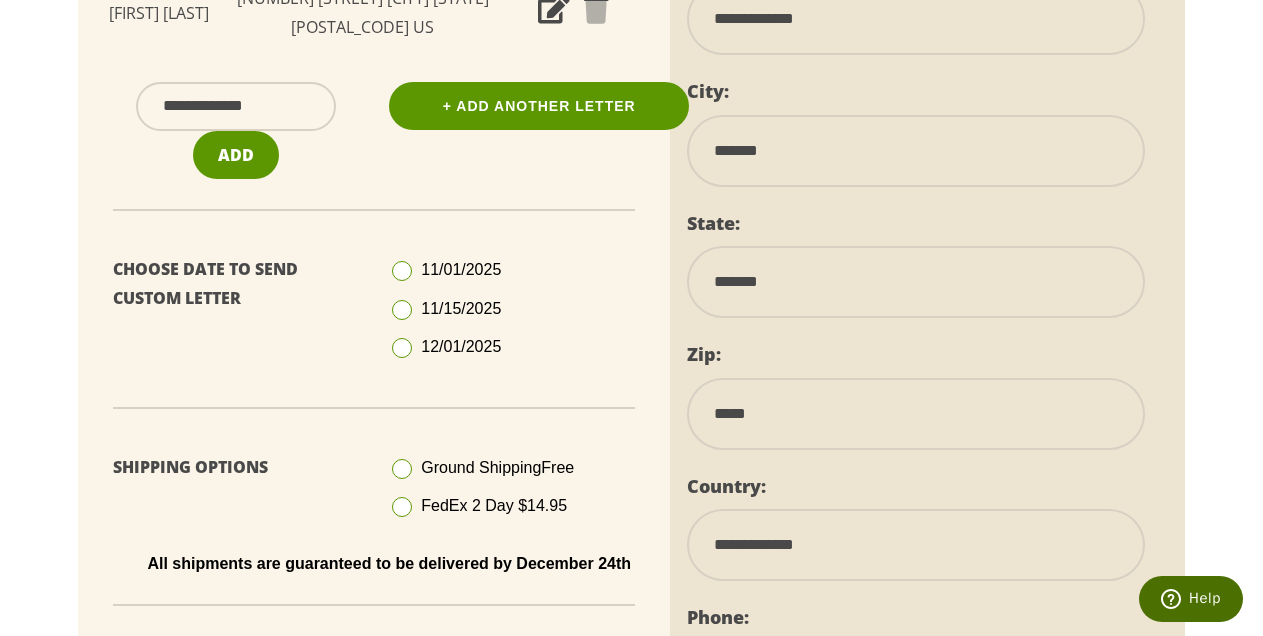 scroll, scrollTop: 863, scrollLeft: 0, axis: vertical 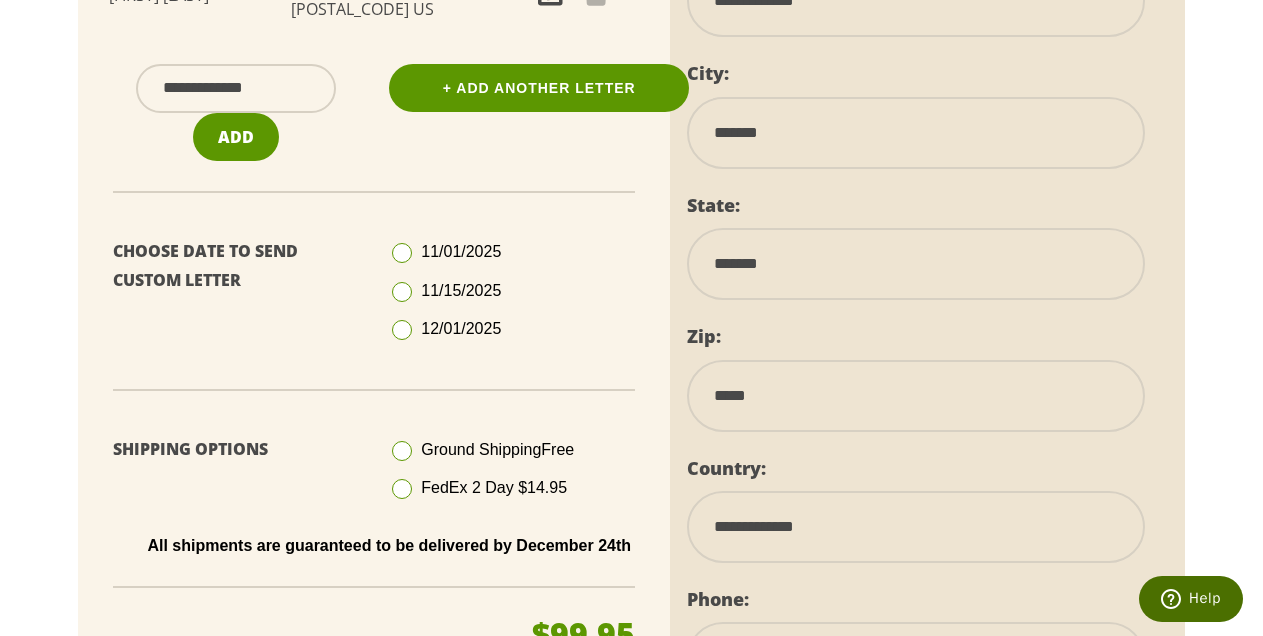 type on "*****" 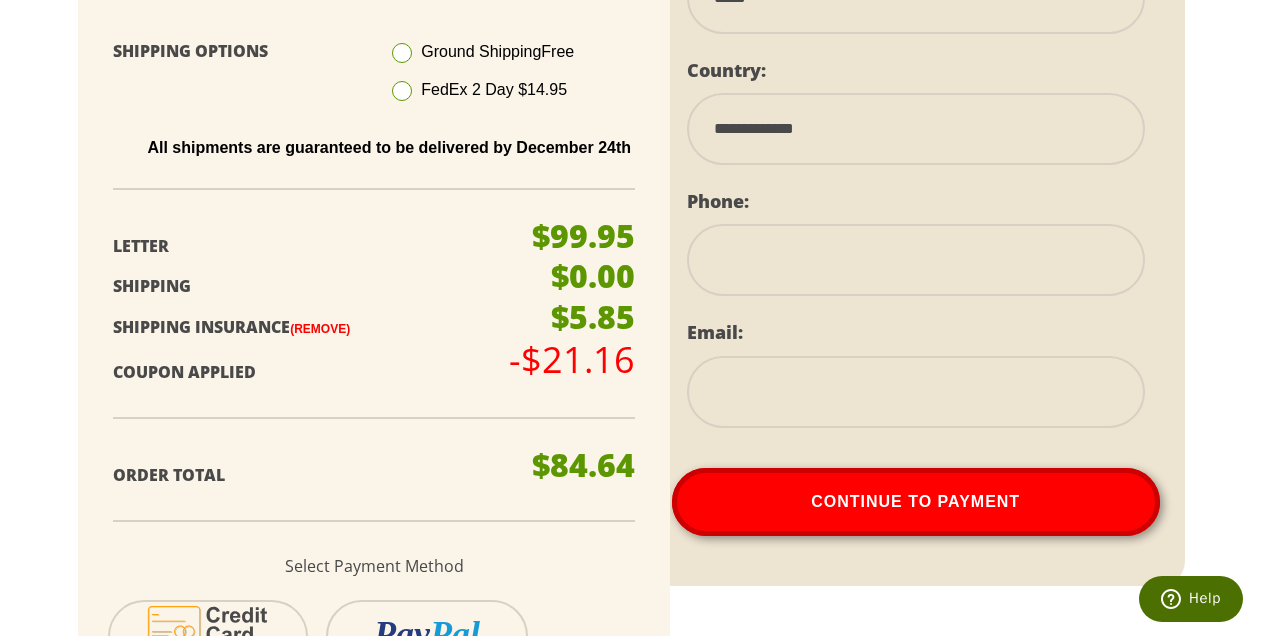 scroll, scrollTop: 1257, scrollLeft: 0, axis: vertical 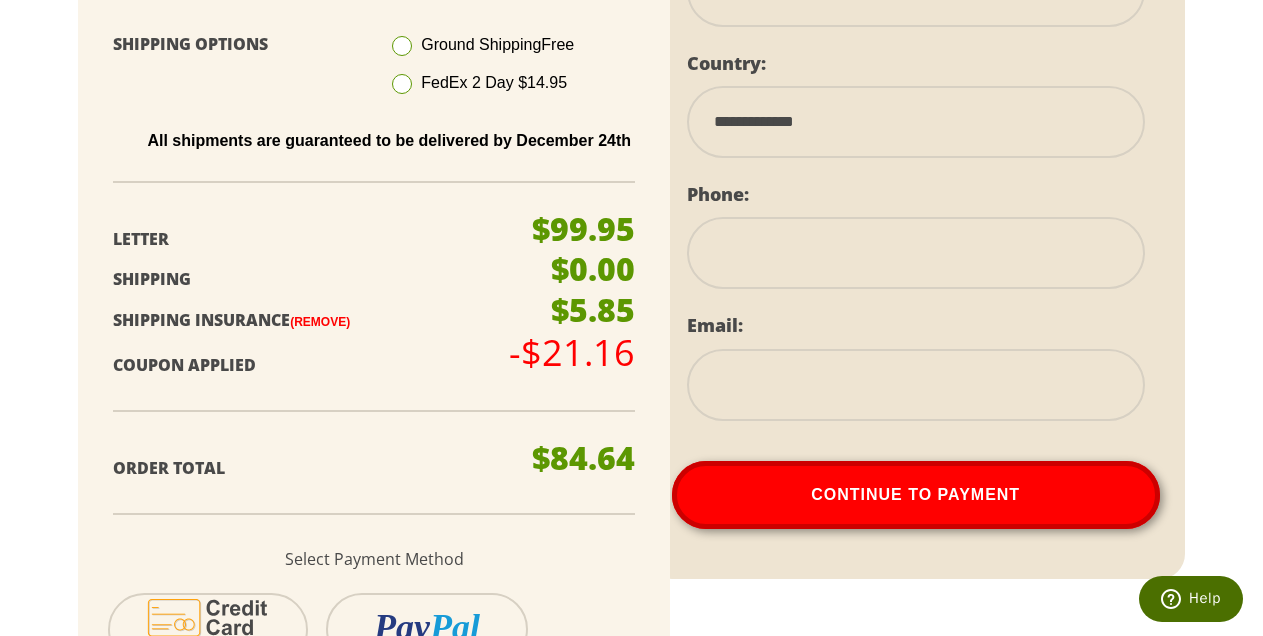 click at bounding box center [916, 253] 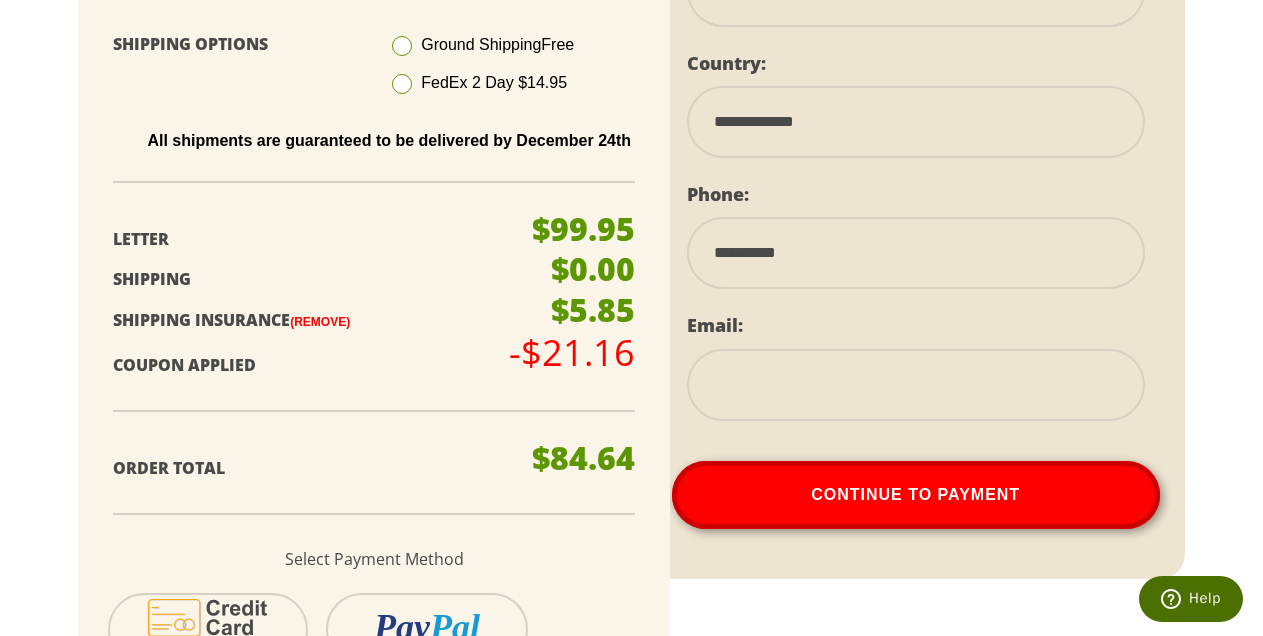 type on "**********" 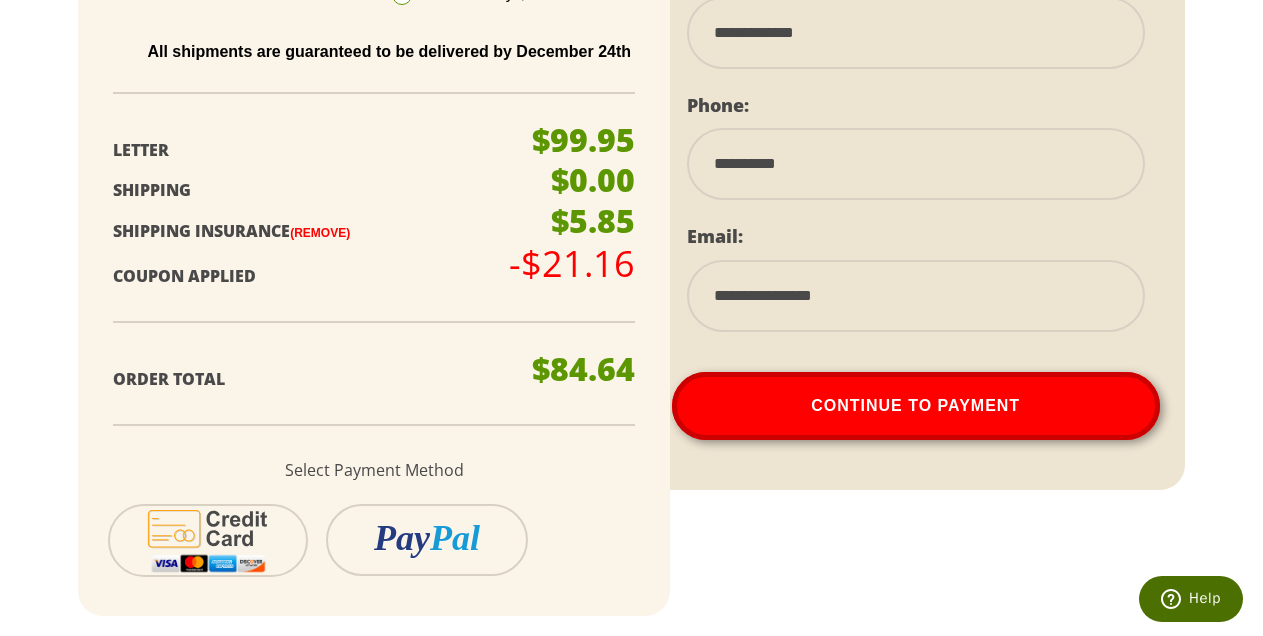 scroll, scrollTop: 1369, scrollLeft: 0, axis: vertical 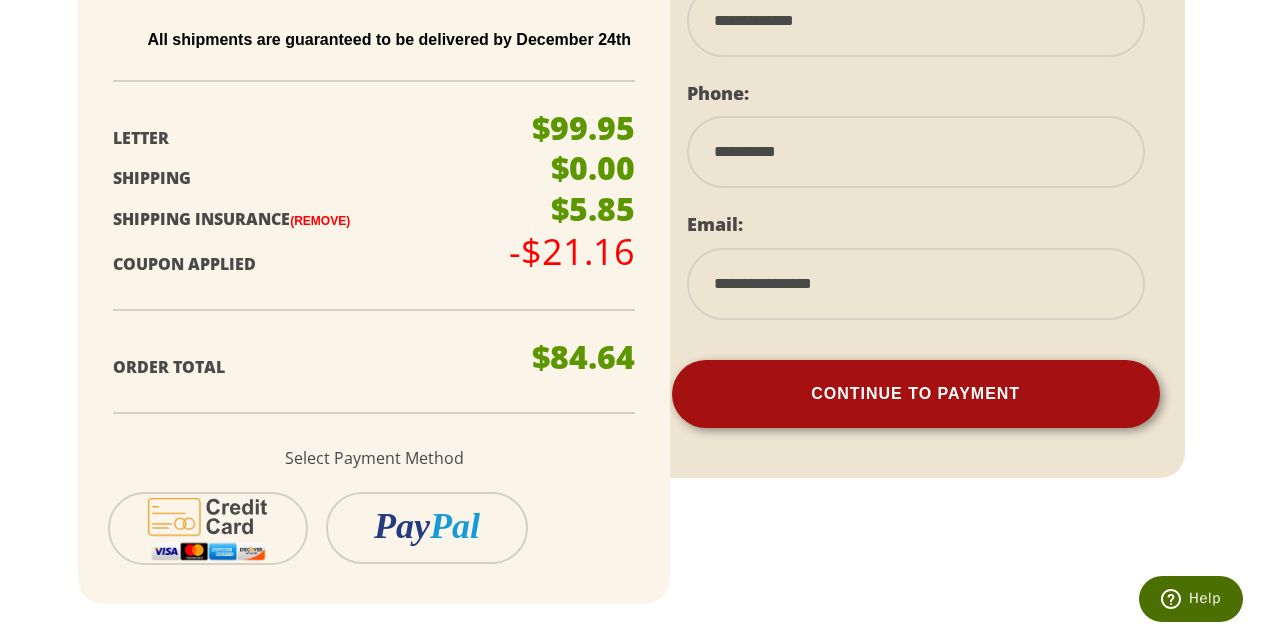 type on "**********" 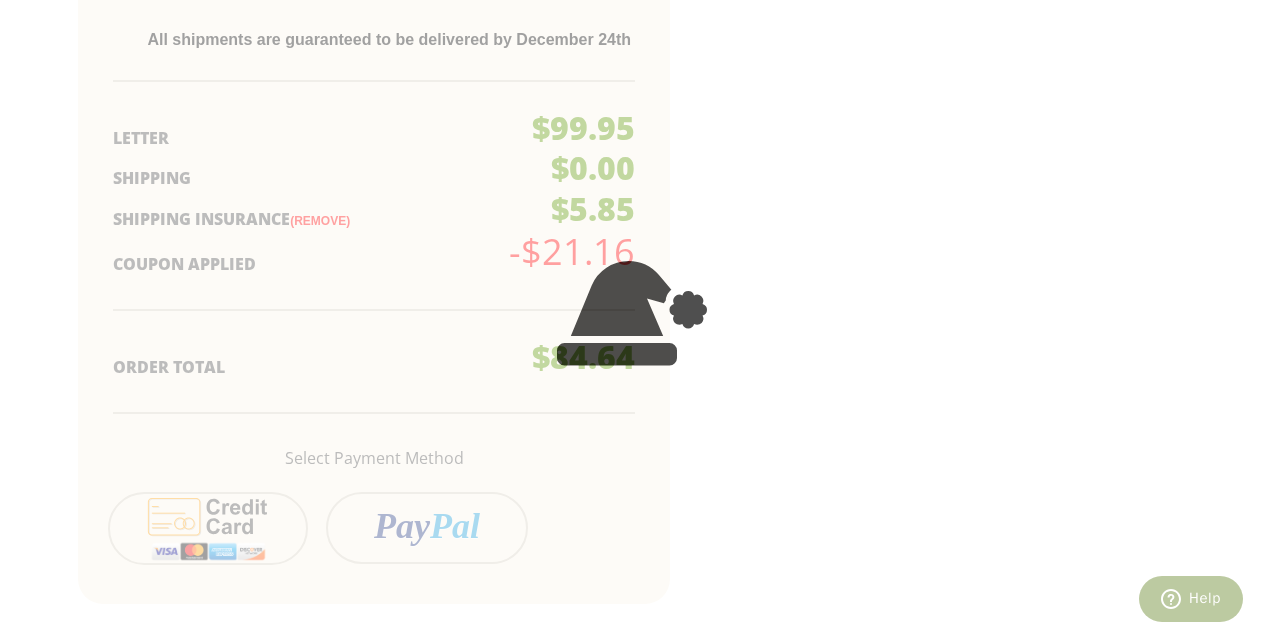 scroll, scrollTop: 526, scrollLeft: 0, axis: vertical 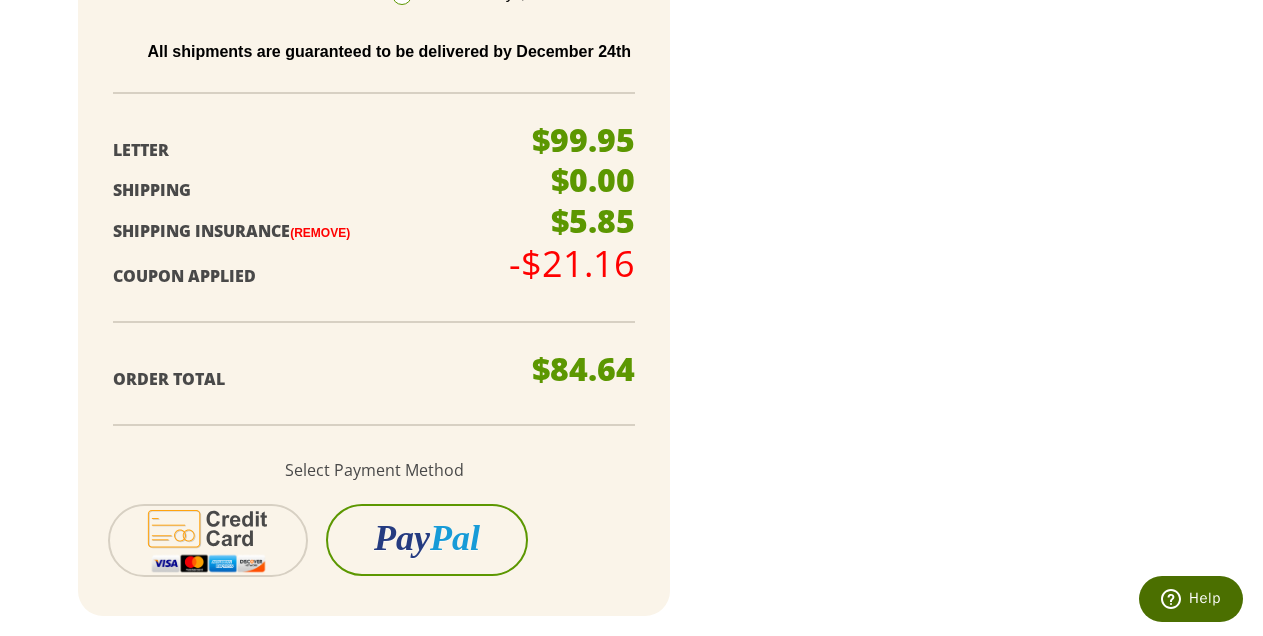 drag, startPoint x: 383, startPoint y: 535, endPoint x: 421, endPoint y: 542, distance: 38.63936 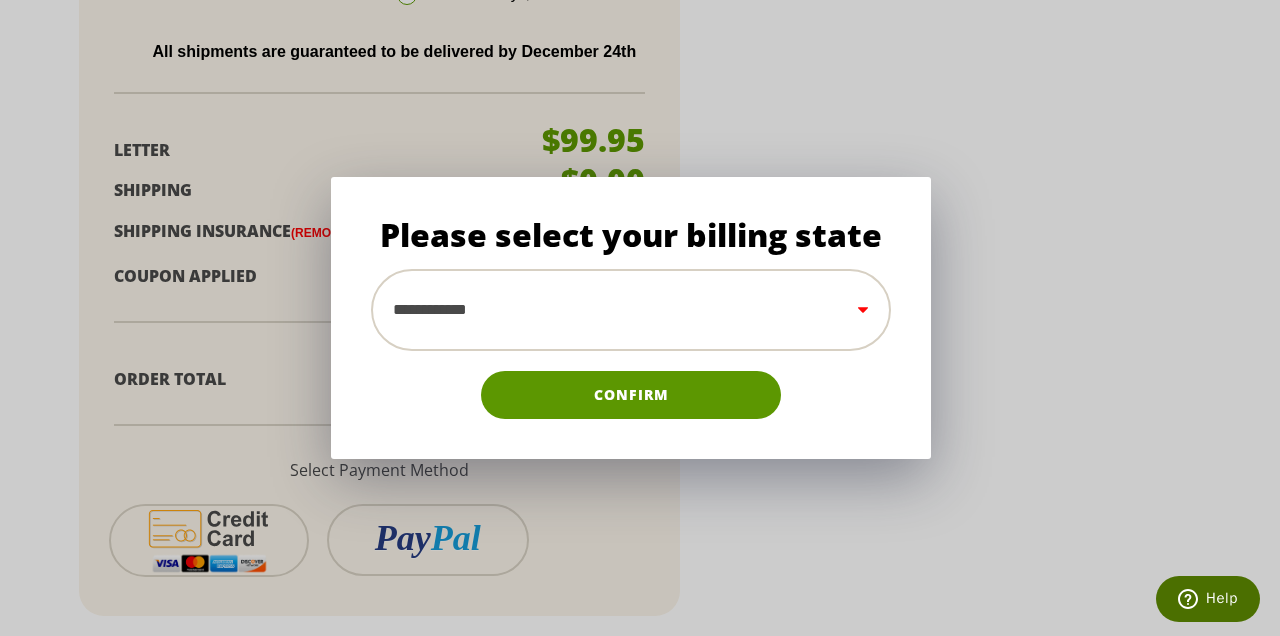 click on "**********" at bounding box center (631, 310) 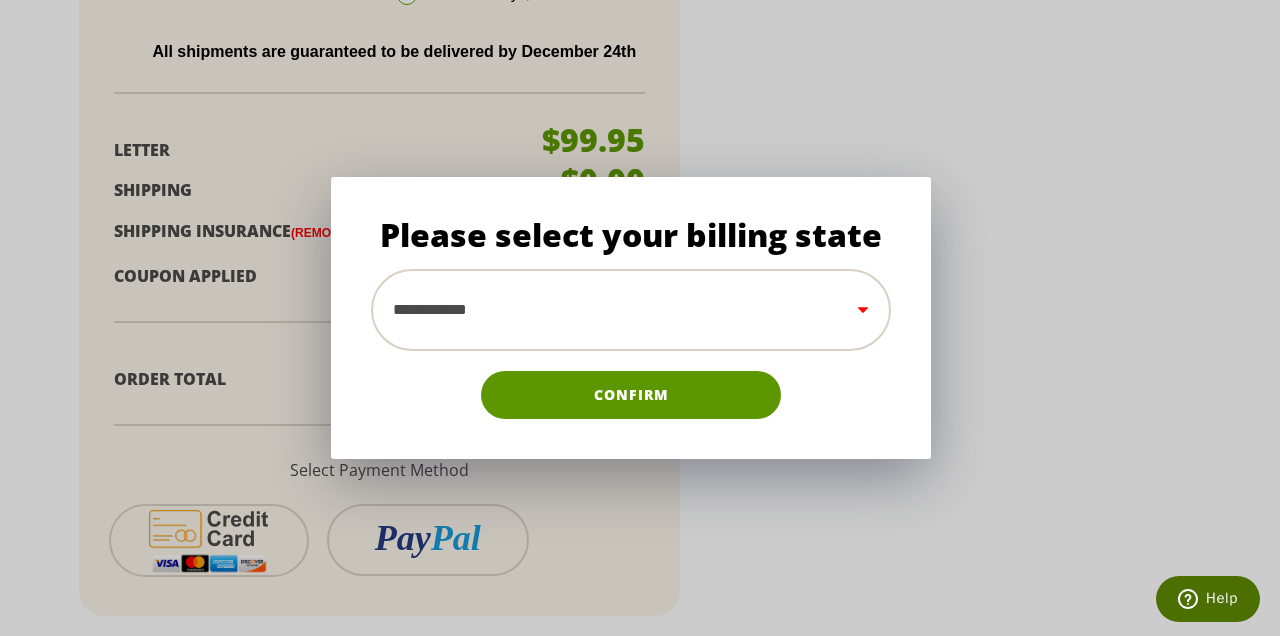 select on "**" 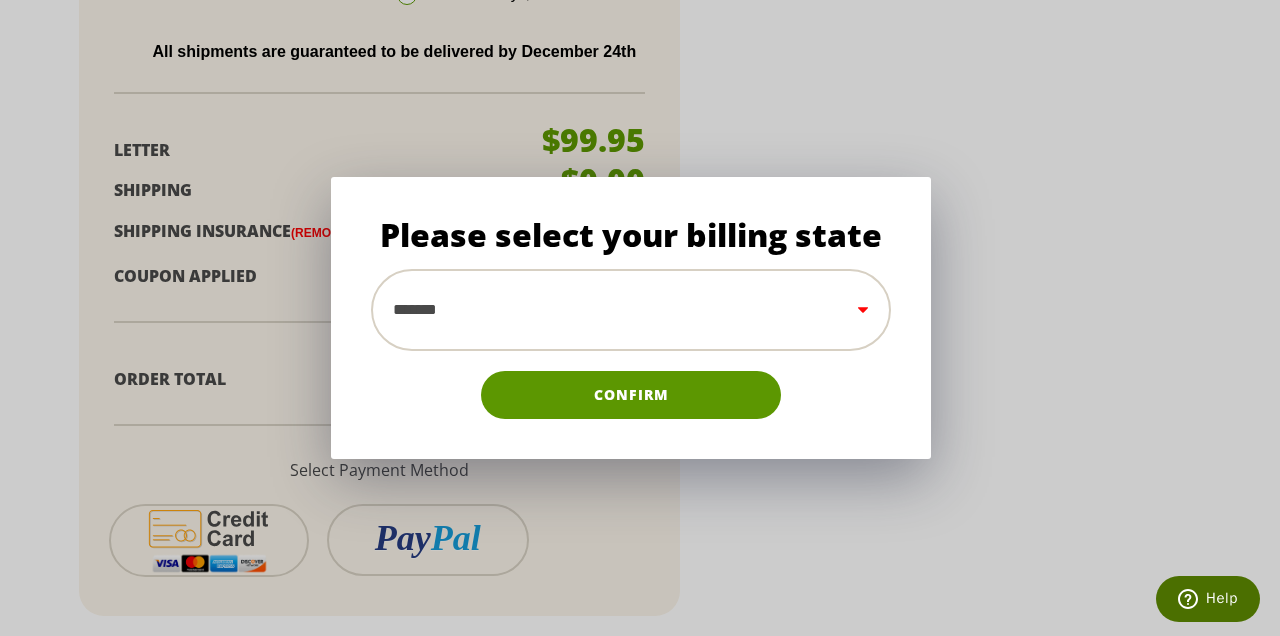 scroll, scrollTop: 0, scrollLeft: 0, axis: both 